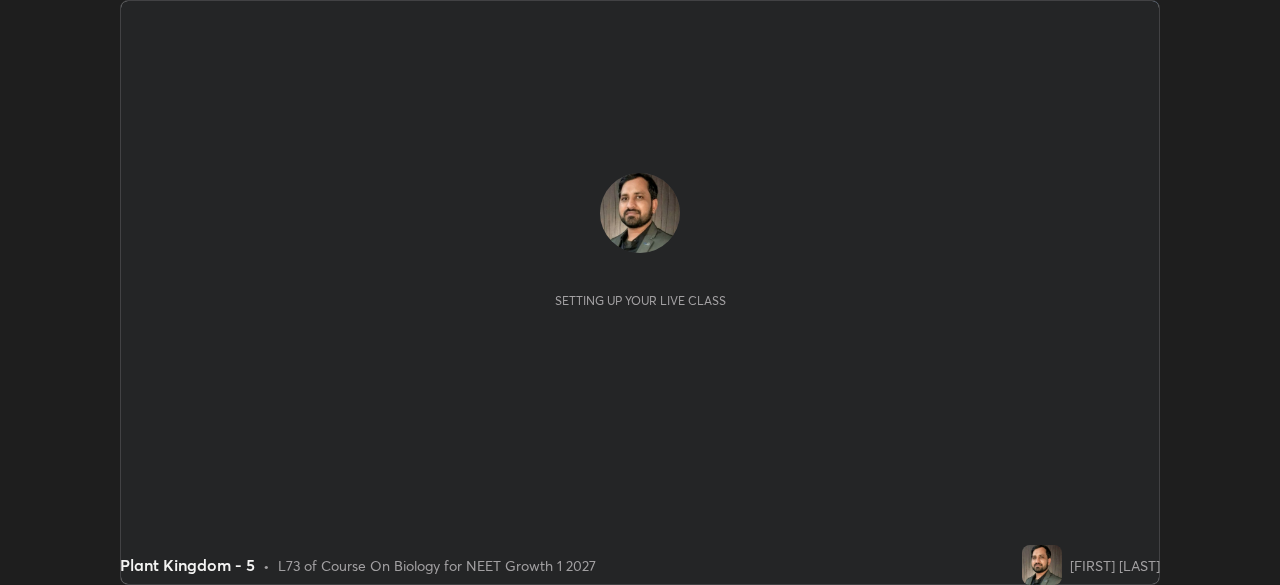 scroll, scrollTop: 0, scrollLeft: 0, axis: both 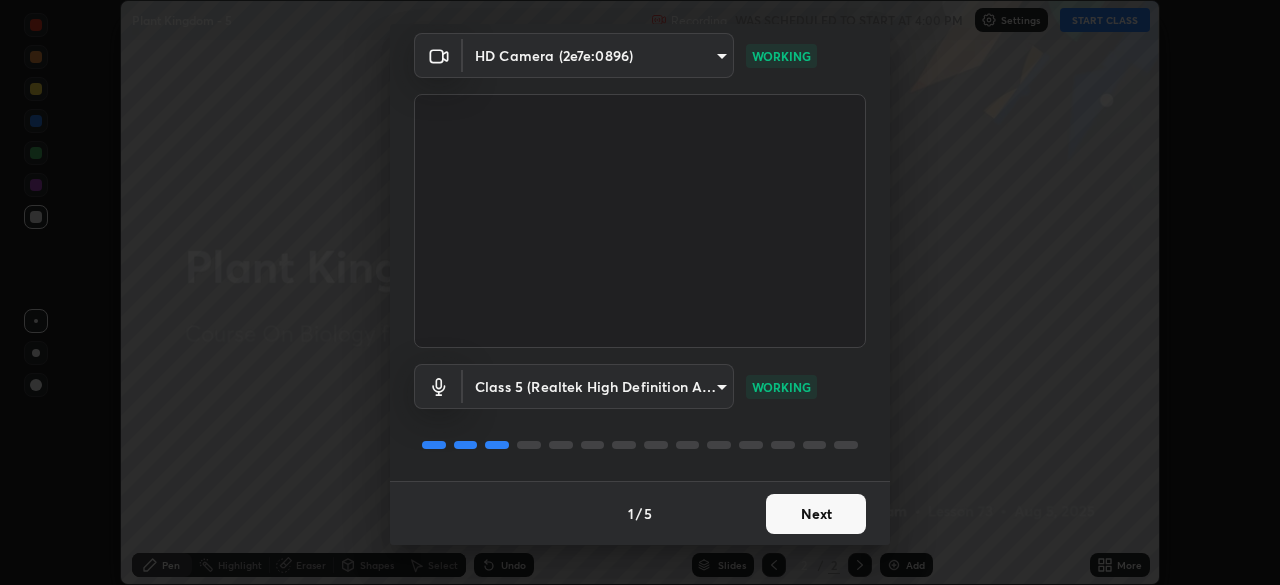 click on "Next" at bounding box center (816, 514) 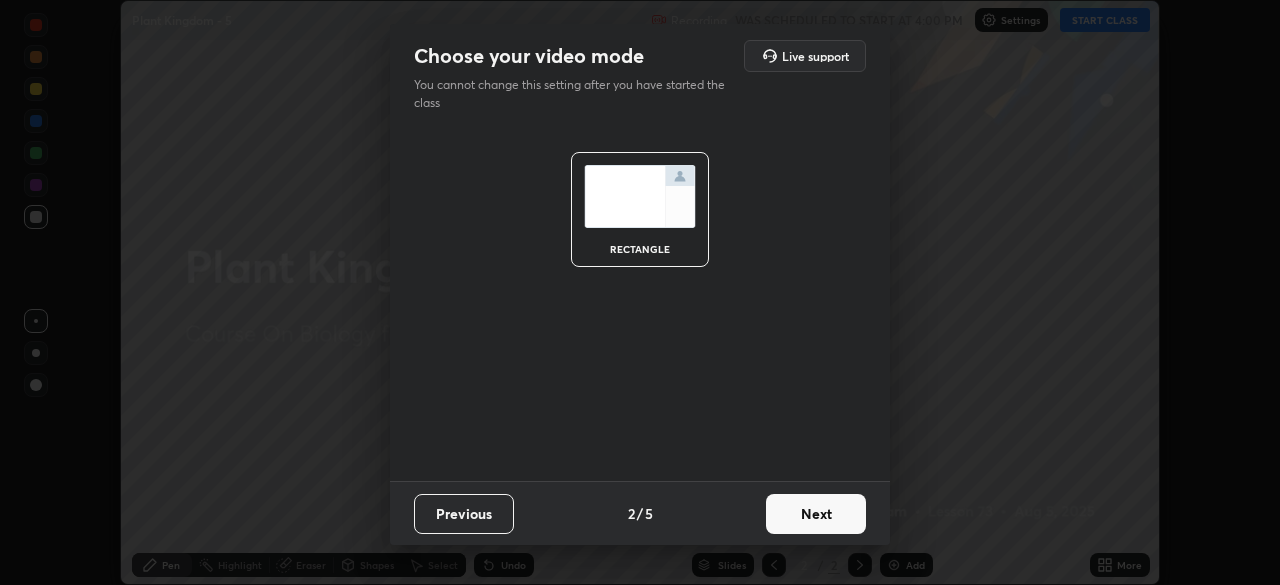 scroll, scrollTop: 0, scrollLeft: 0, axis: both 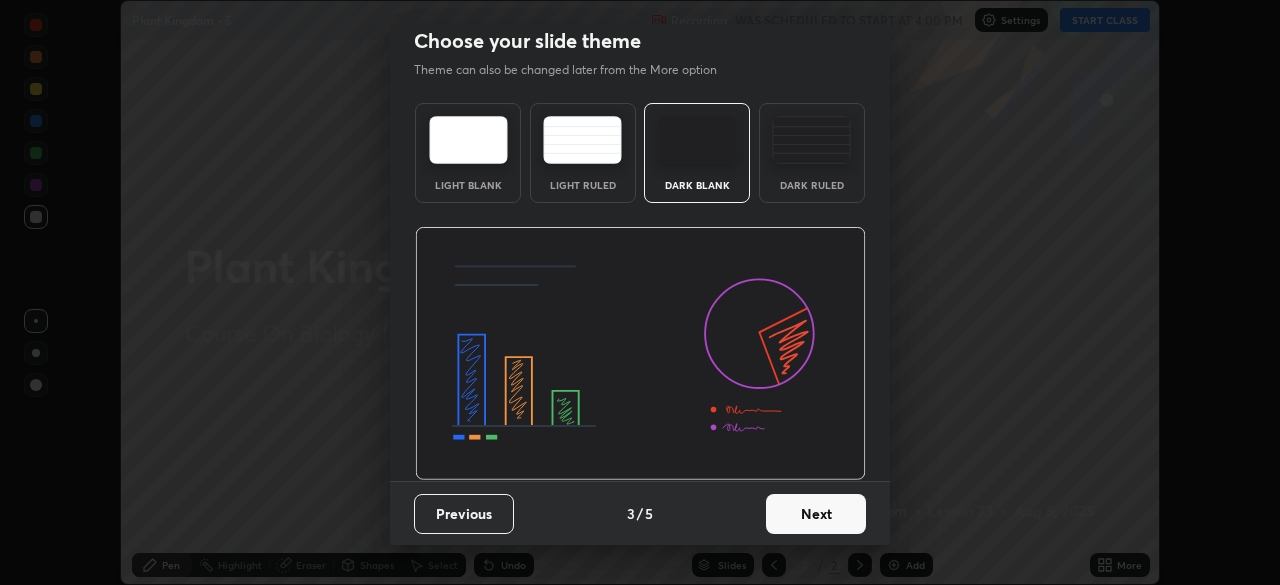 click on "Previous" at bounding box center (464, 514) 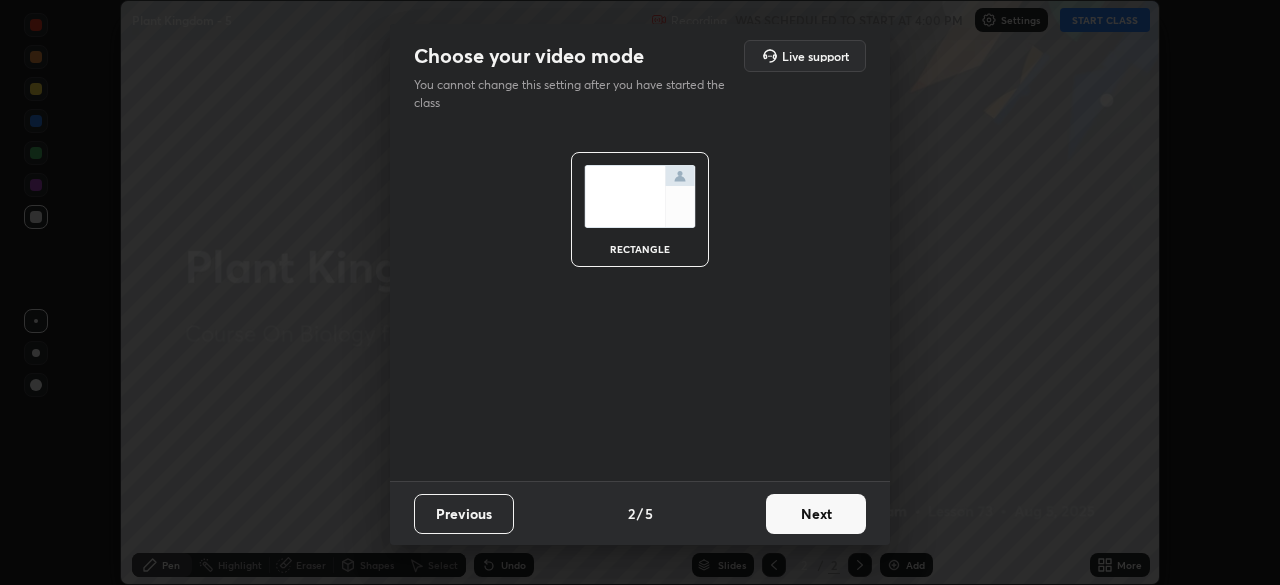 click on "Previous" at bounding box center [464, 514] 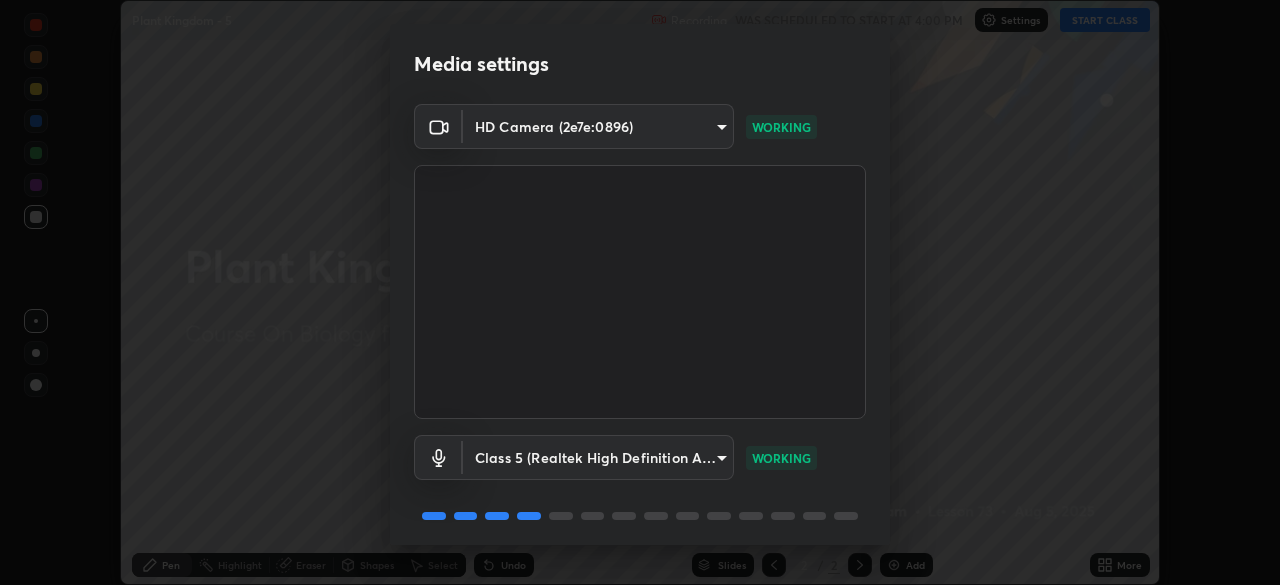 scroll, scrollTop: 71, scrollLeft: 0, axis: vertical 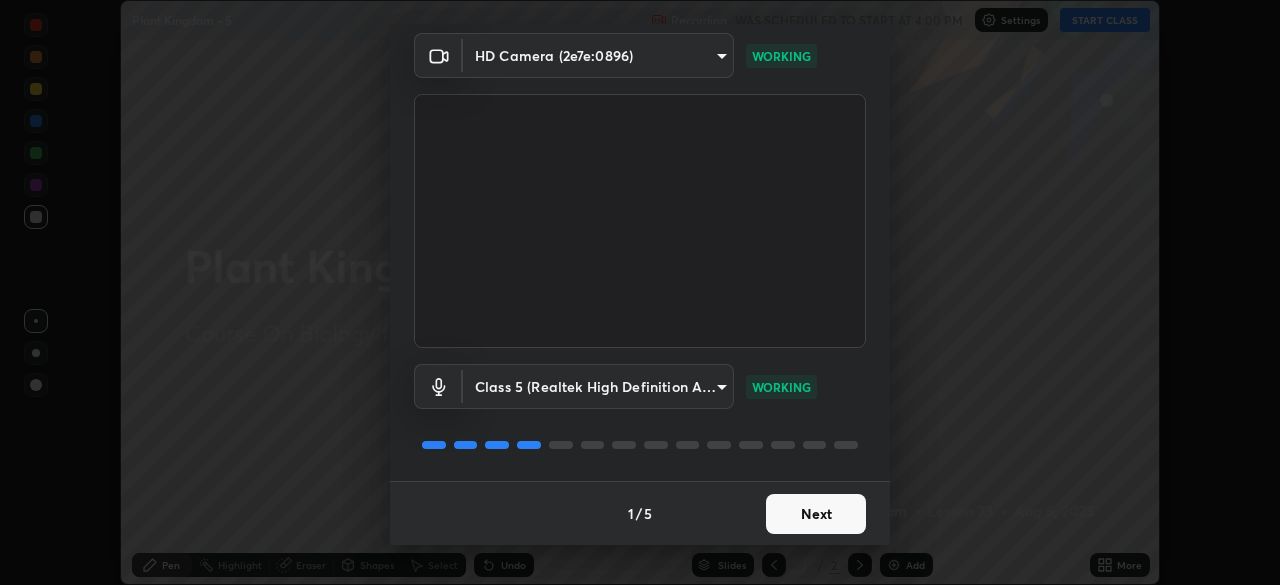 click on "Next" at bounding box center (816, 514) 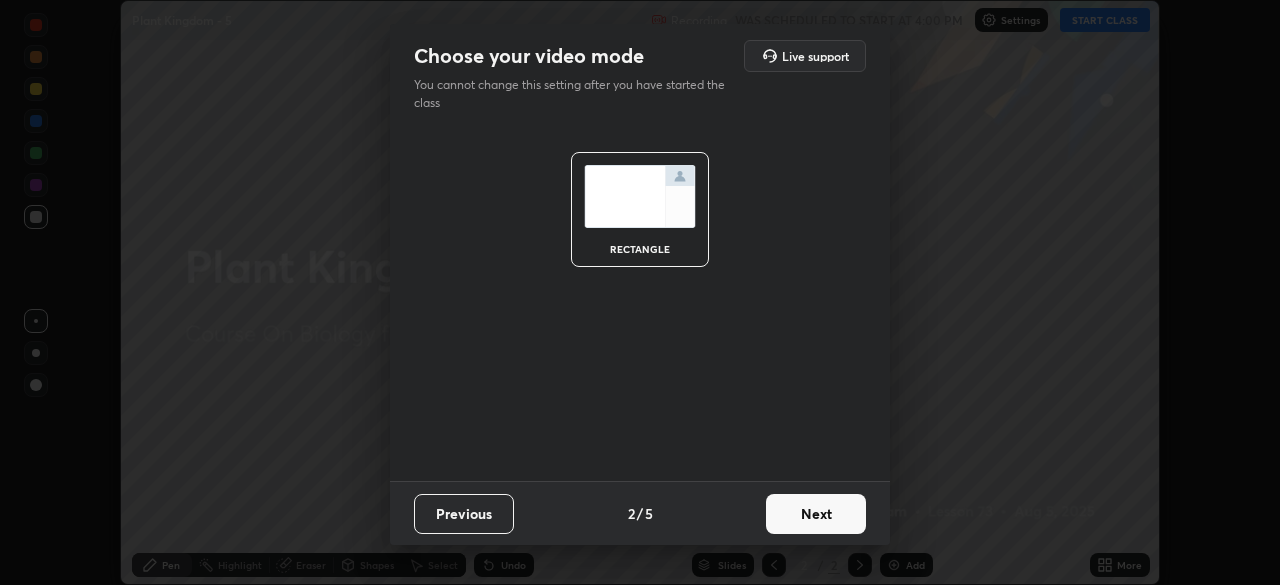 scroll, scrollTop: 0, scrollLeft: 0, axis: both 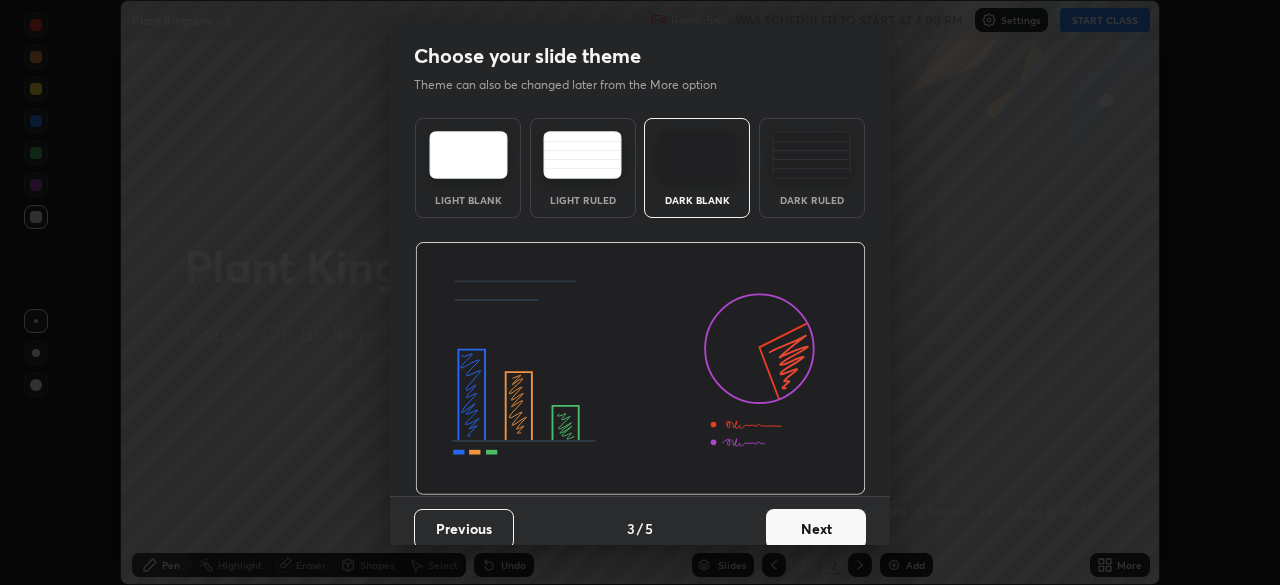 click on "Next" at bounding box center [816, 529] 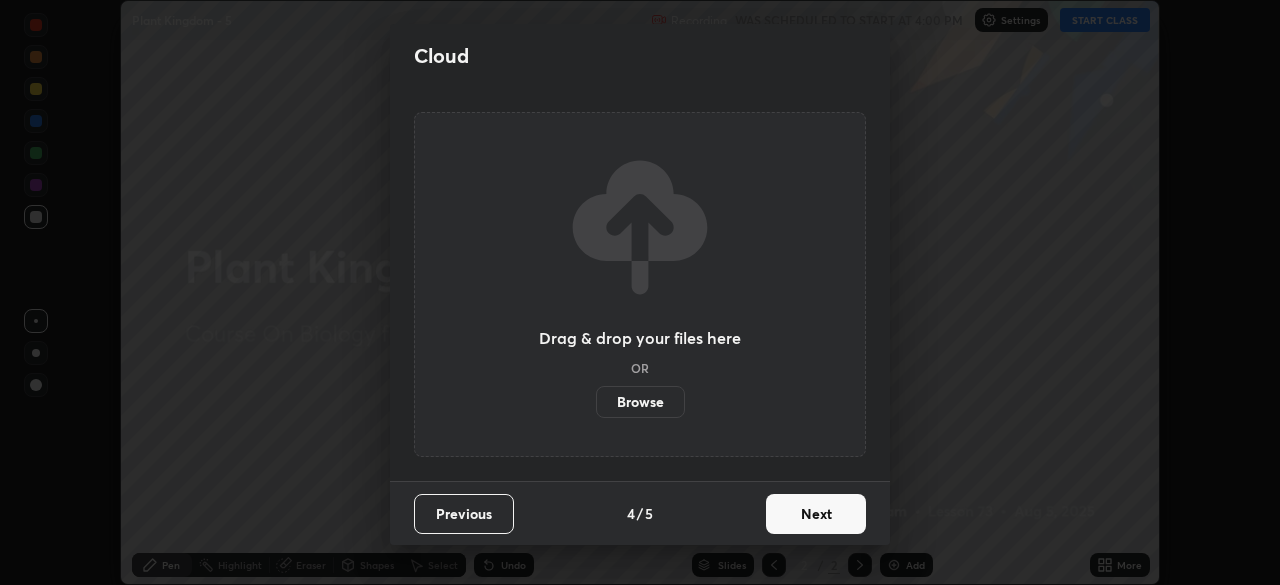click on "Next" at bounding box center (816, 514) 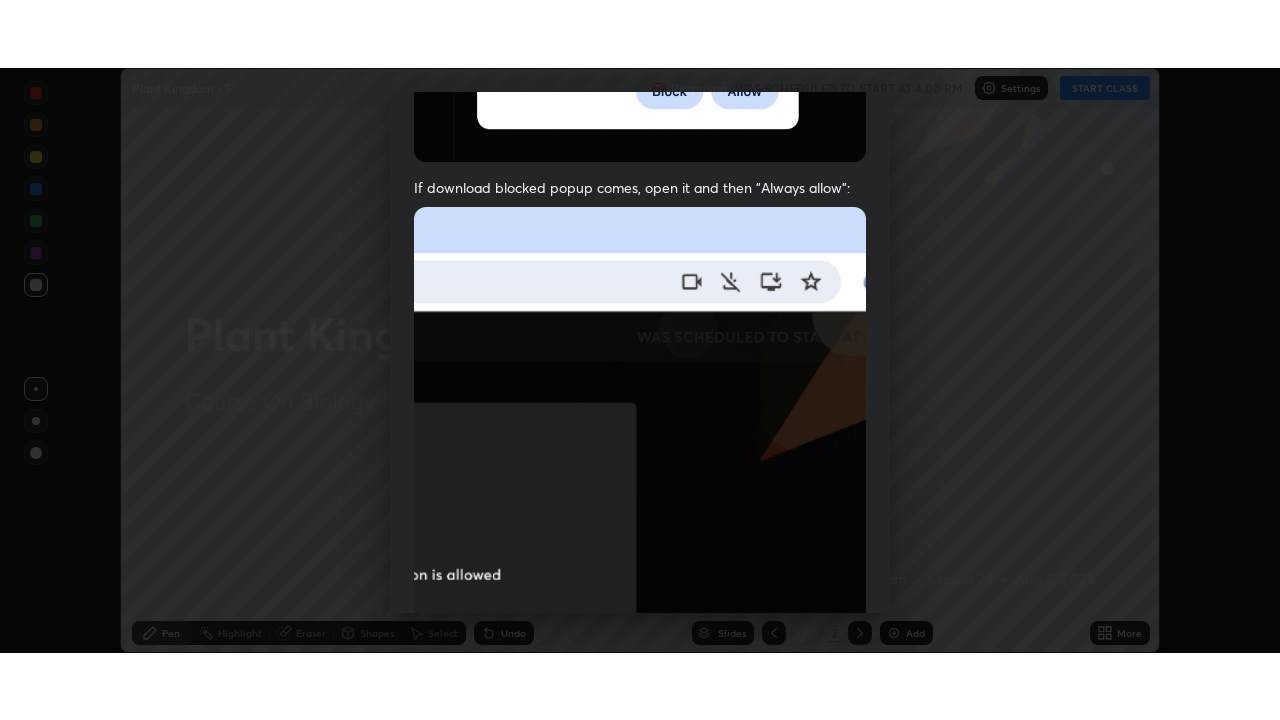 scroll, scrollTop: 479, scrollLeft: 0, axis: vertical 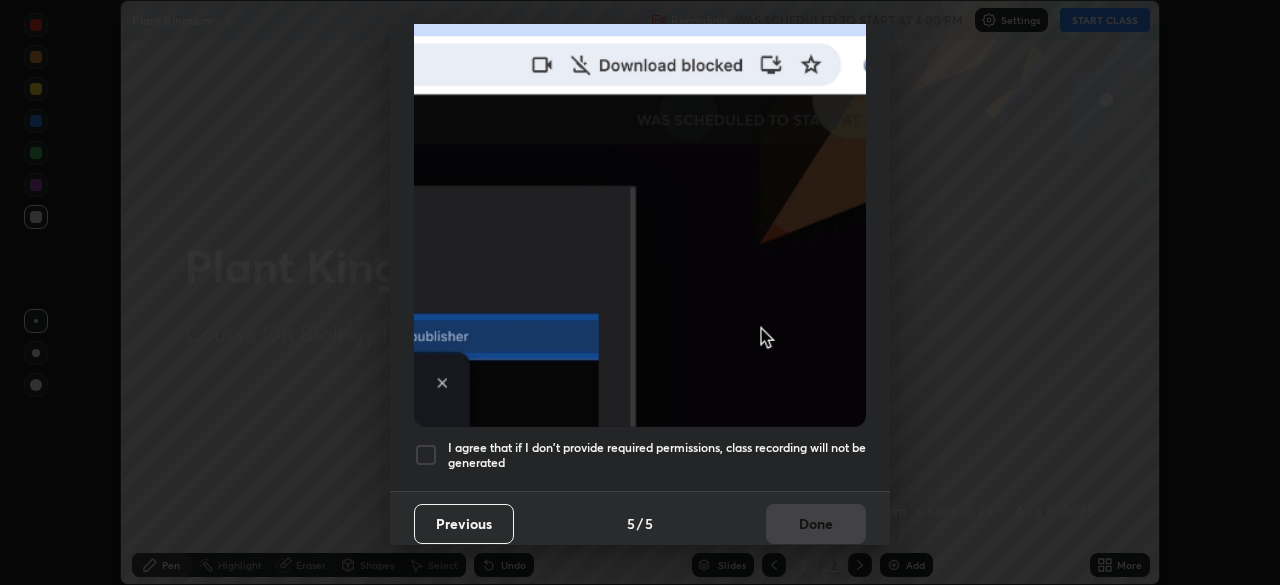 click at bounding box center [426, 455] 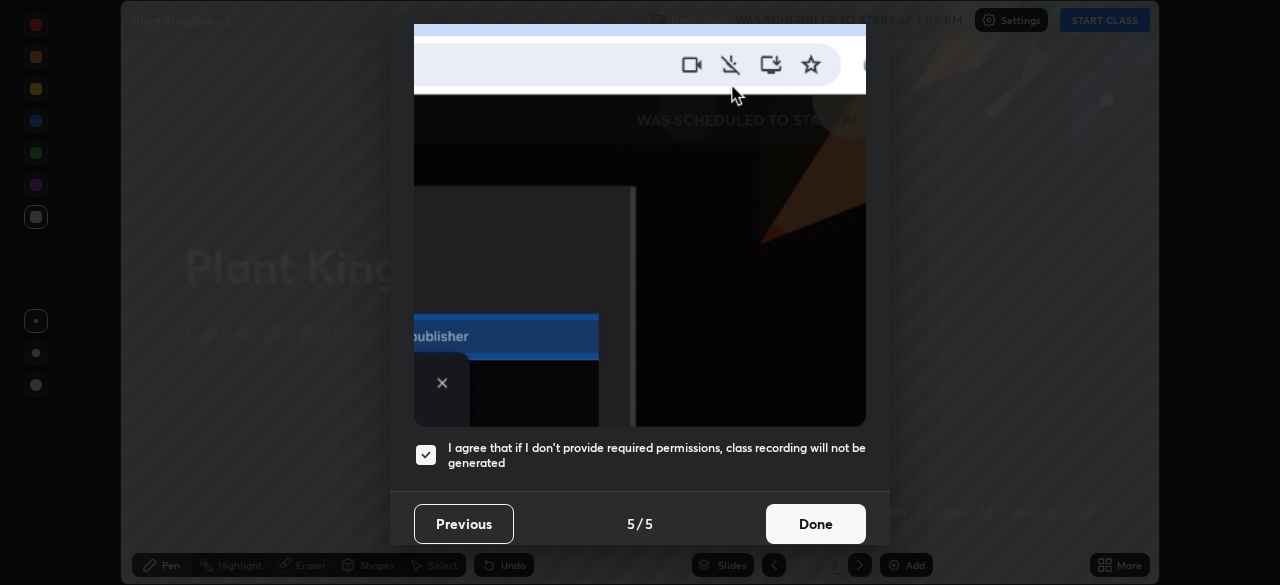 click on "Done" at bounding box center [816, 524] 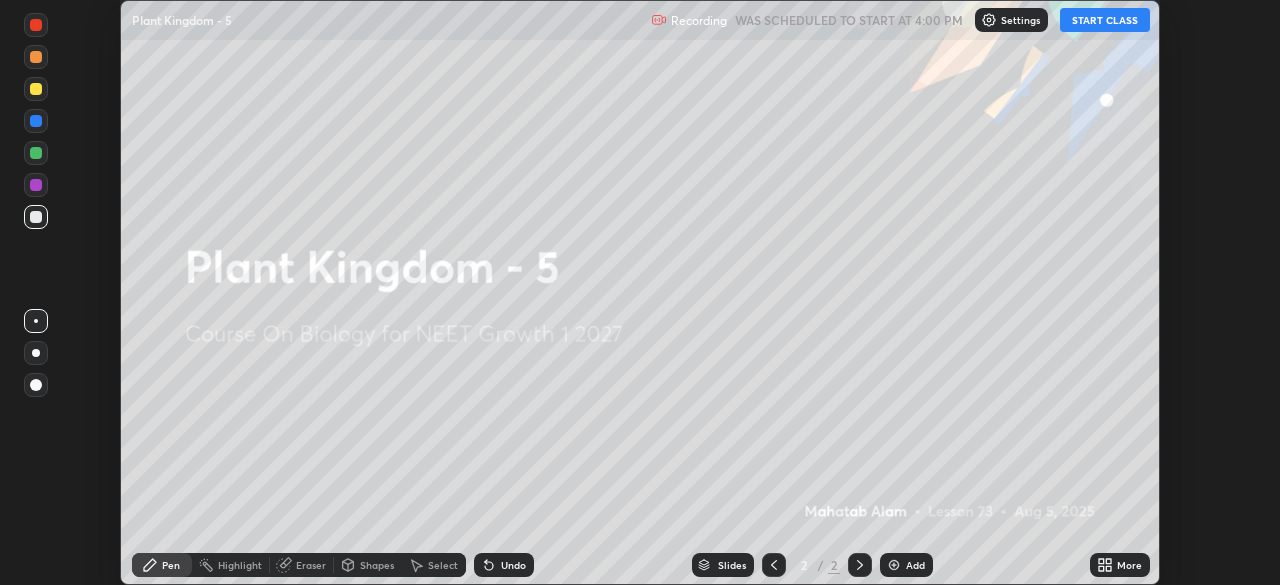 click on "START CLASS" at bounding box center [1105, 20] 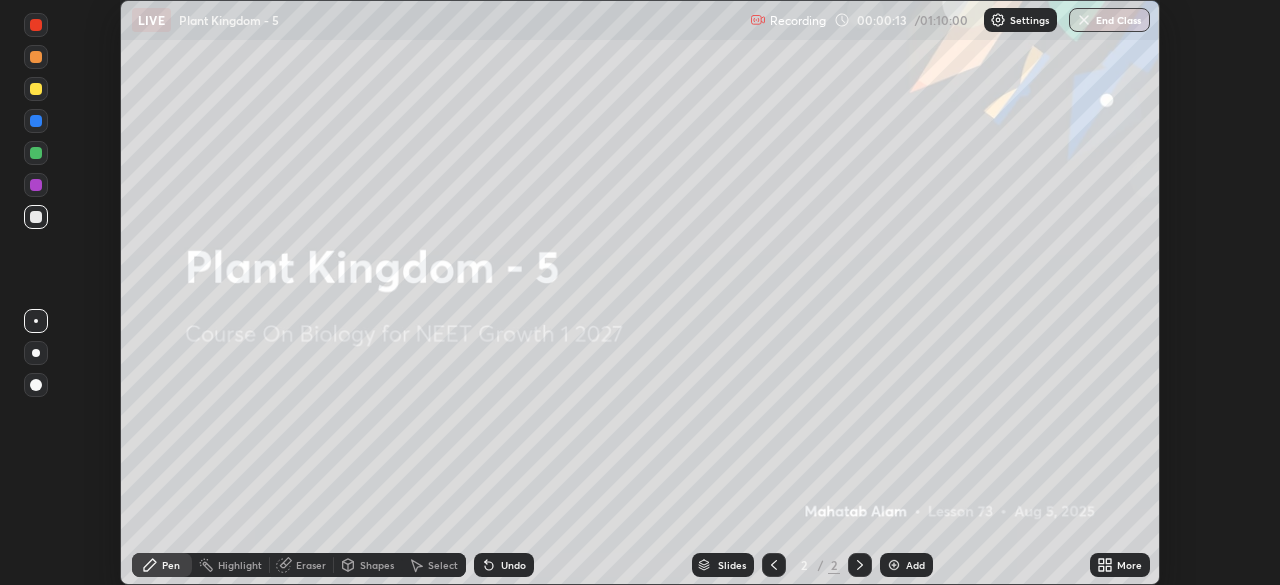 click 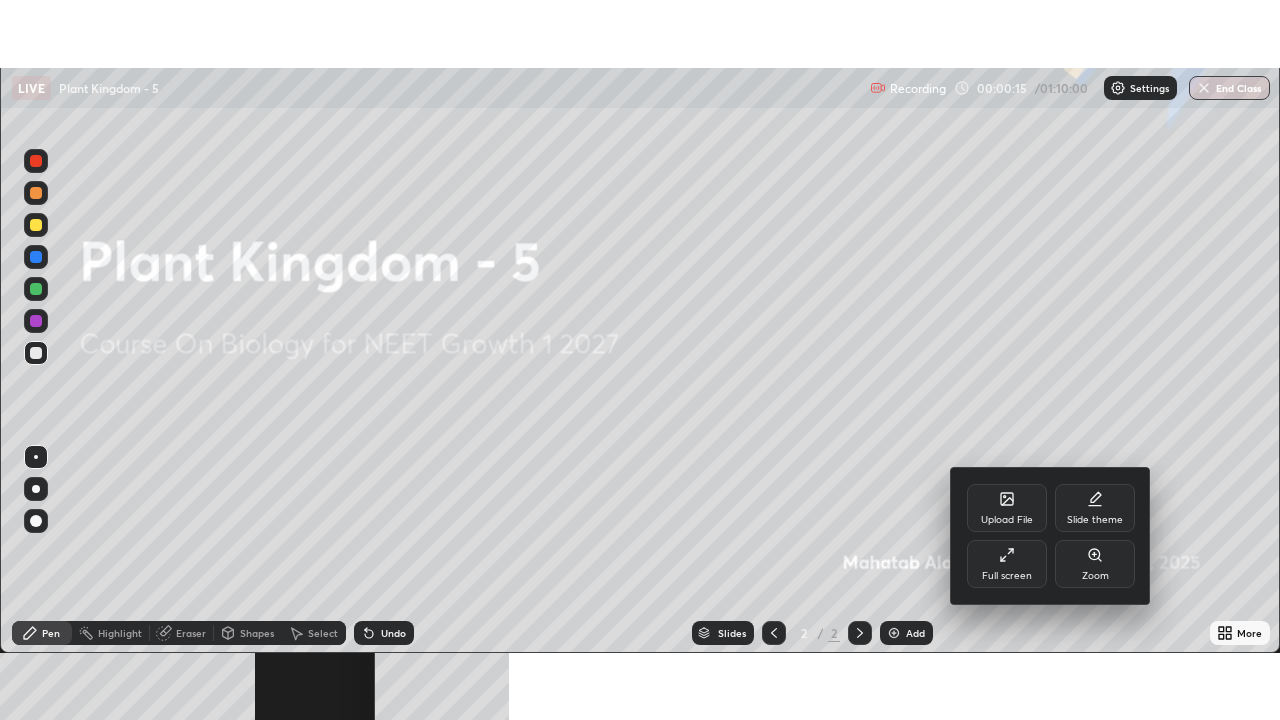 scroll, scrollTop: 99280, scrollLeft: 98720, axis: both 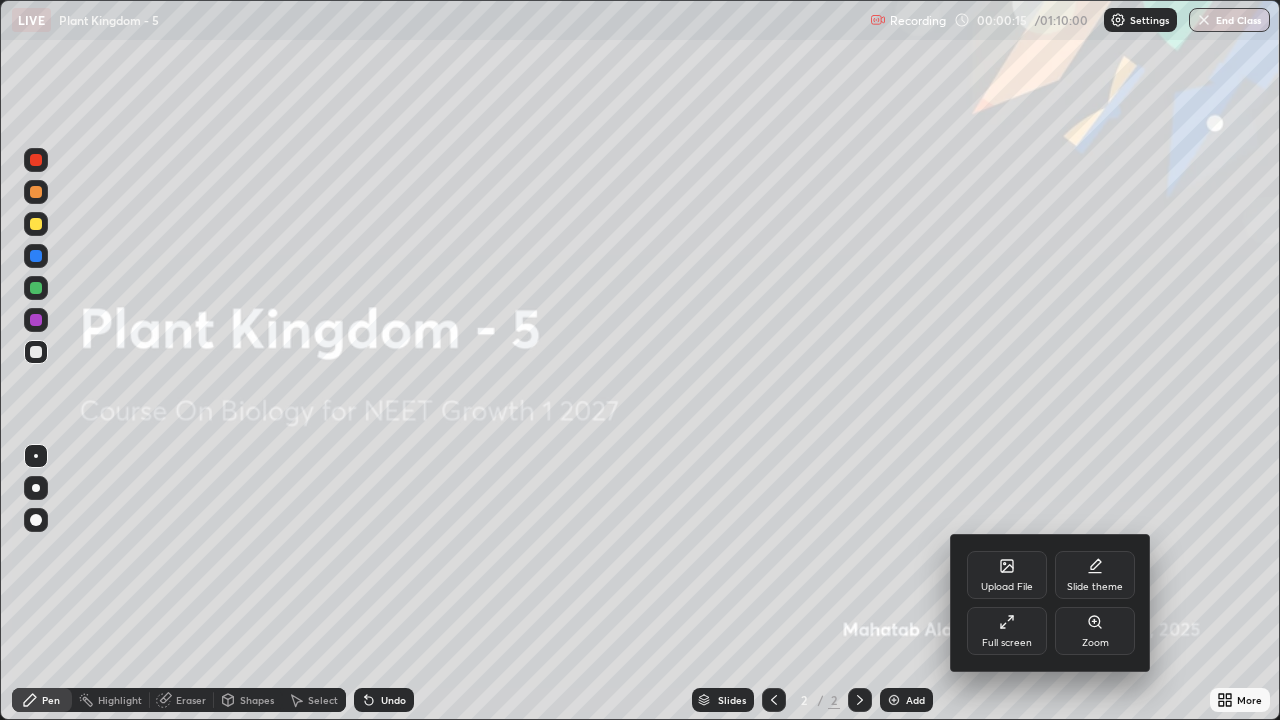click at bounding box center (640, 360) 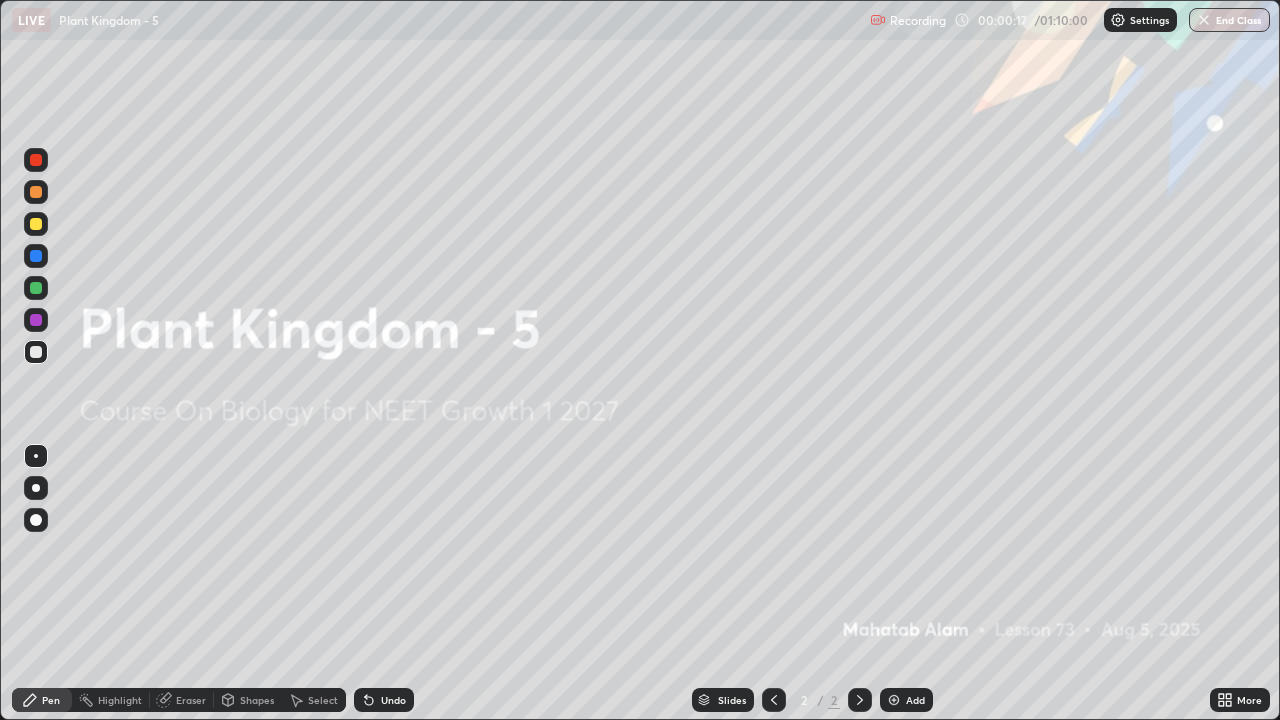 click at bounding box center [894, 700] 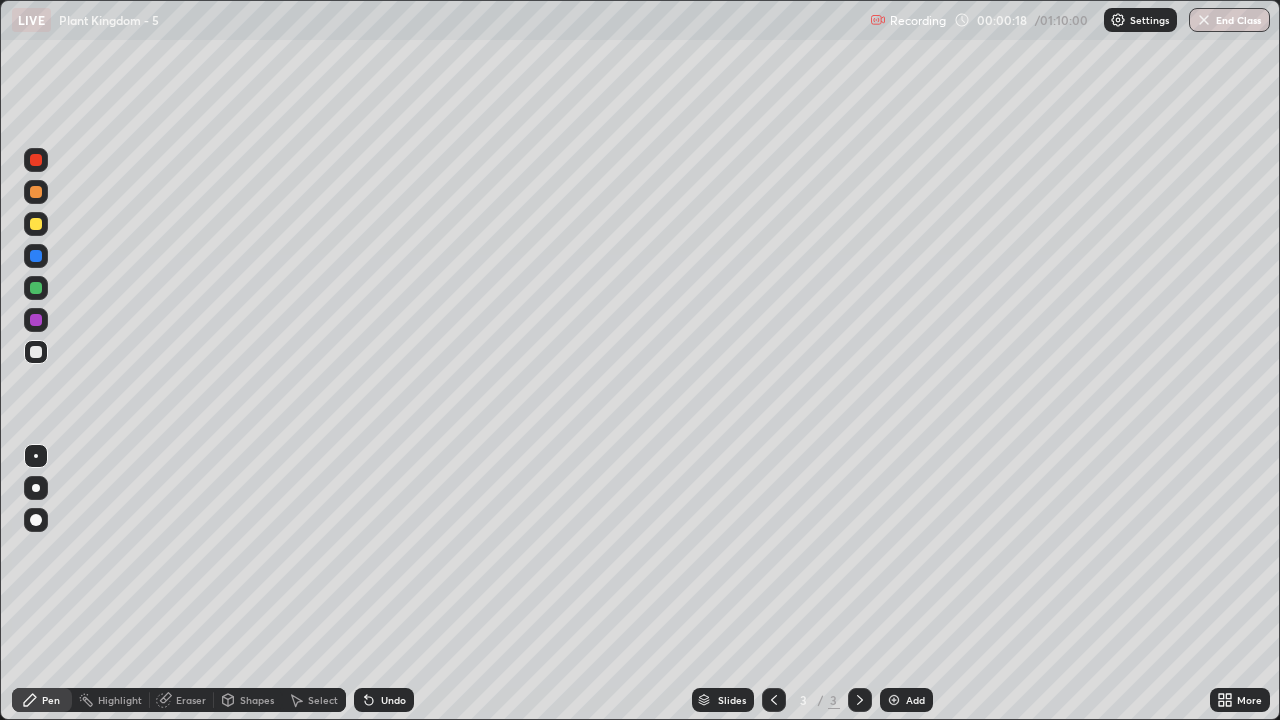 click at bounding box center [36, 160] 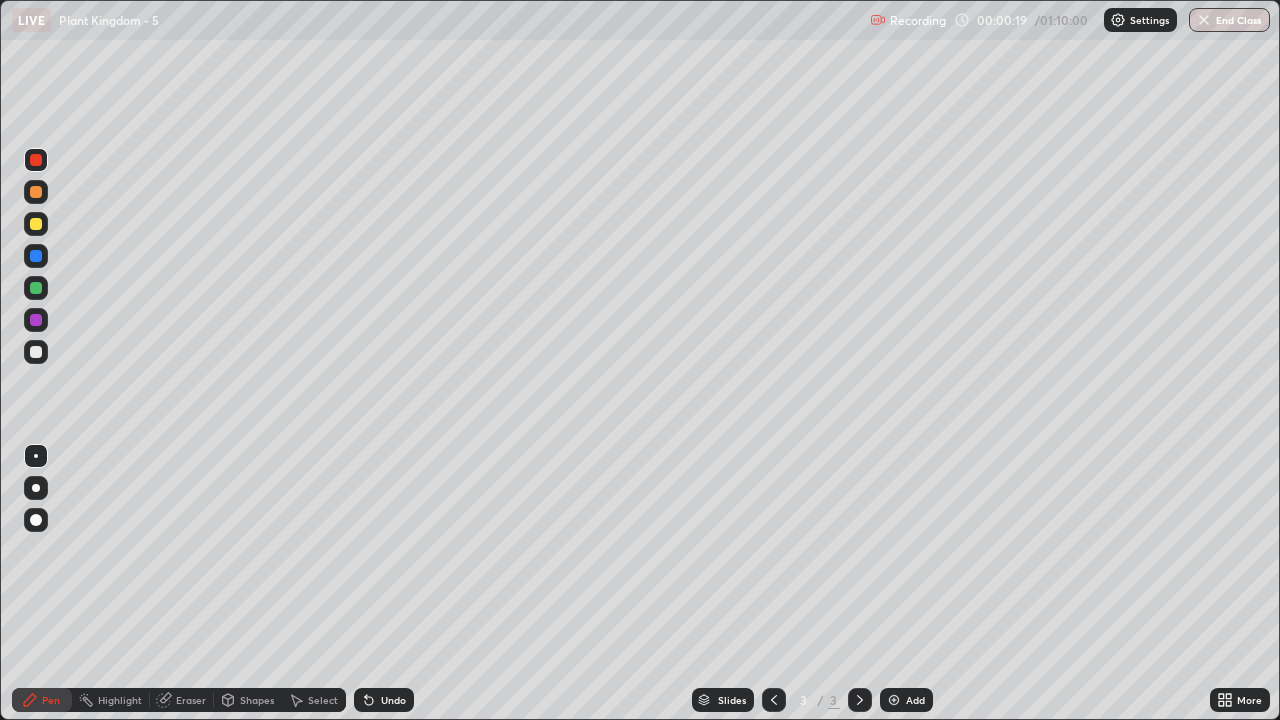click at bounding box center (36, 488) 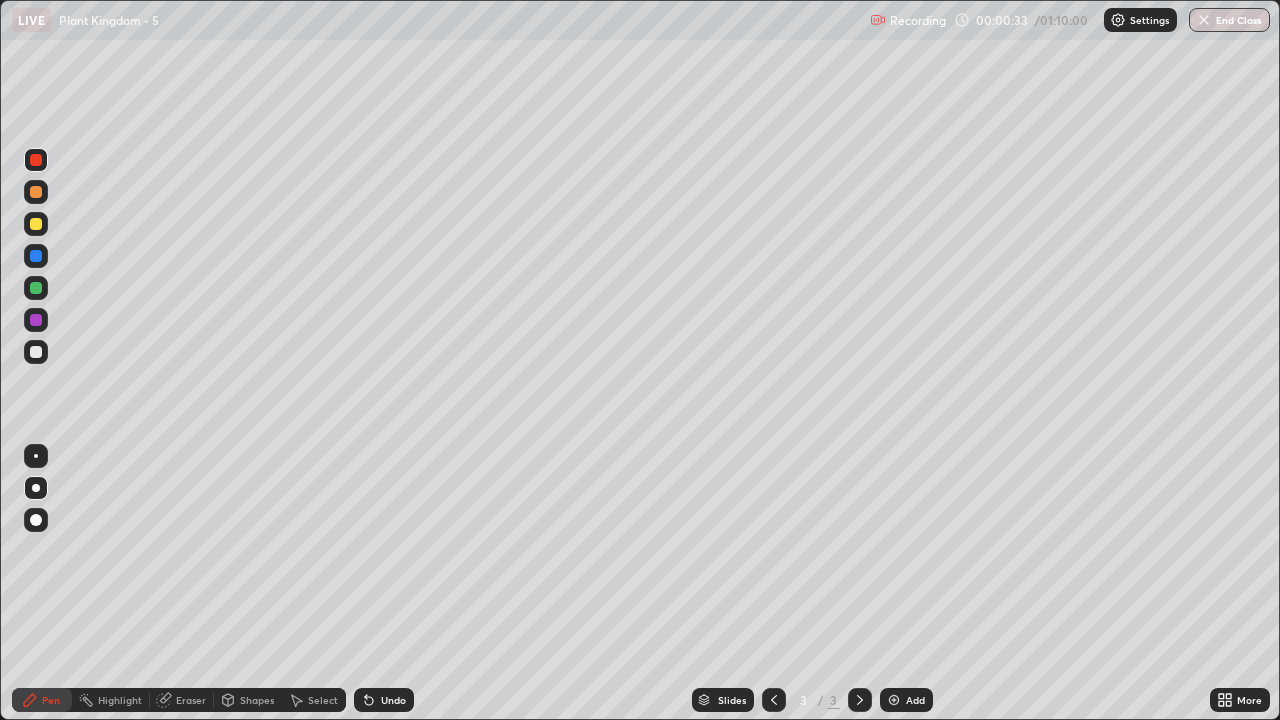 click at bounding box center [36, 224] 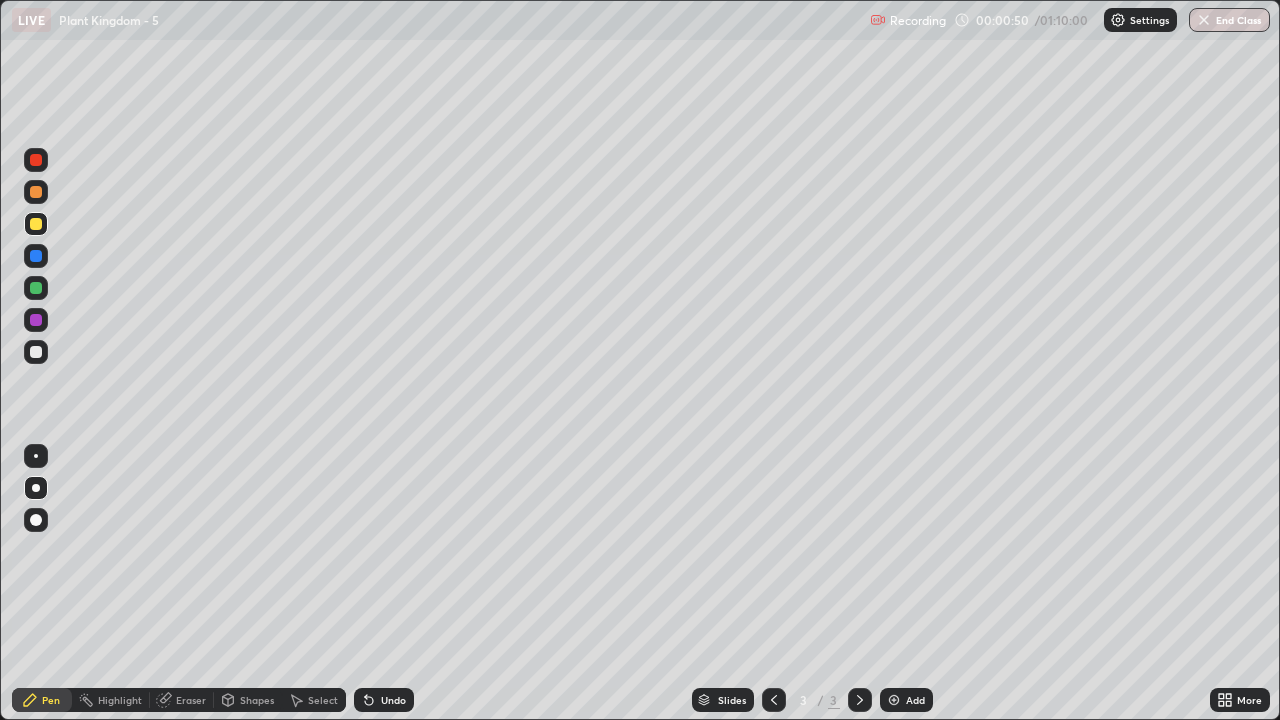 click at bounding box center [36, 160] 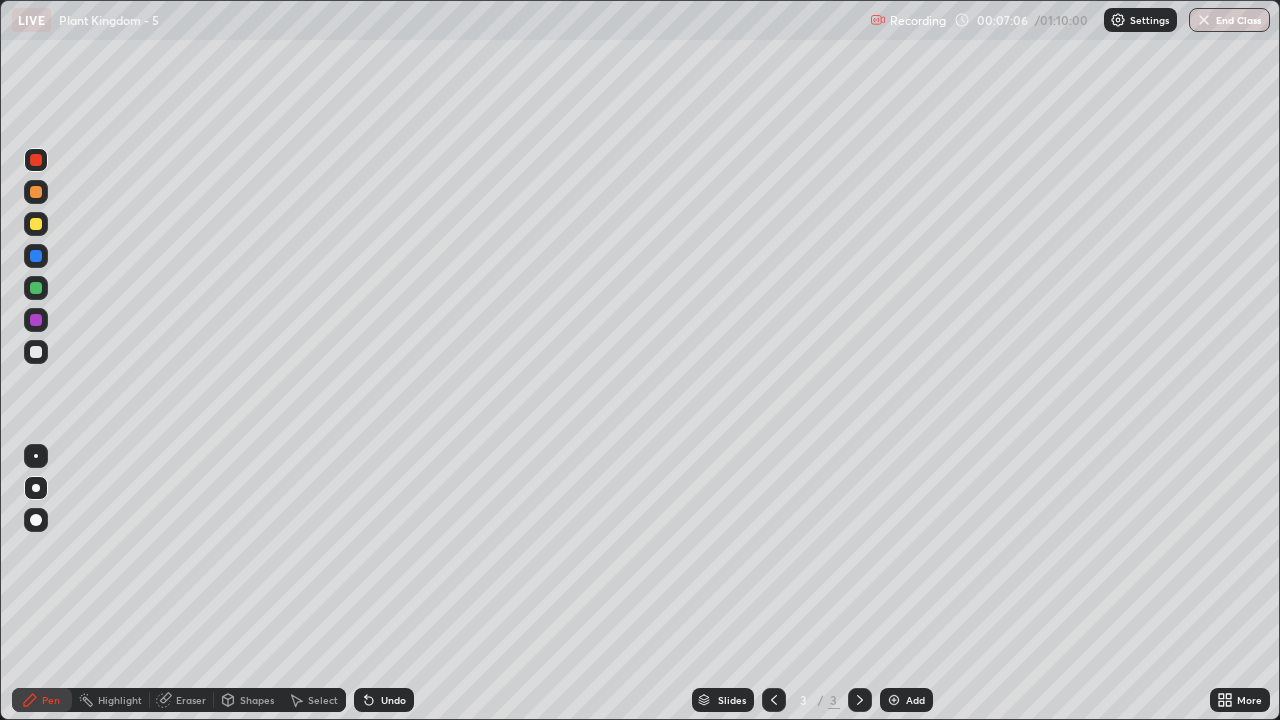 click at bounding box center (894, 700) 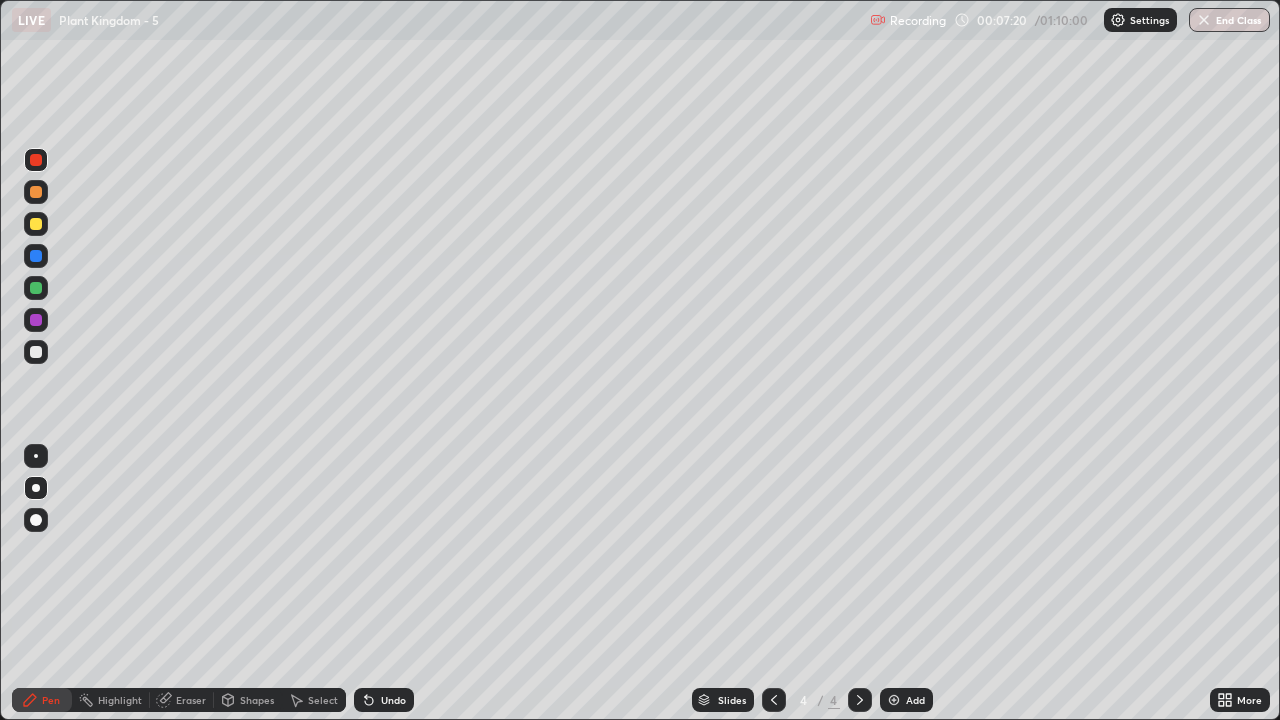click at bounding box center (36, 224) 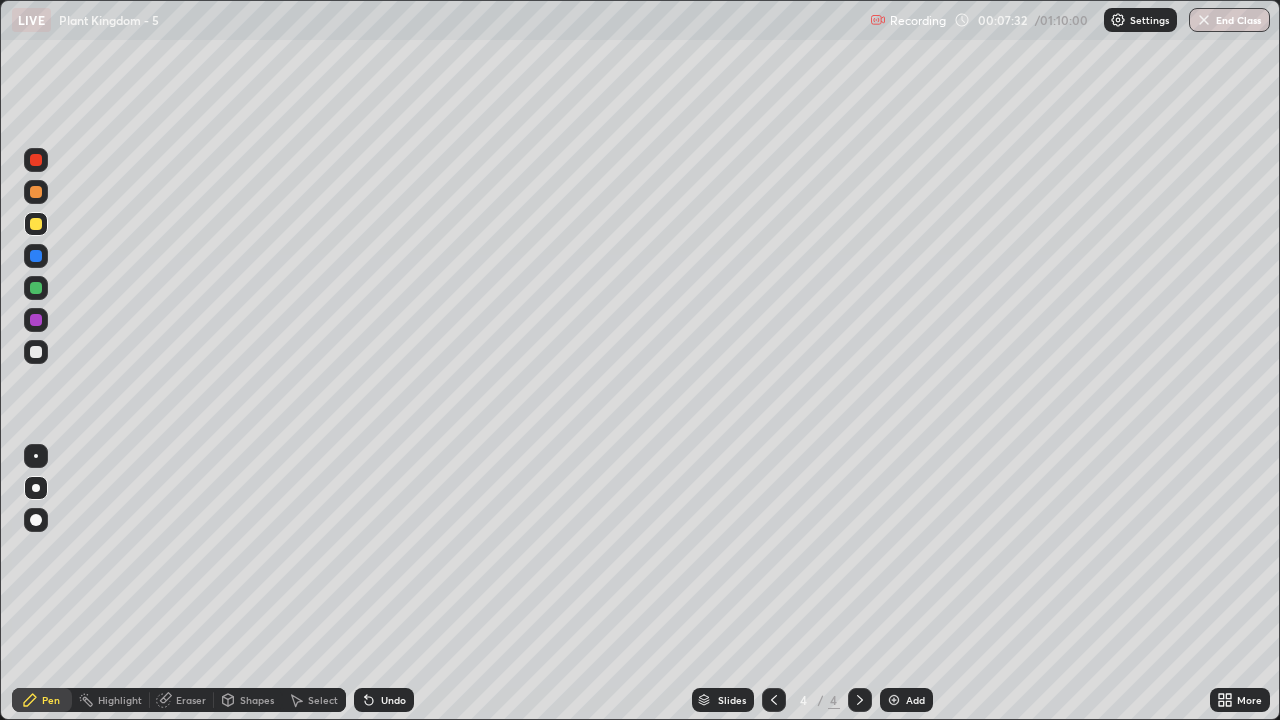 click at bounding box center [36, 352] 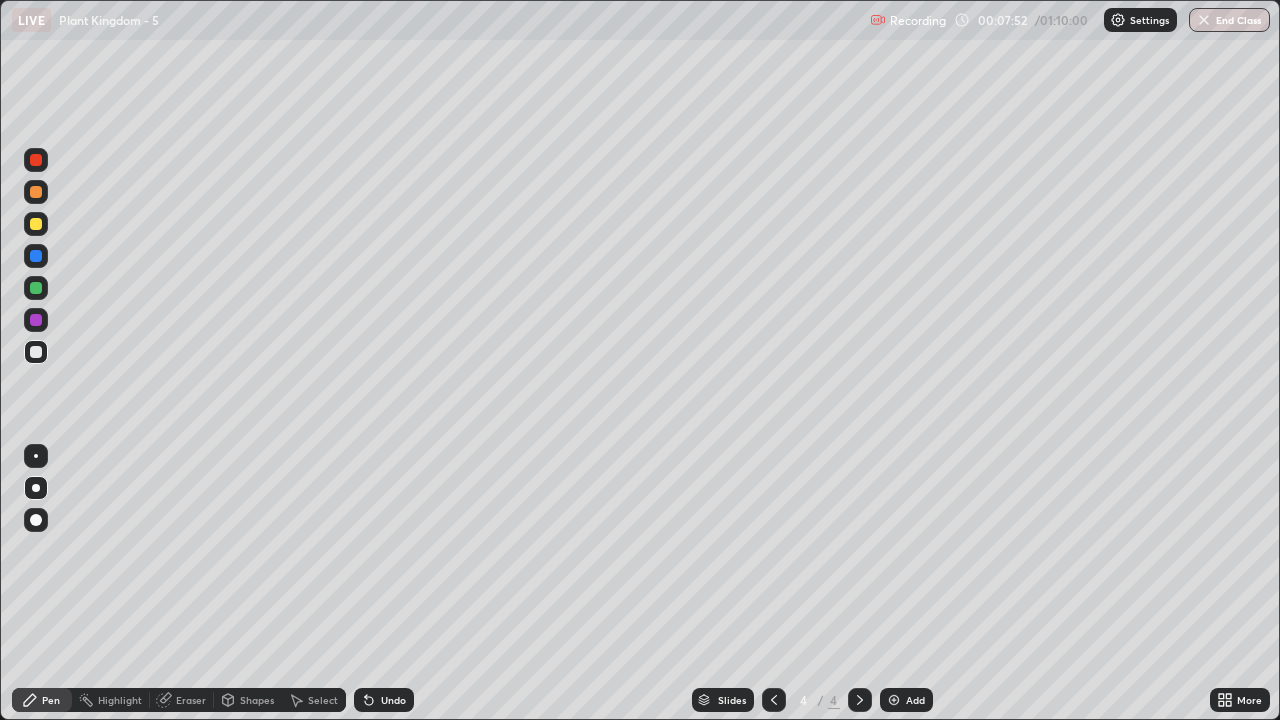 click at bounding box center (36, 224) 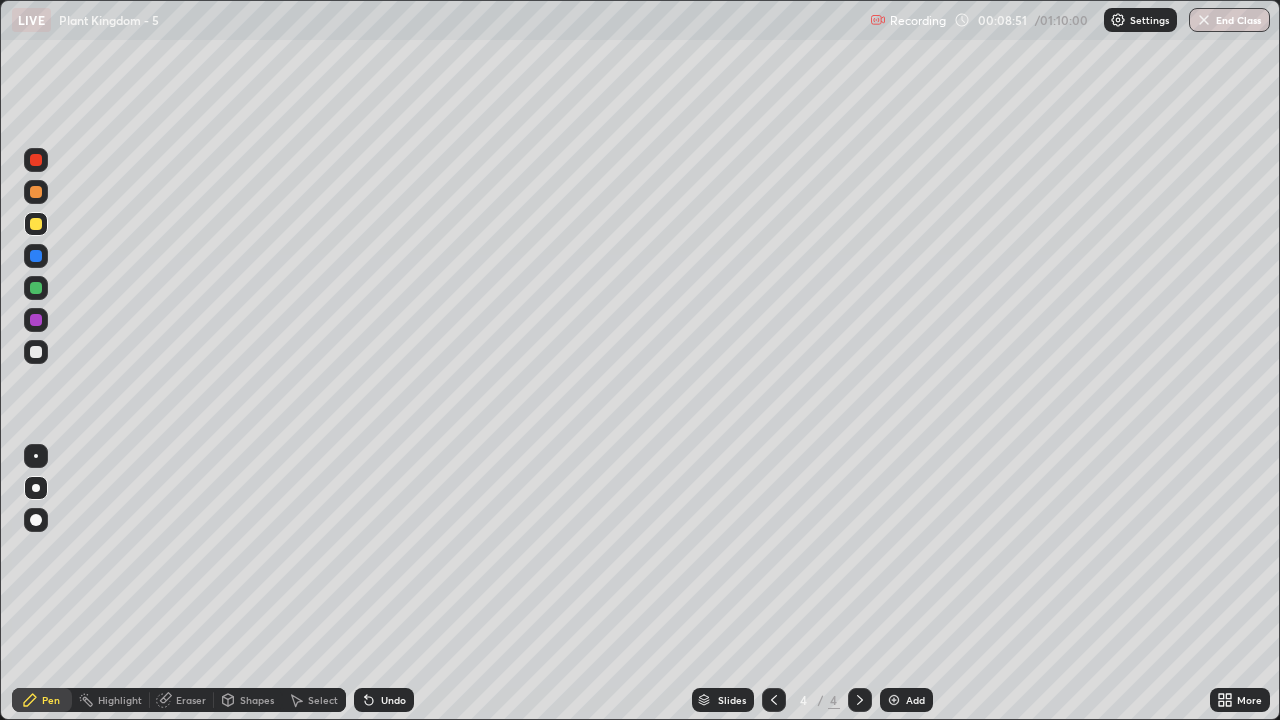 click at bounding box center (894, 700) 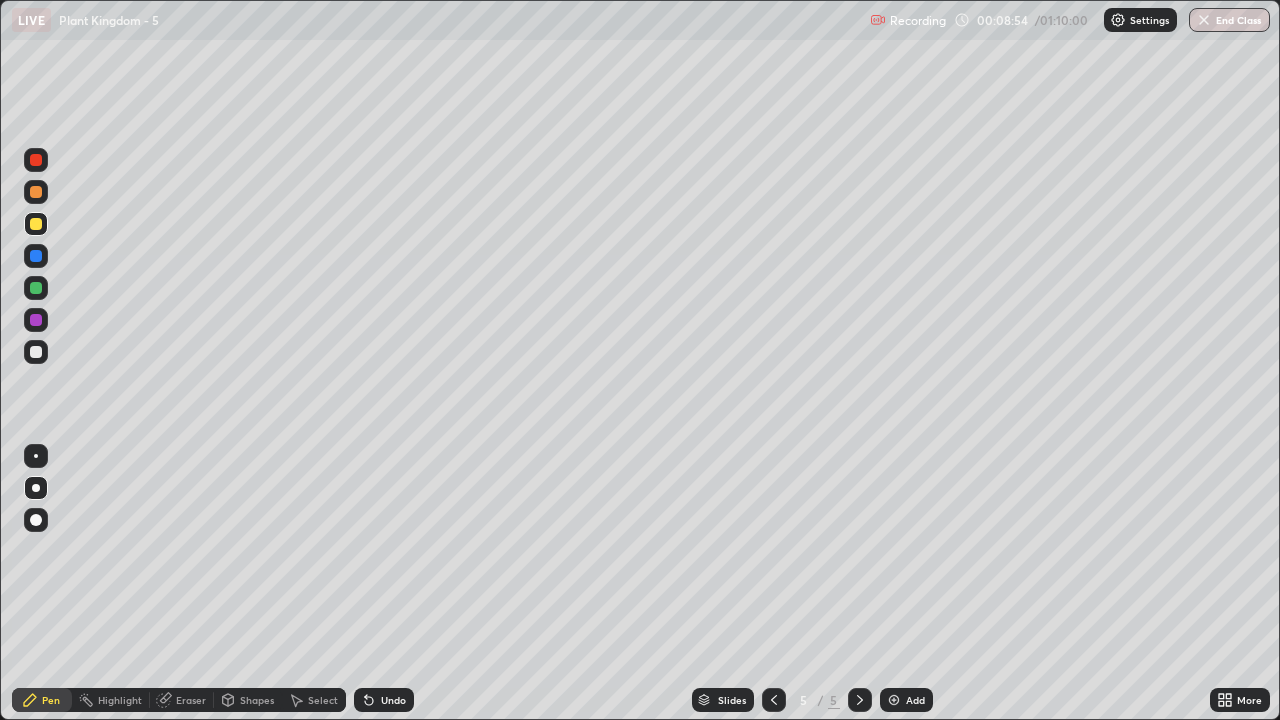 click at bounding box center (36, 224) 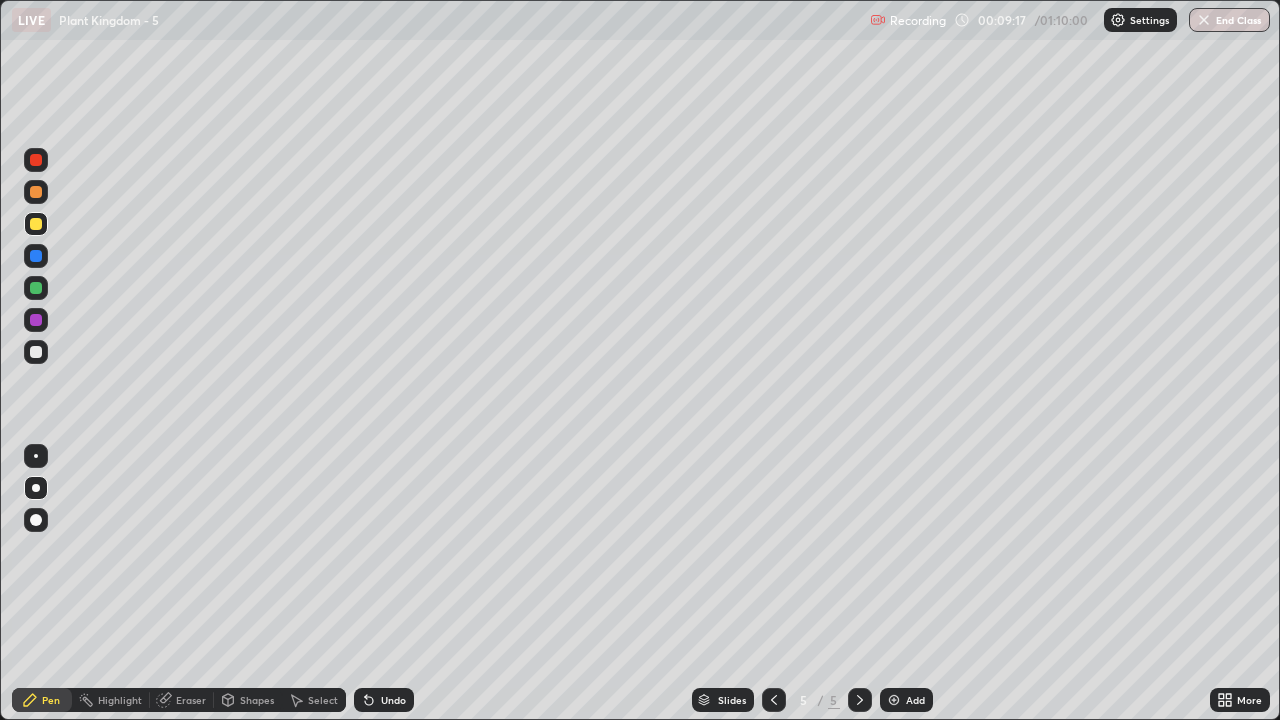 click on "Select" at bounding box center (323, 700) 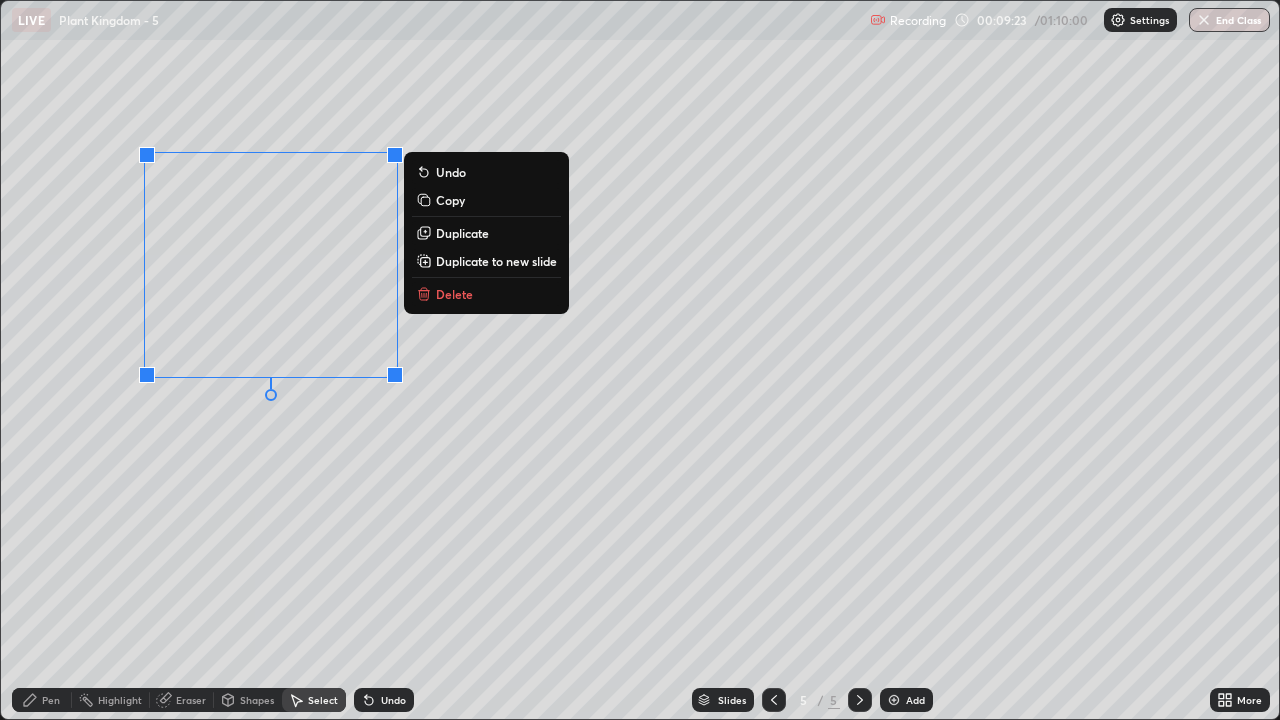 click on "Pen" at bounding box center (51, 700) 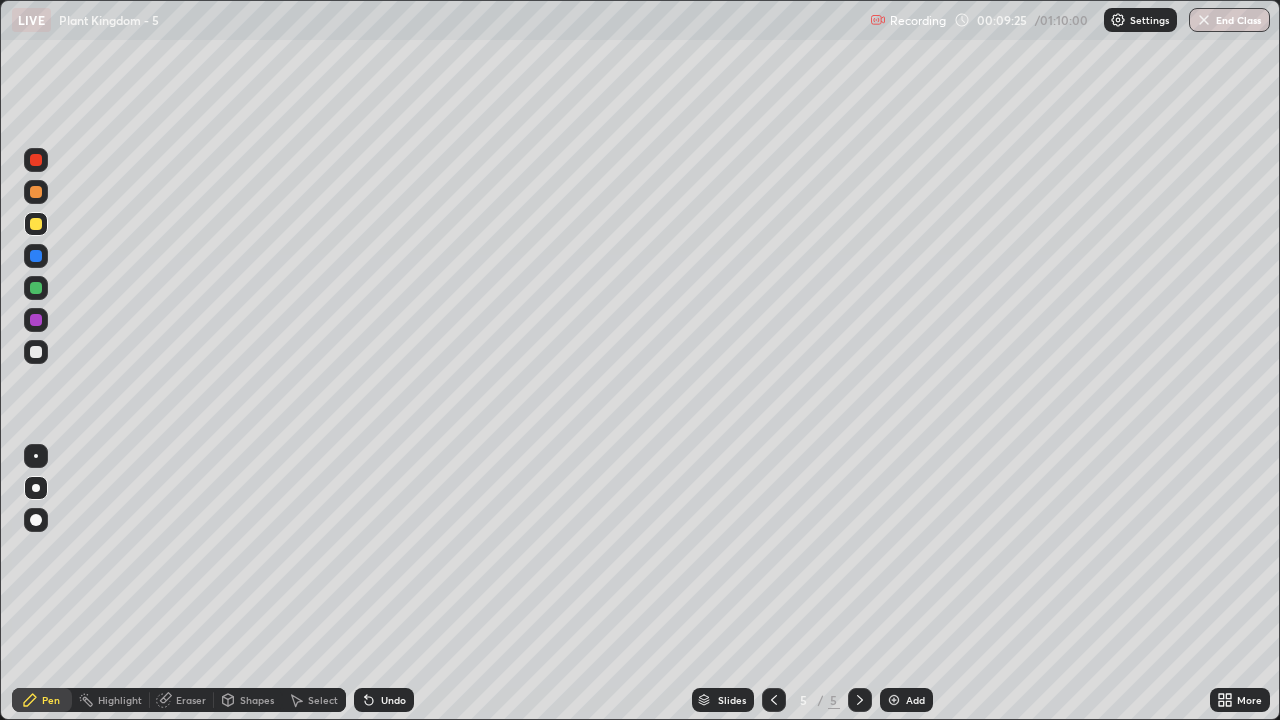 click at bounding box center (36, 192) 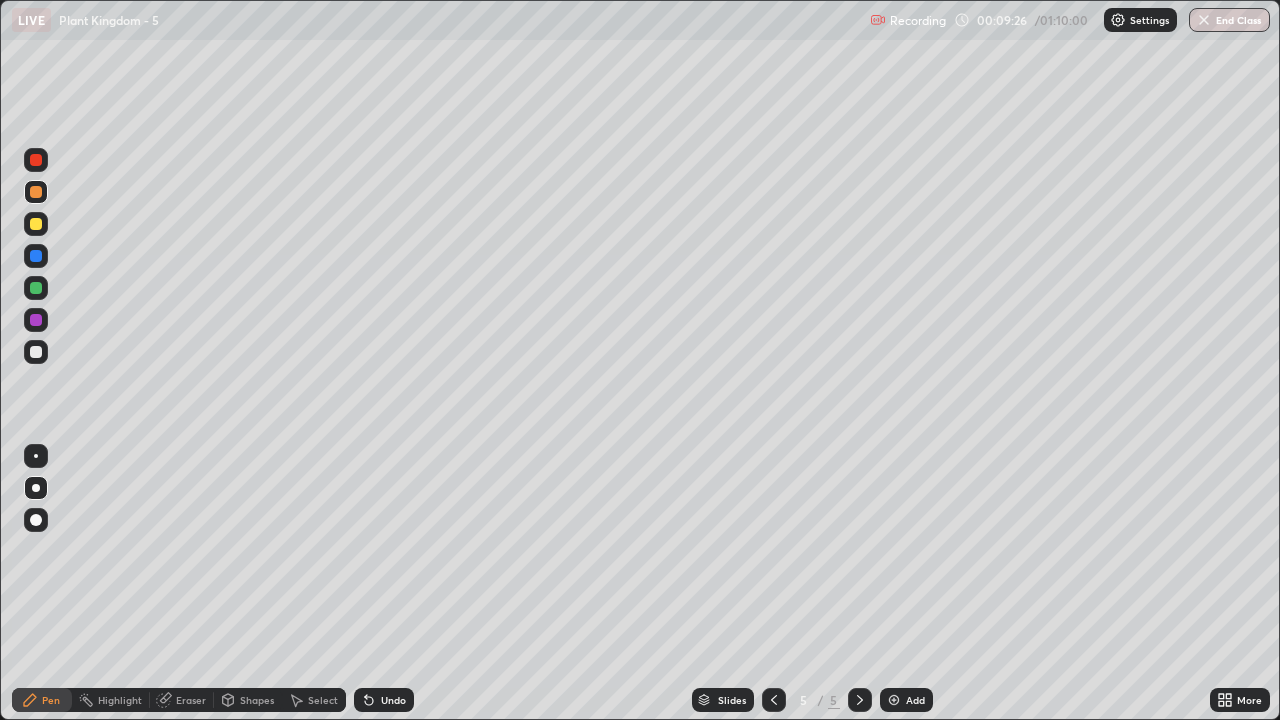click at bounding box center [36, 456] 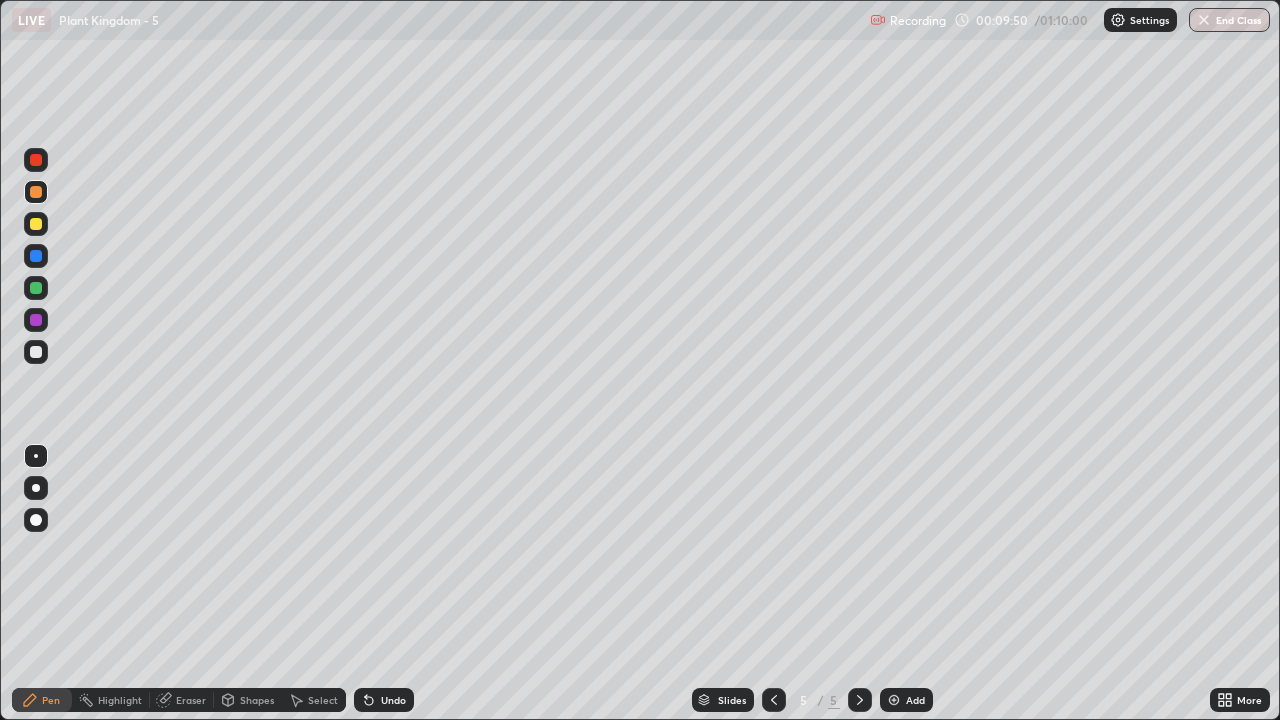 click on "Select" at bounding box center (323, 700) 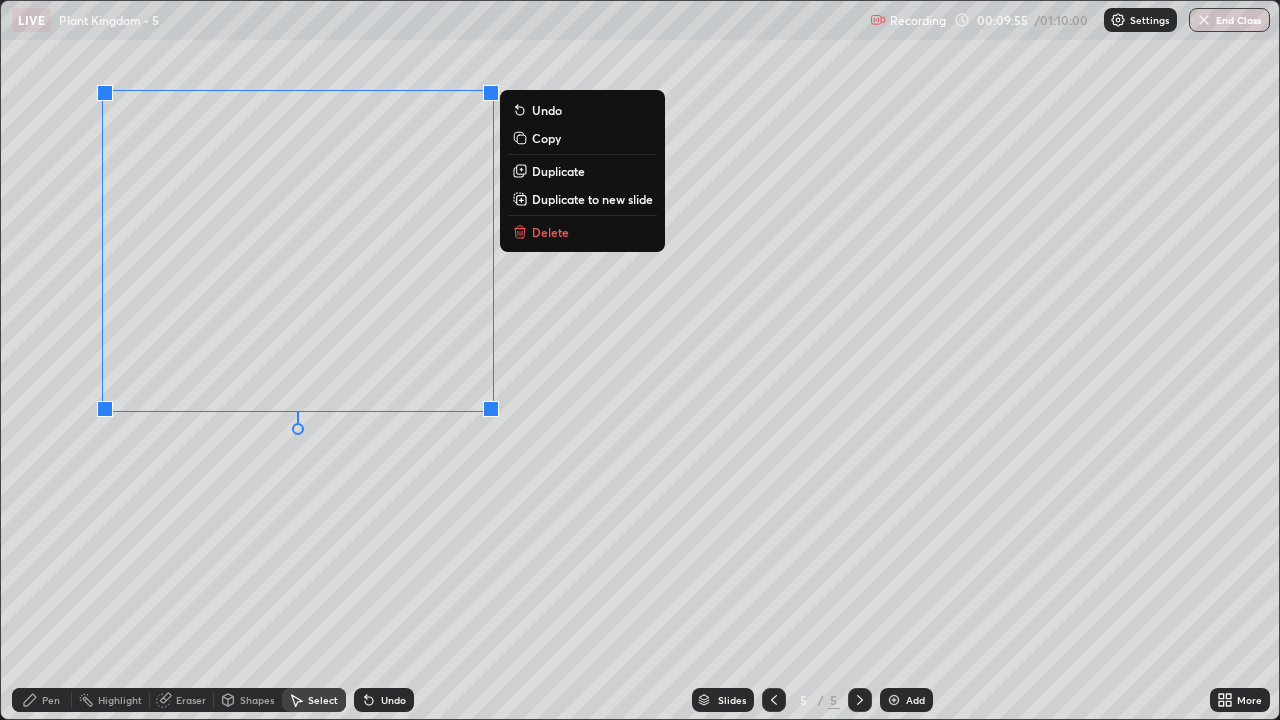 click on "0 ° Undo Copy Duplicate Duplicate to new slide Delete" at bounding box center (640, 360) 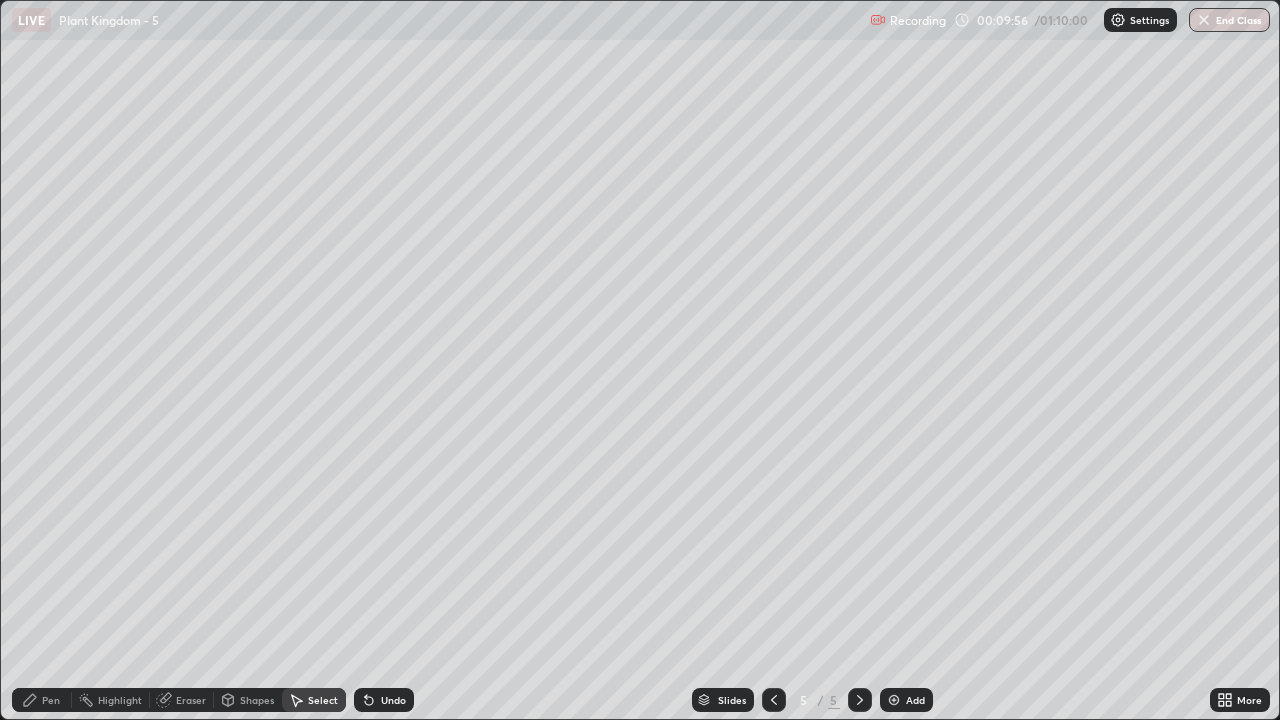 click on "Pen" at bounding box center [51, 700] 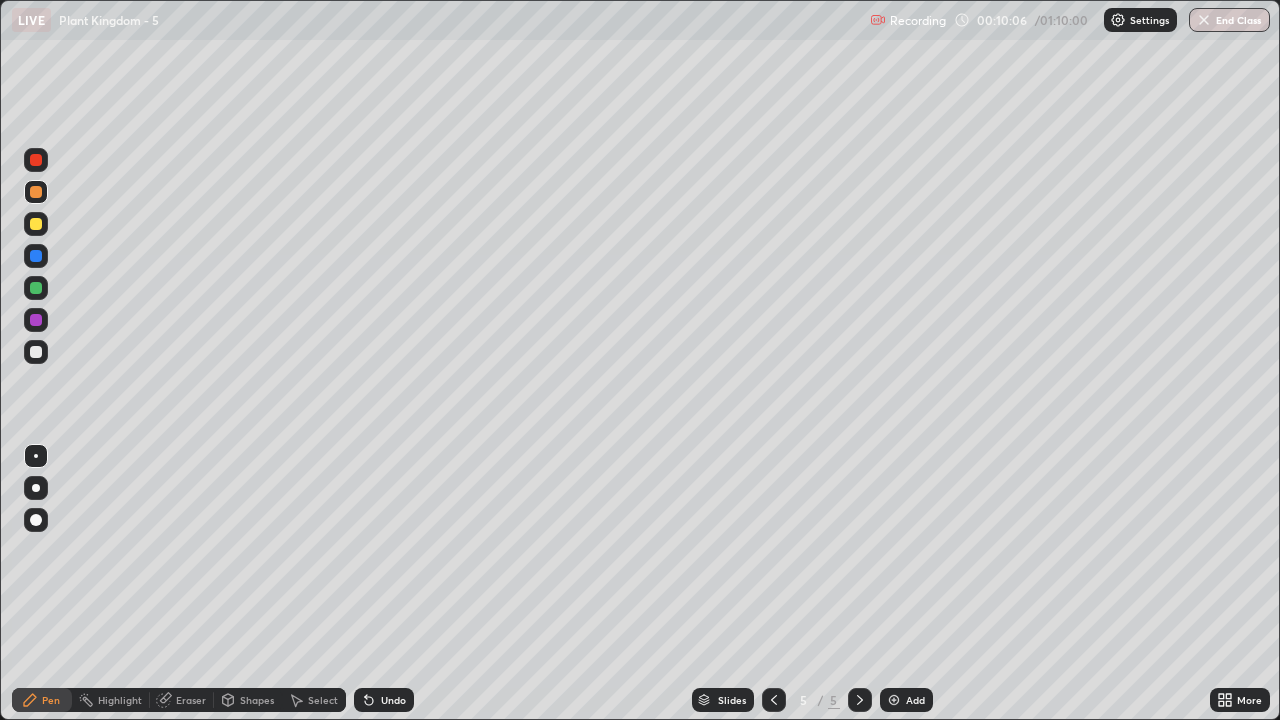 click at bounding box center (36, 352) 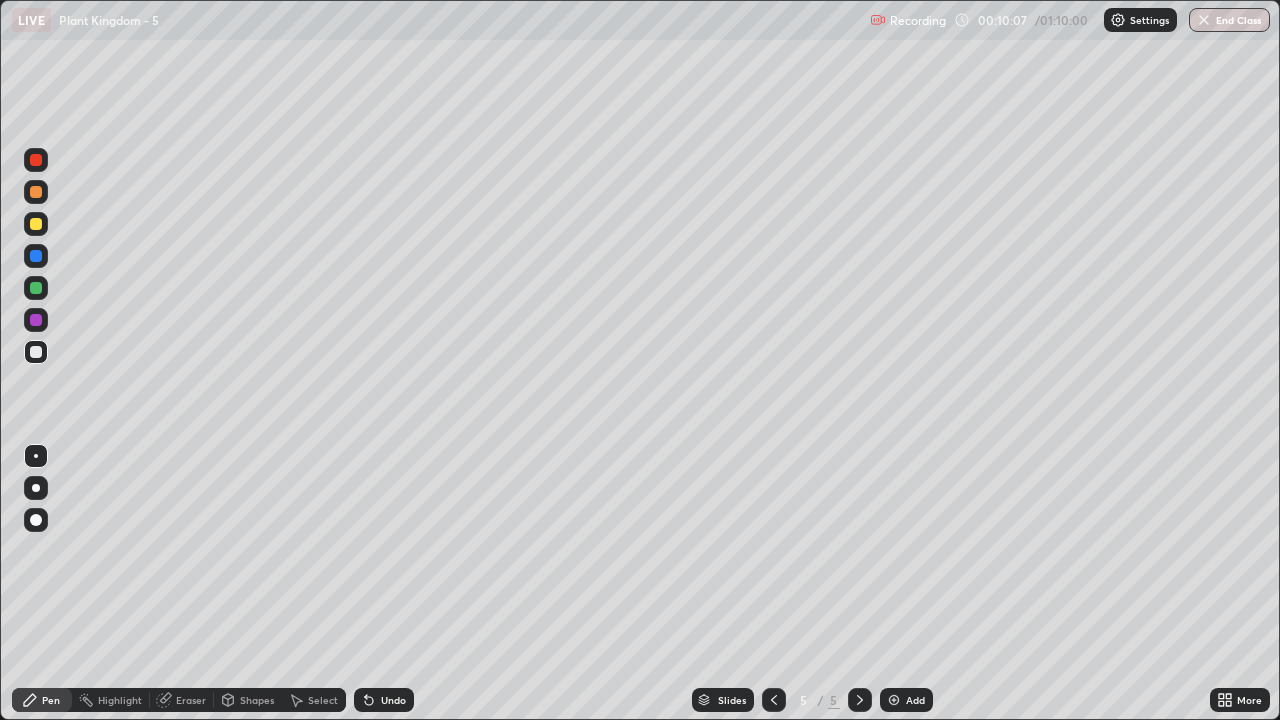 click at bounding box center (36, 488) 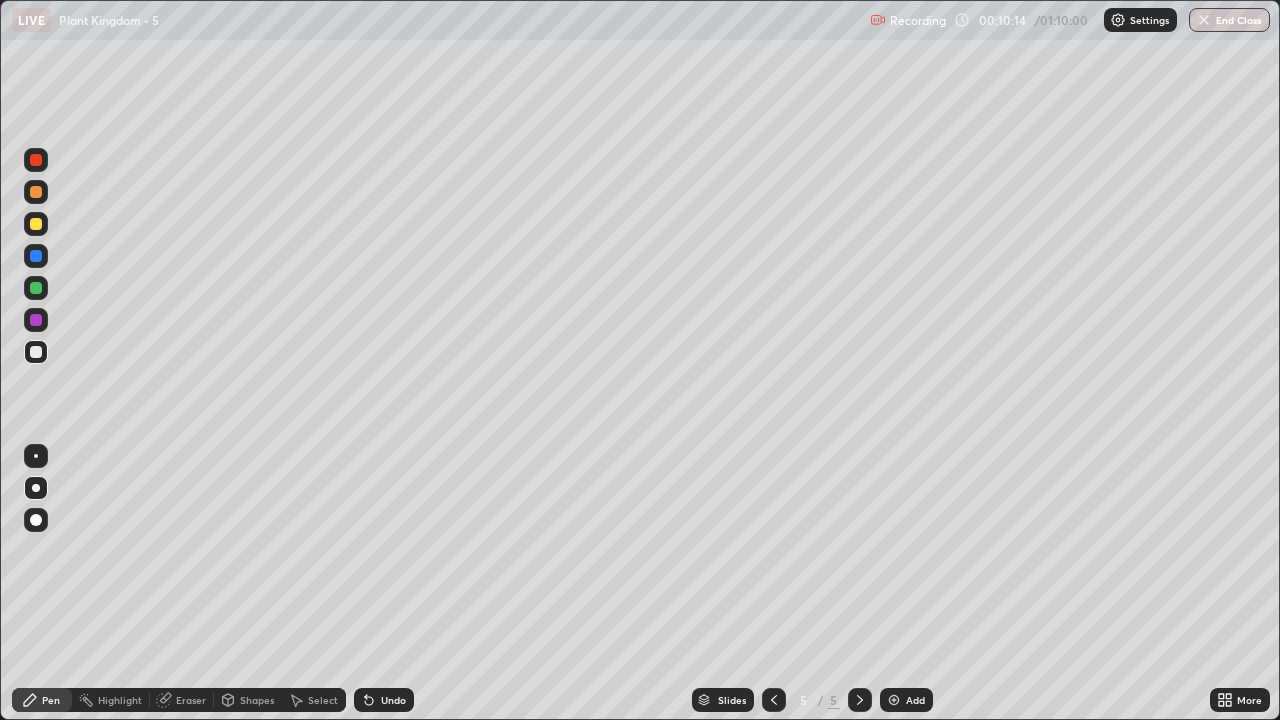 click at bounding box center [36, 320] 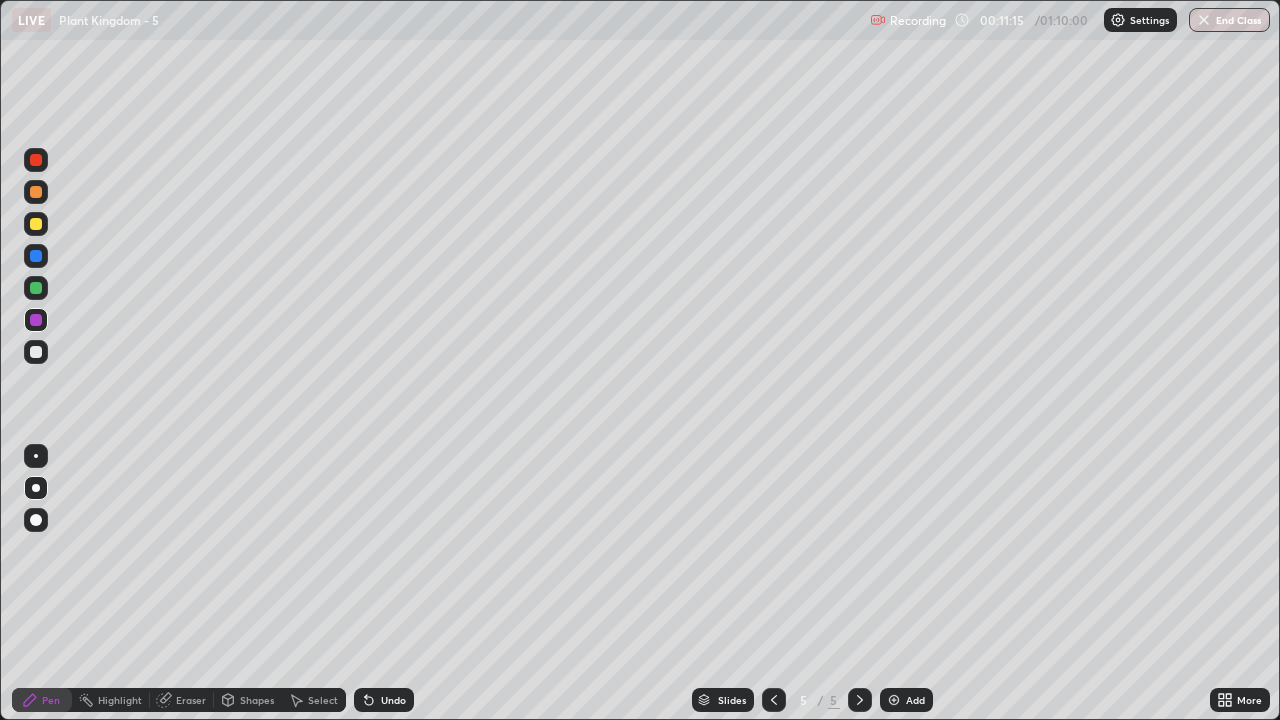click on "Select" at bounding box center [323, 700] 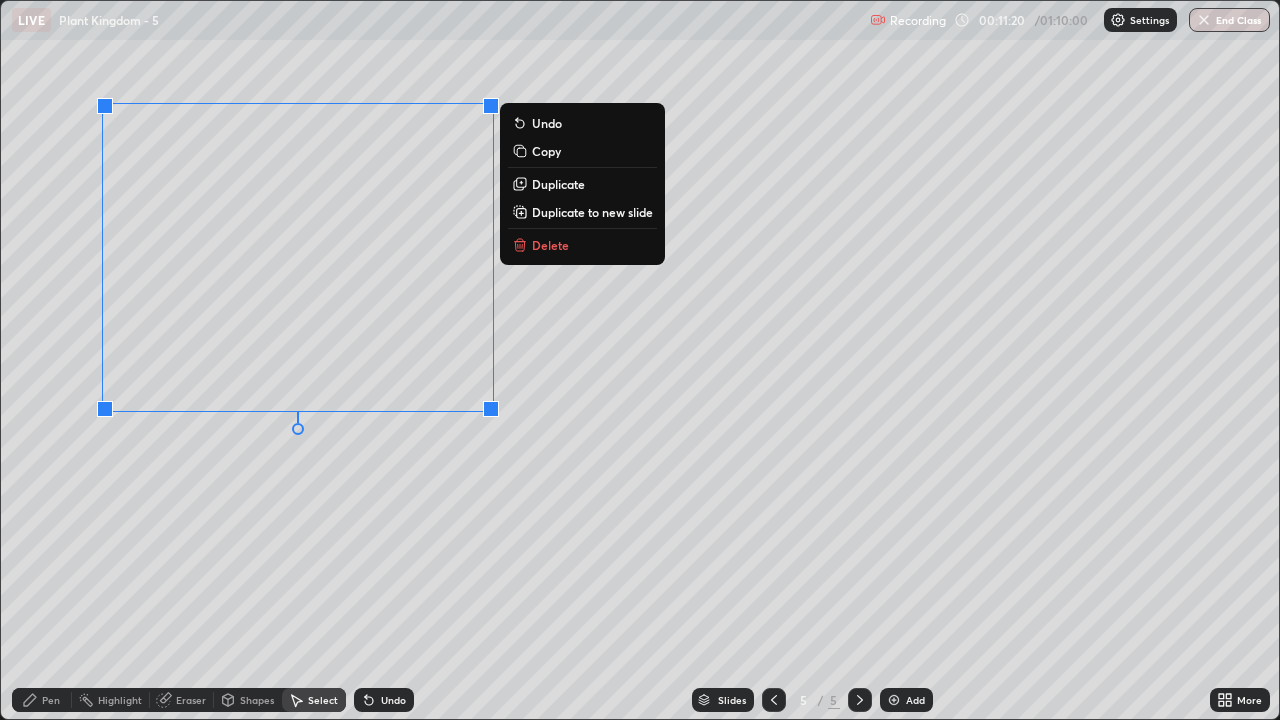 click on "Copy" at bounding box center (546, 151) 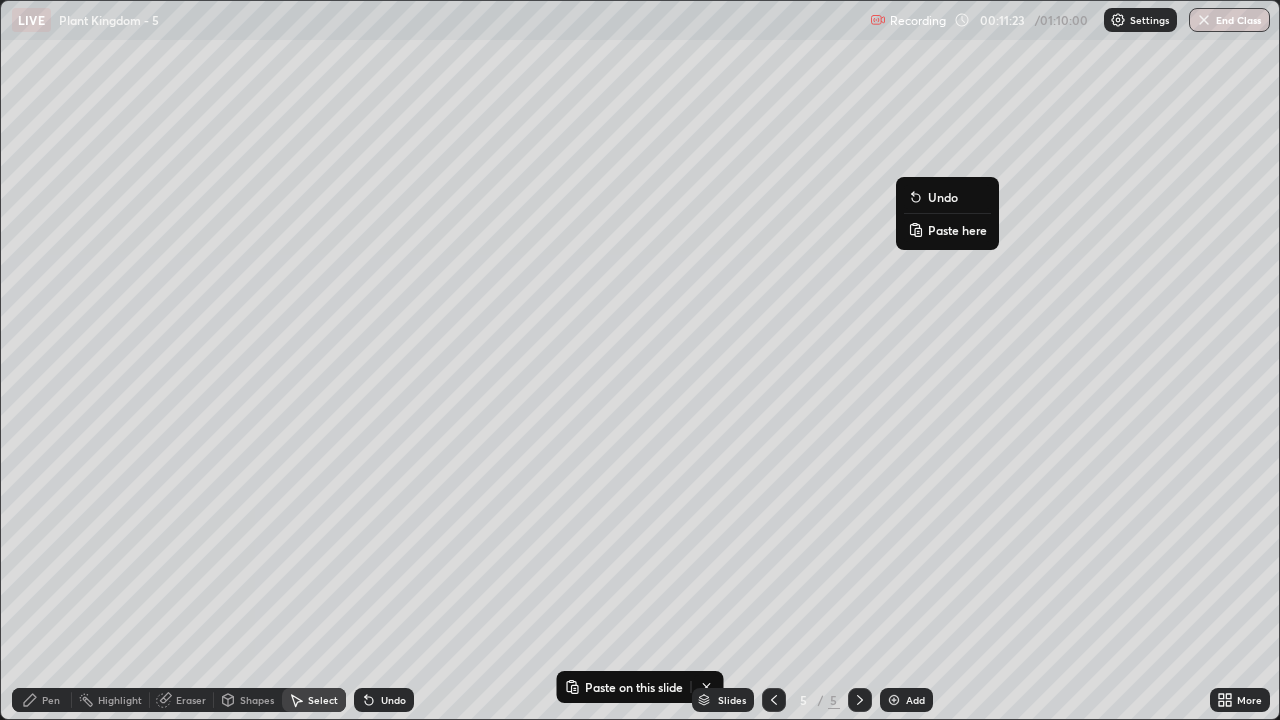 click on "Paste here" at bounding box center (957, 230) 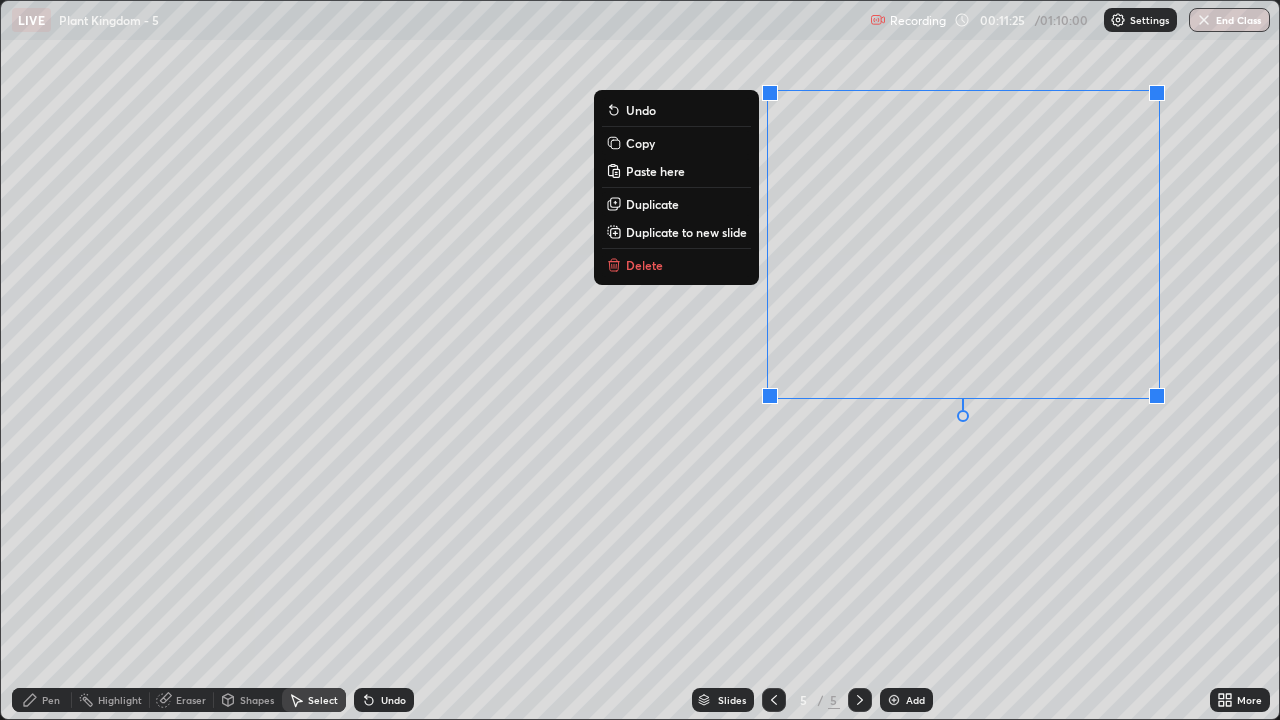 click on "0 ° Undo Copy Paste here Duplicate Duplicate to new slide Delete" at bounding box center [640, 360] 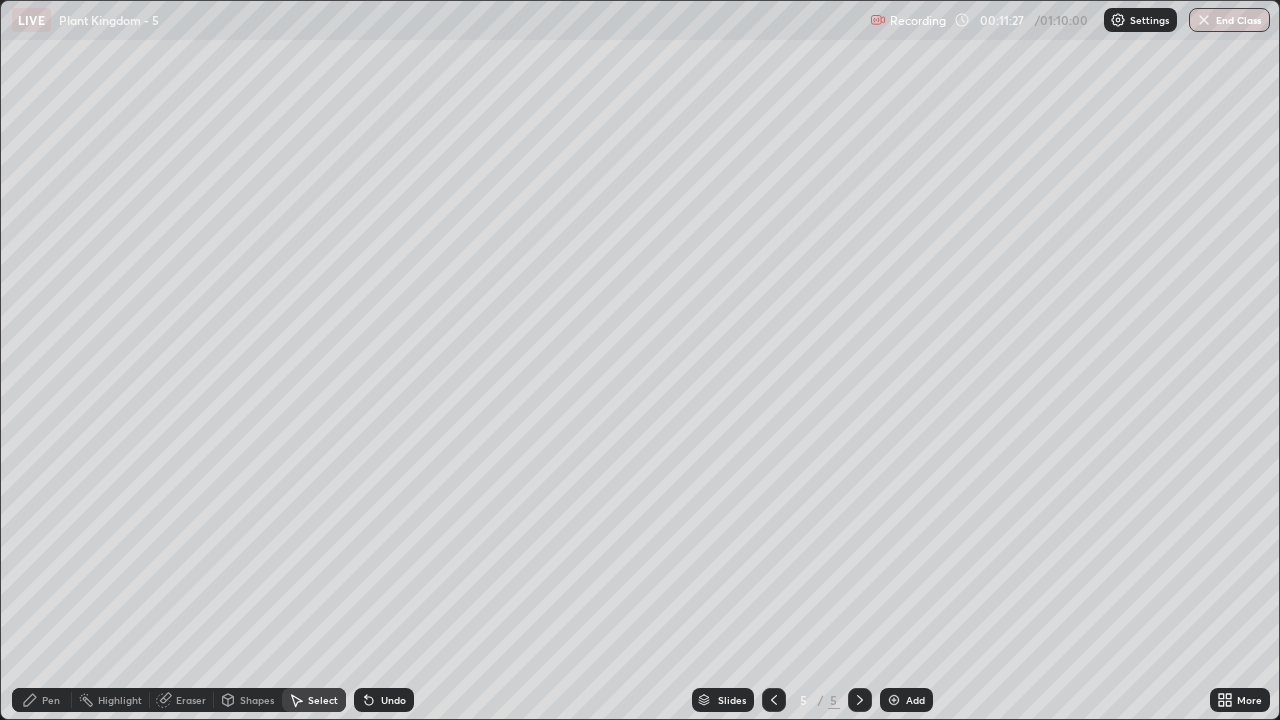 click on "Pen" at bounding box center [51, 700] 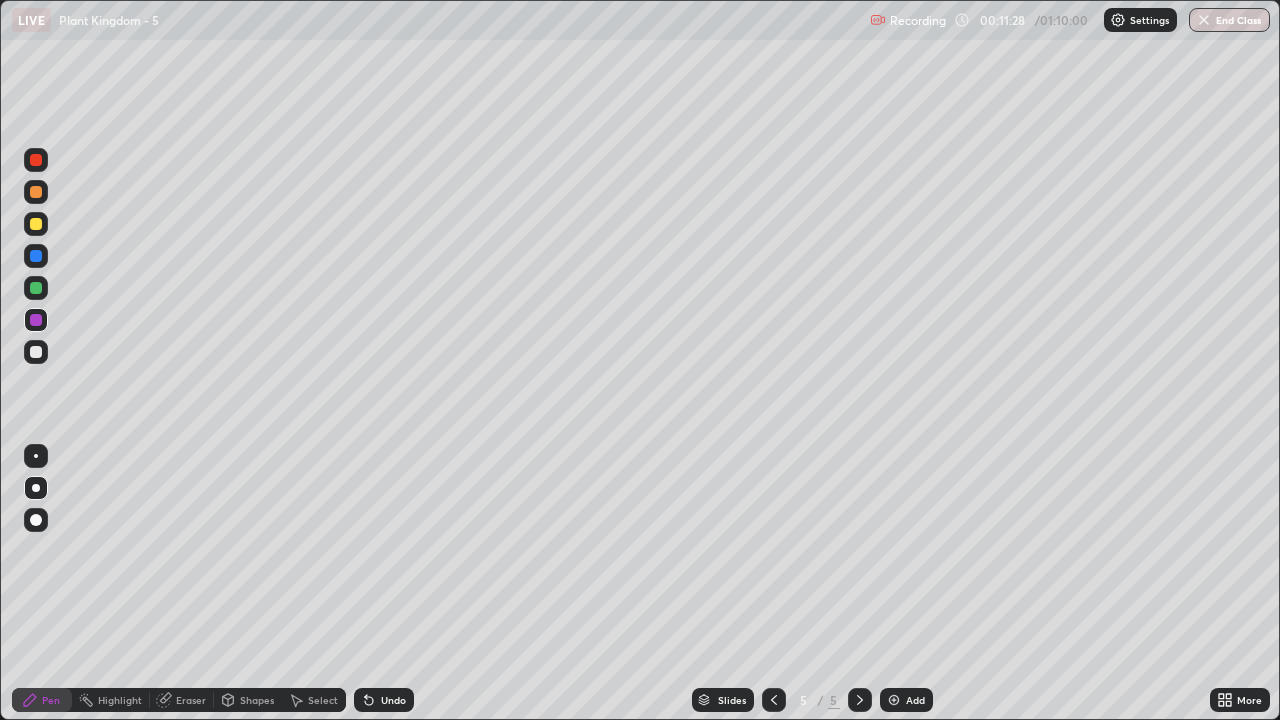 click at bounding box center (36, 192) 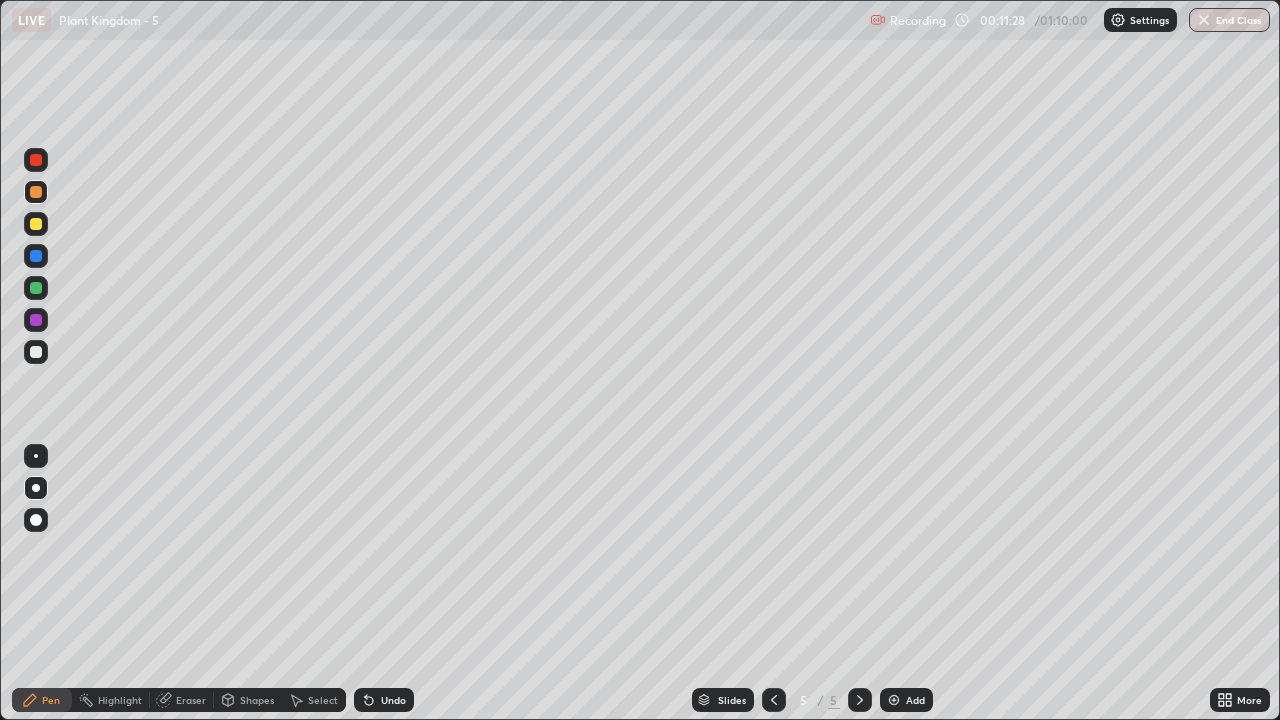 click at bounding box center [36, 456] 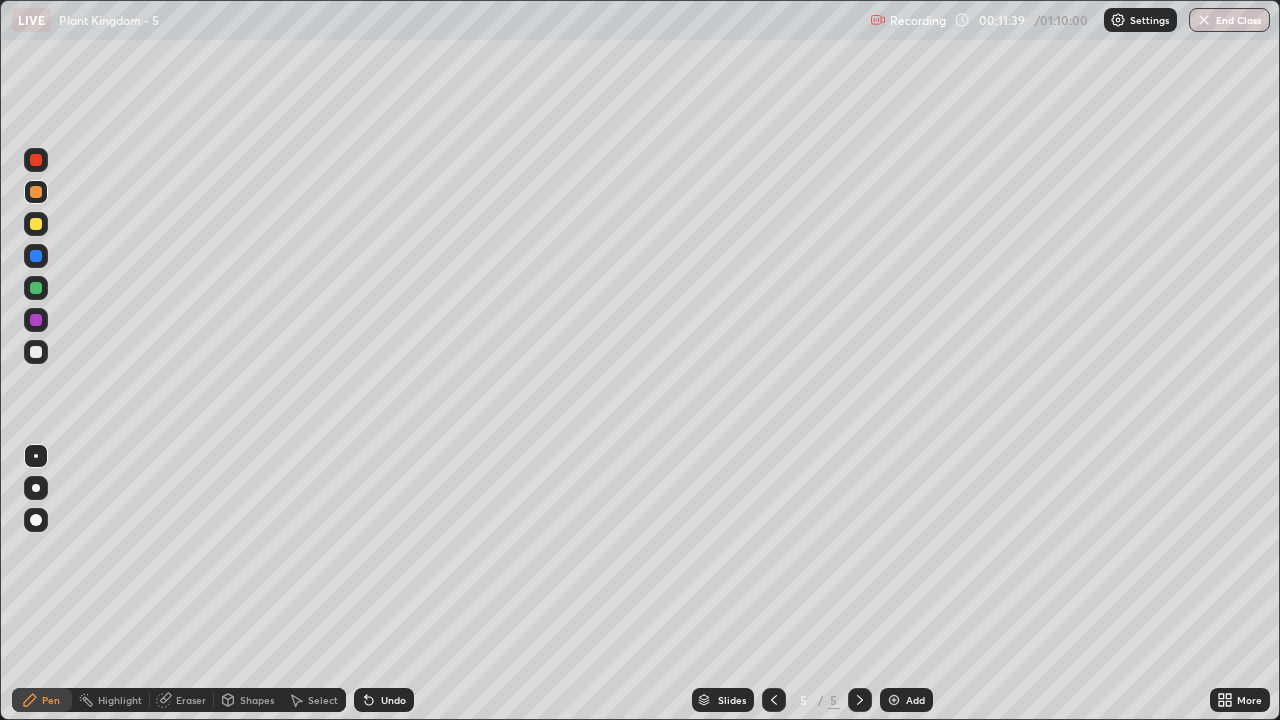 click on "Eraser" at bounding box center (191, 700) 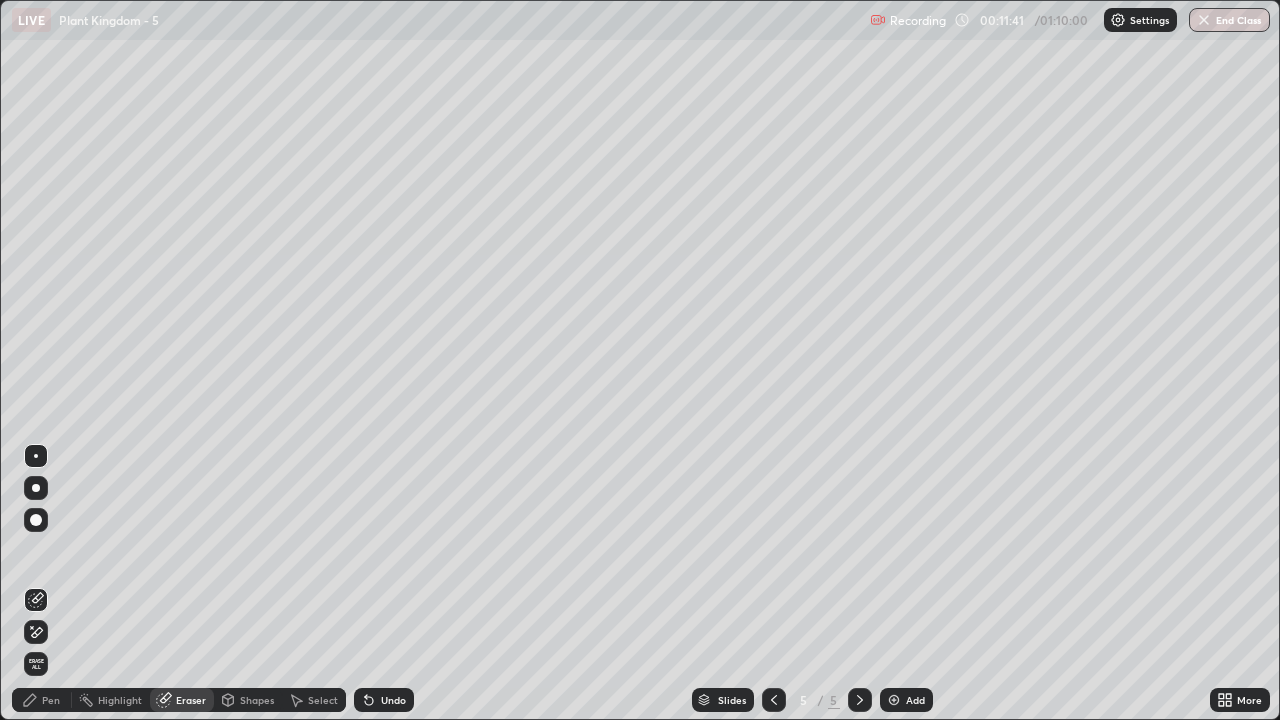 click 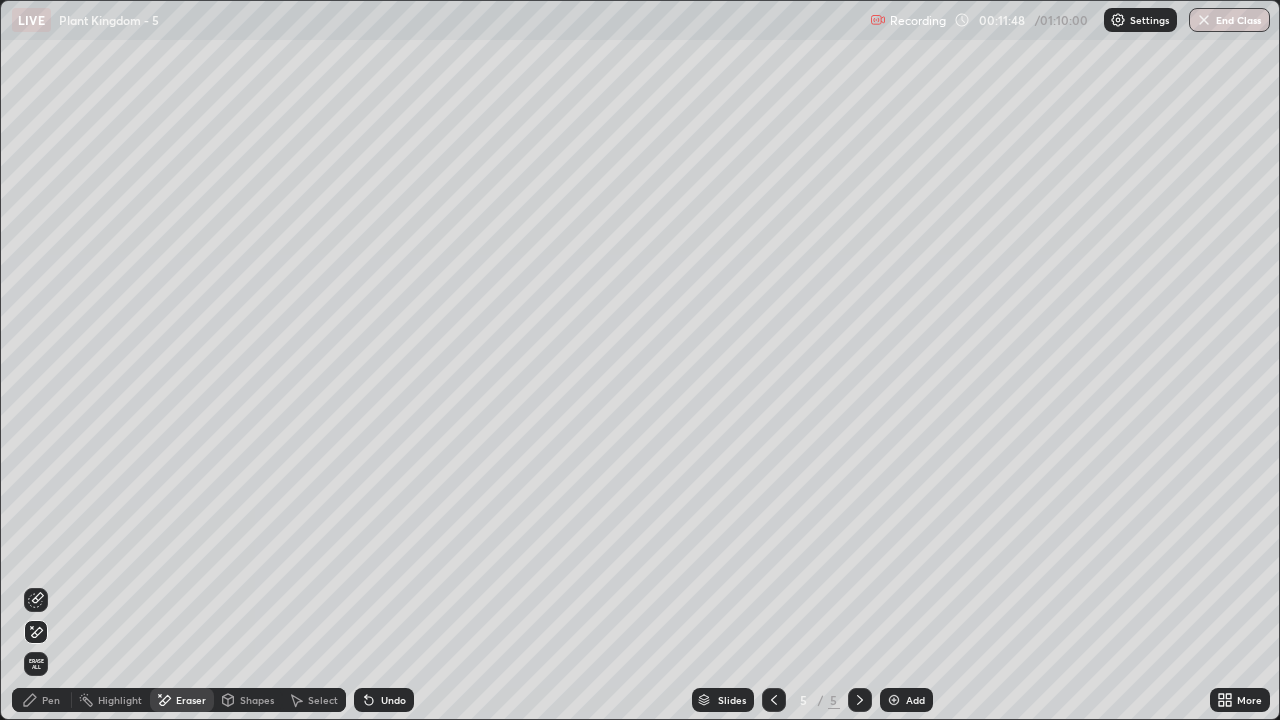 click on "Pen" at bounding box center [51, 700] 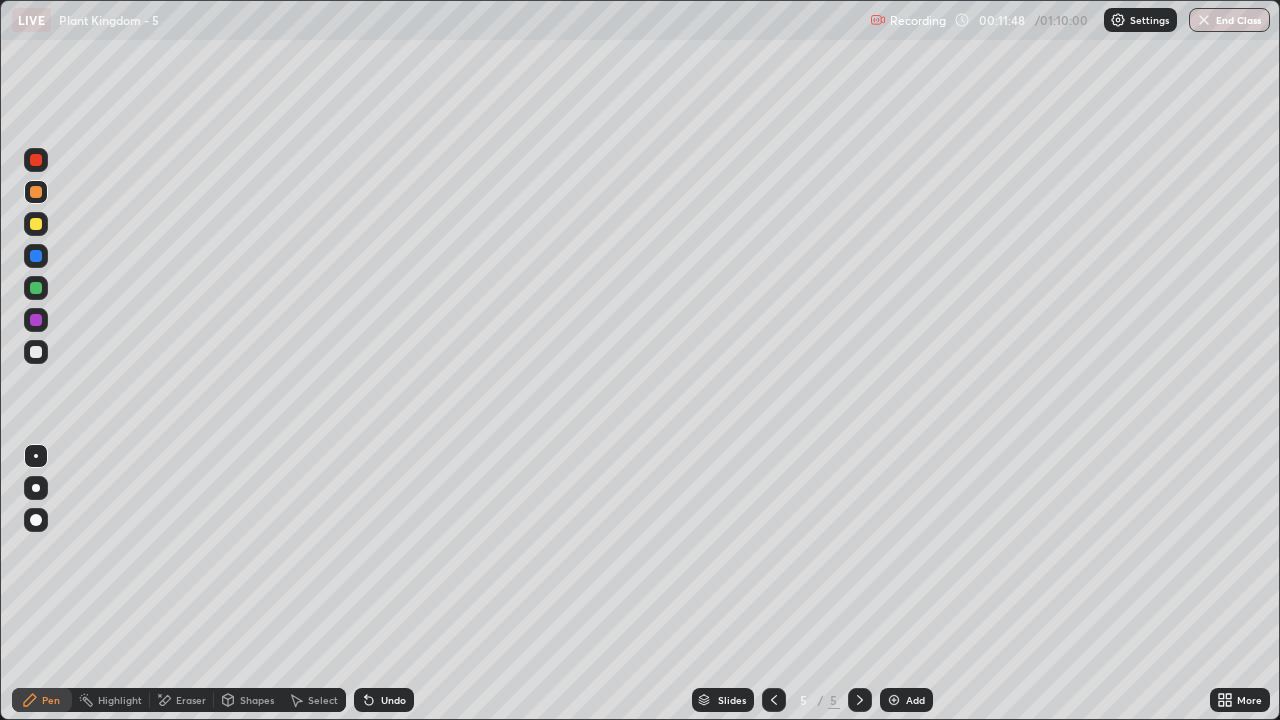 click at bounding box center [36, 224] 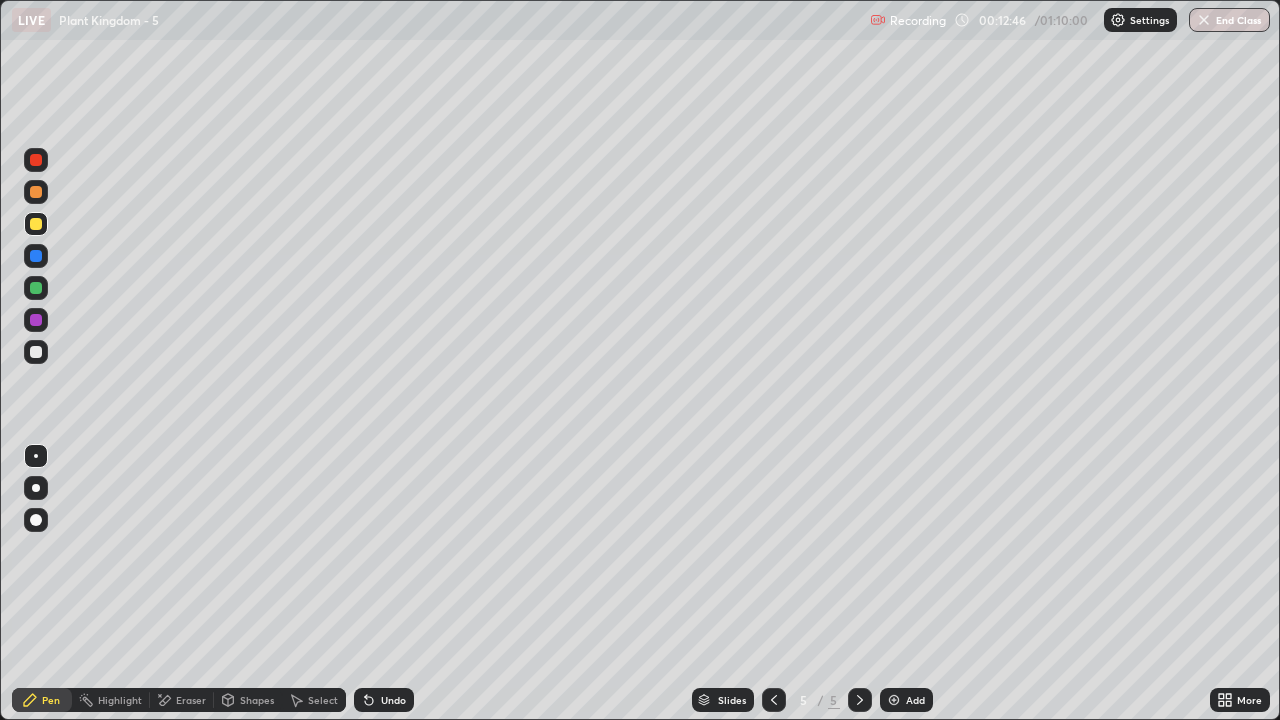 click at bounding box center [36, 352] 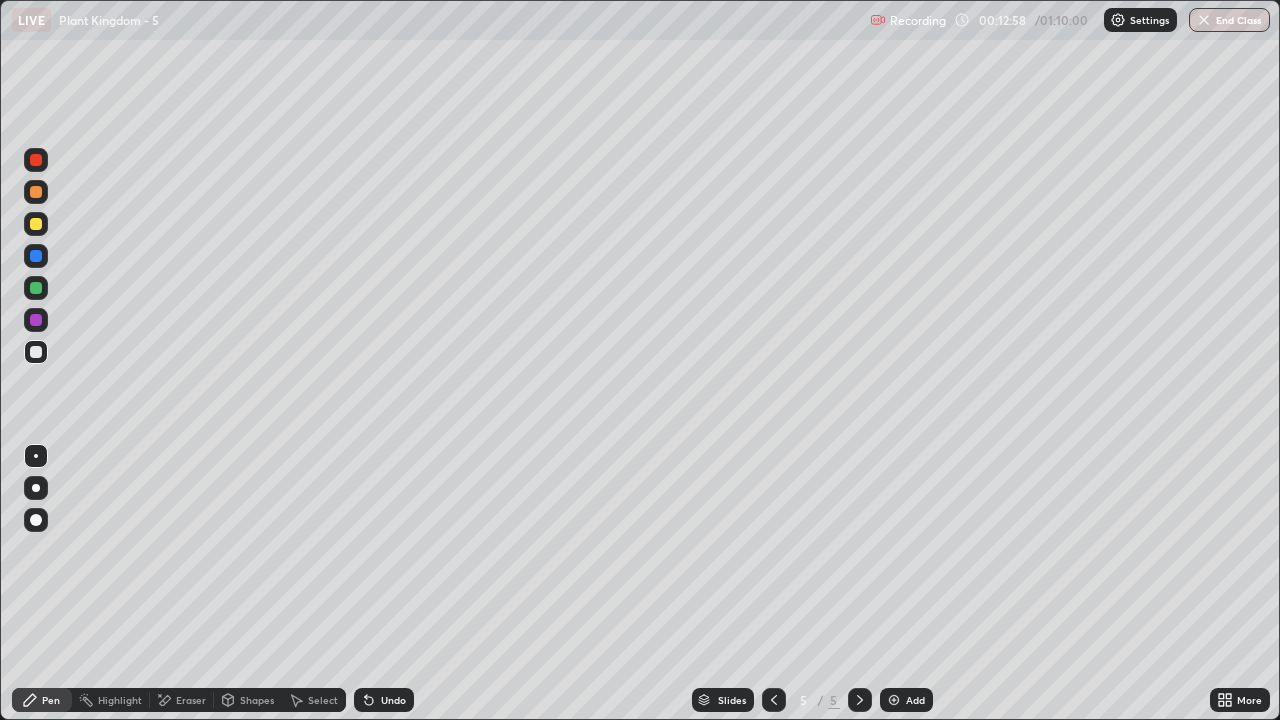 click at bounding box center (36, 224) 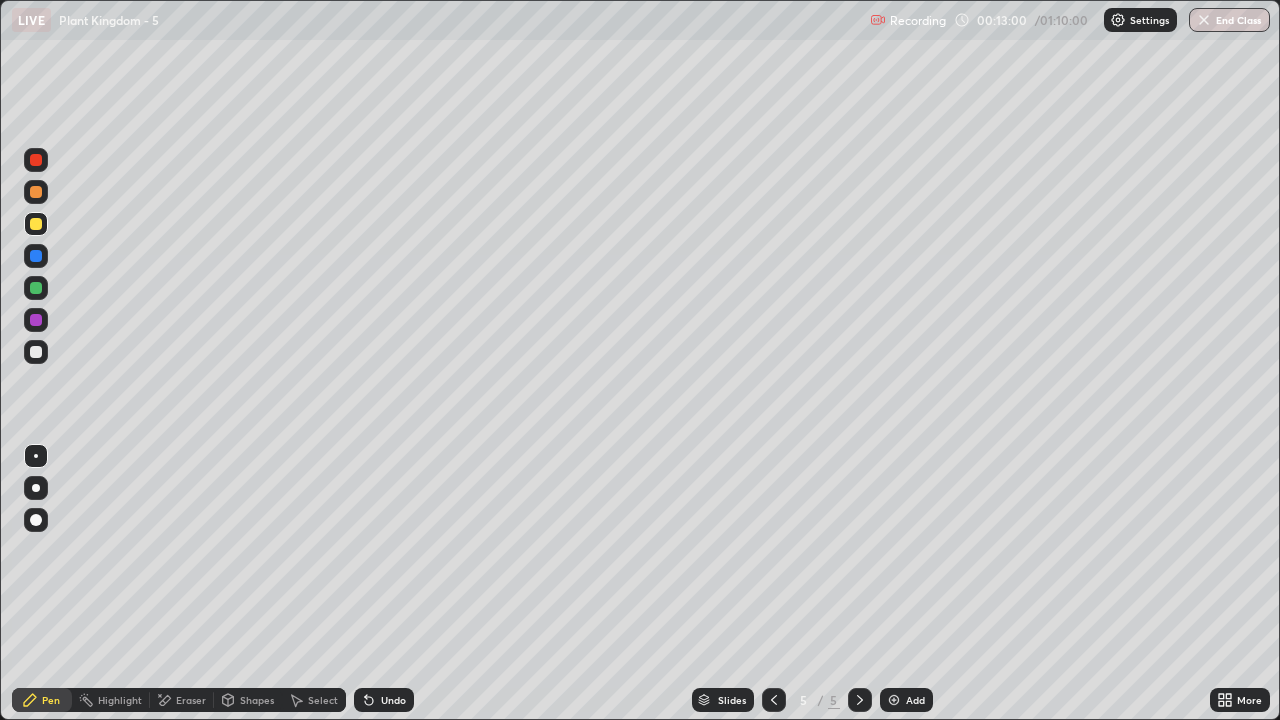 click on "Select" at bounding box center (323, 700) 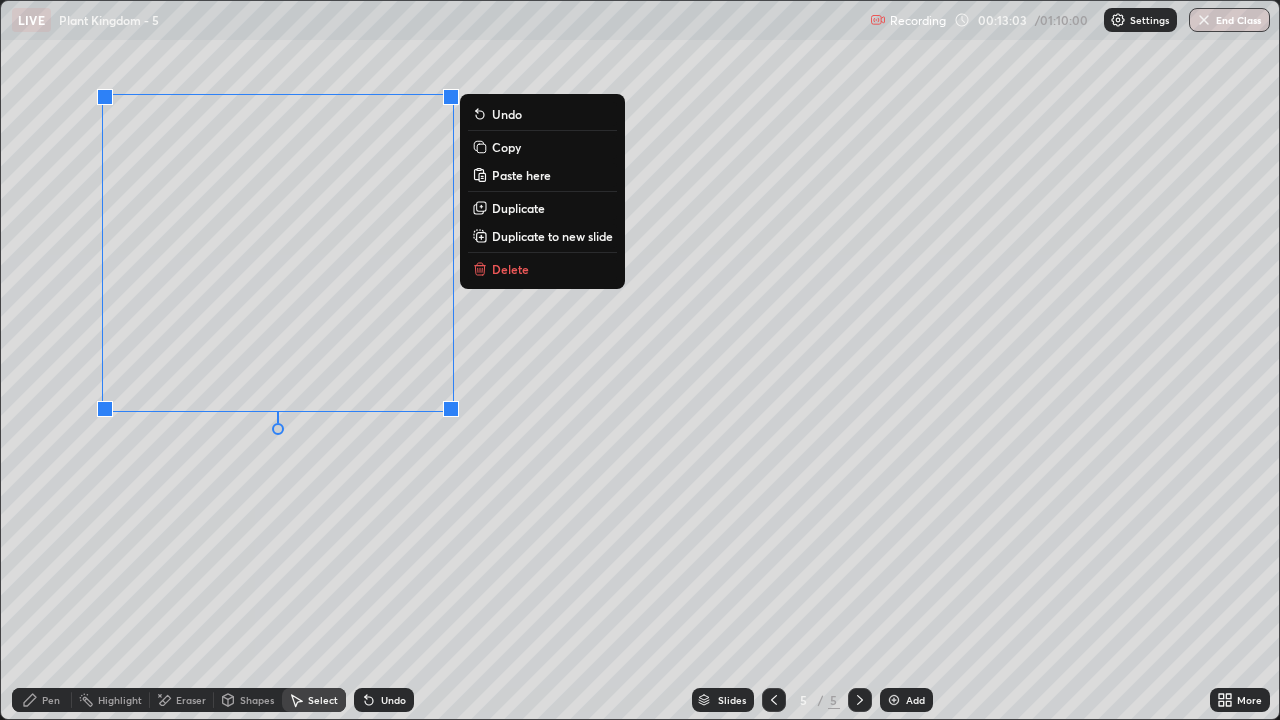 click on "Copy" at bounding box center [542, 147] 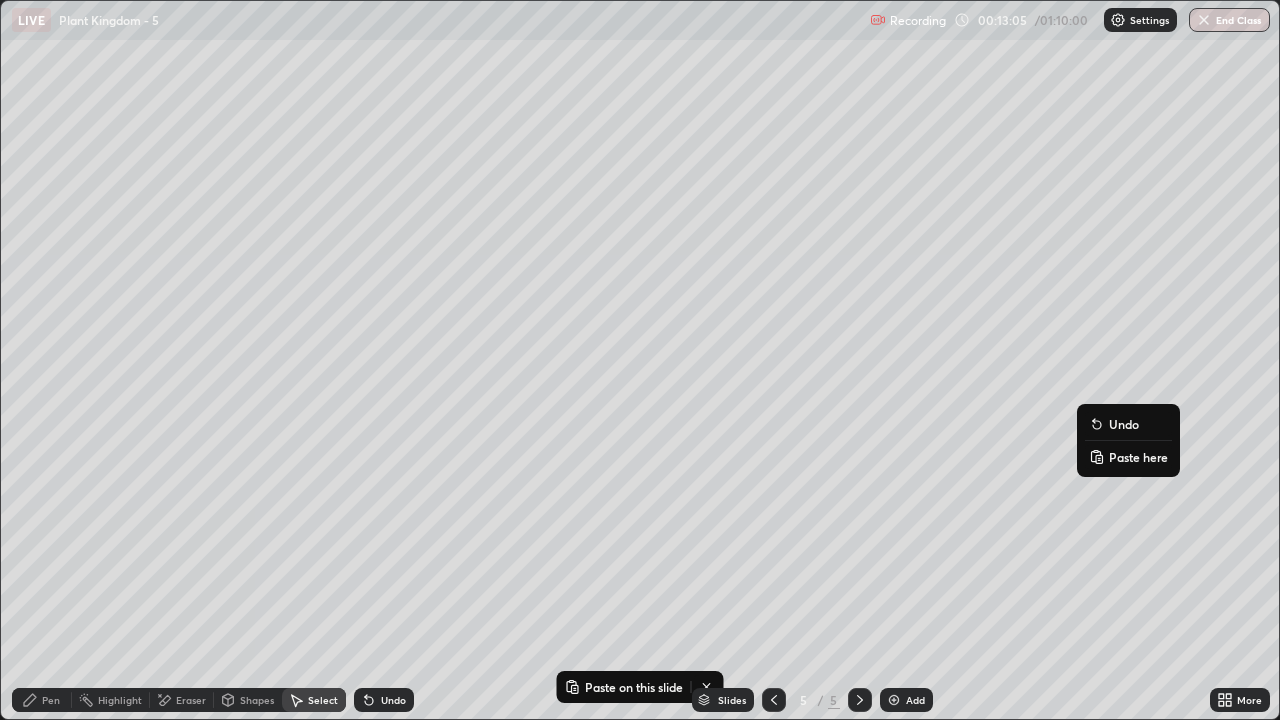 click on "Paste here" at bounding box center (1138, 457) 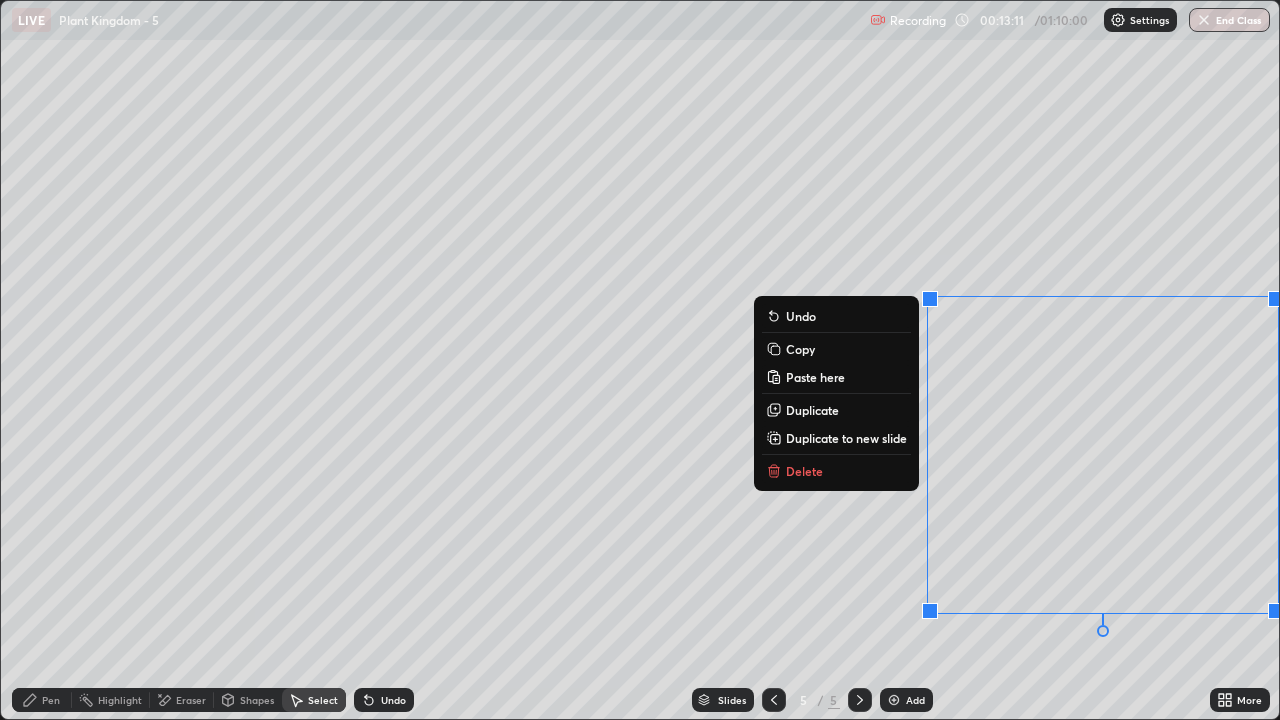 click on "Eraser" at bounding box center [191, 700] 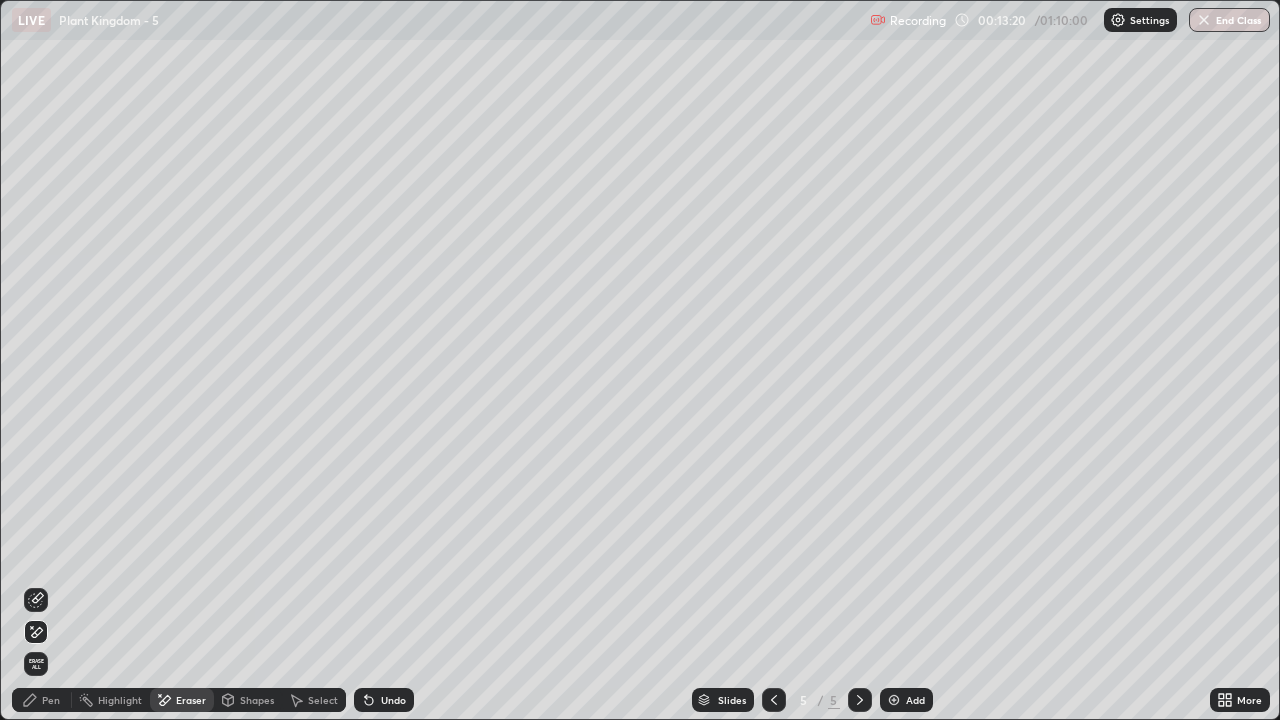click on "Select" at bounding box center [323, 700] 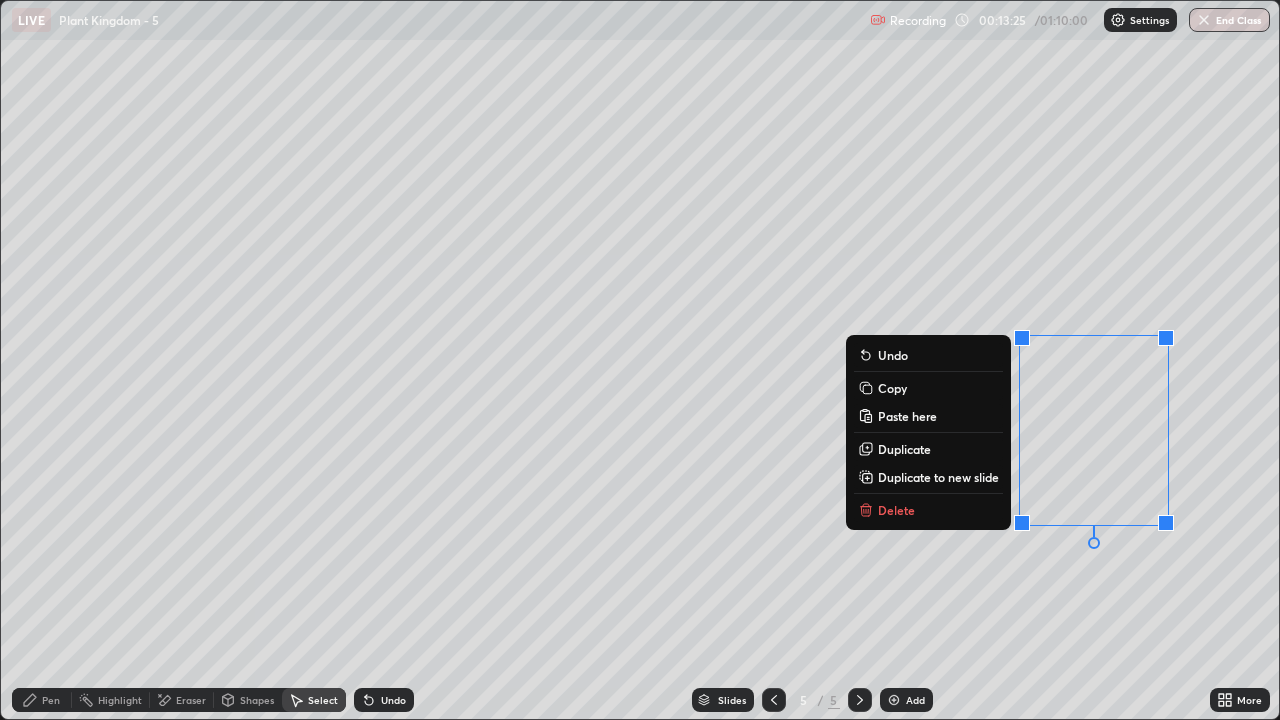 click on "0 ° Undo Copy Paste here Duplicate Duplicate to new slide Delete" at bounding box center [640, 360] 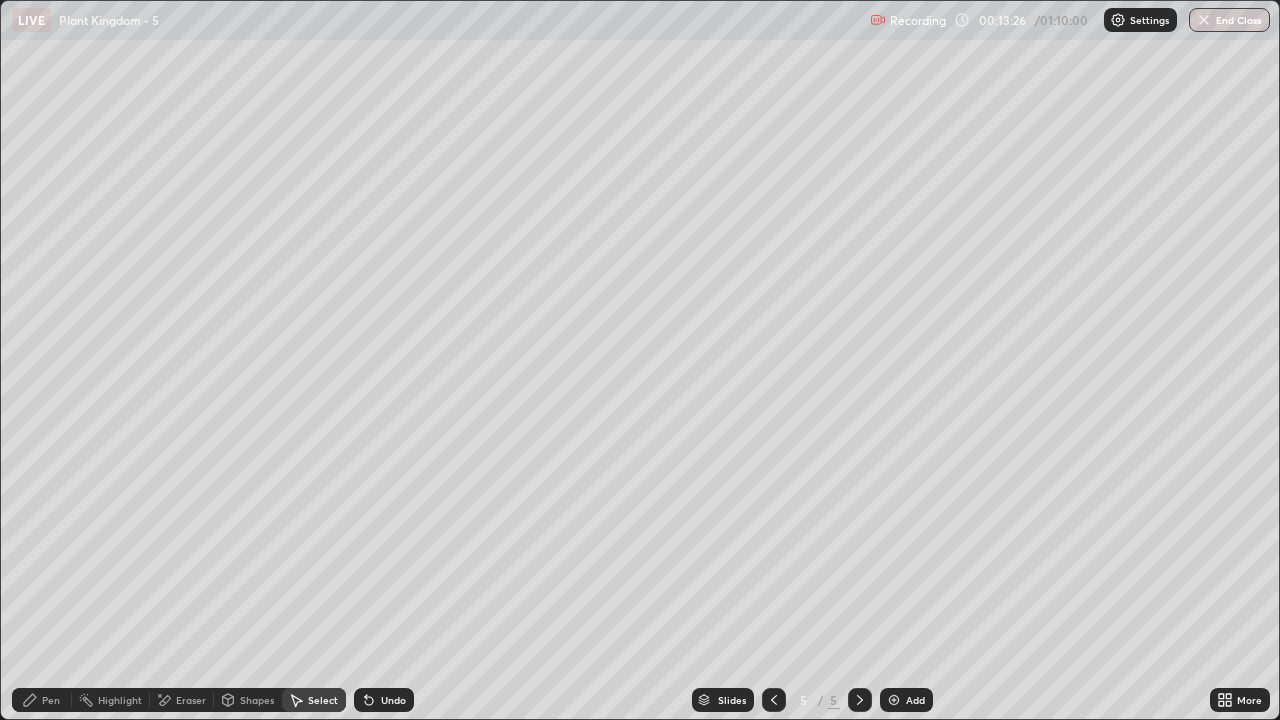 click on "Pen" at bounding box center (42, 700) 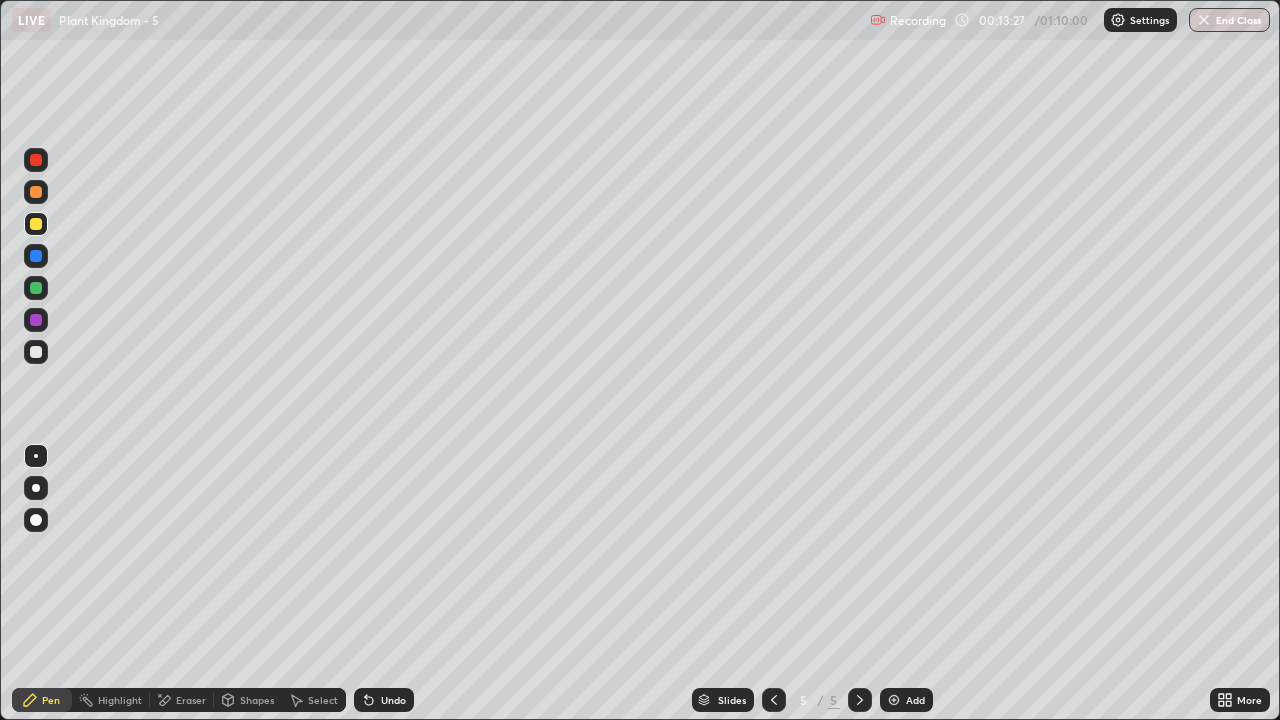click at bounding box center [36, 224] 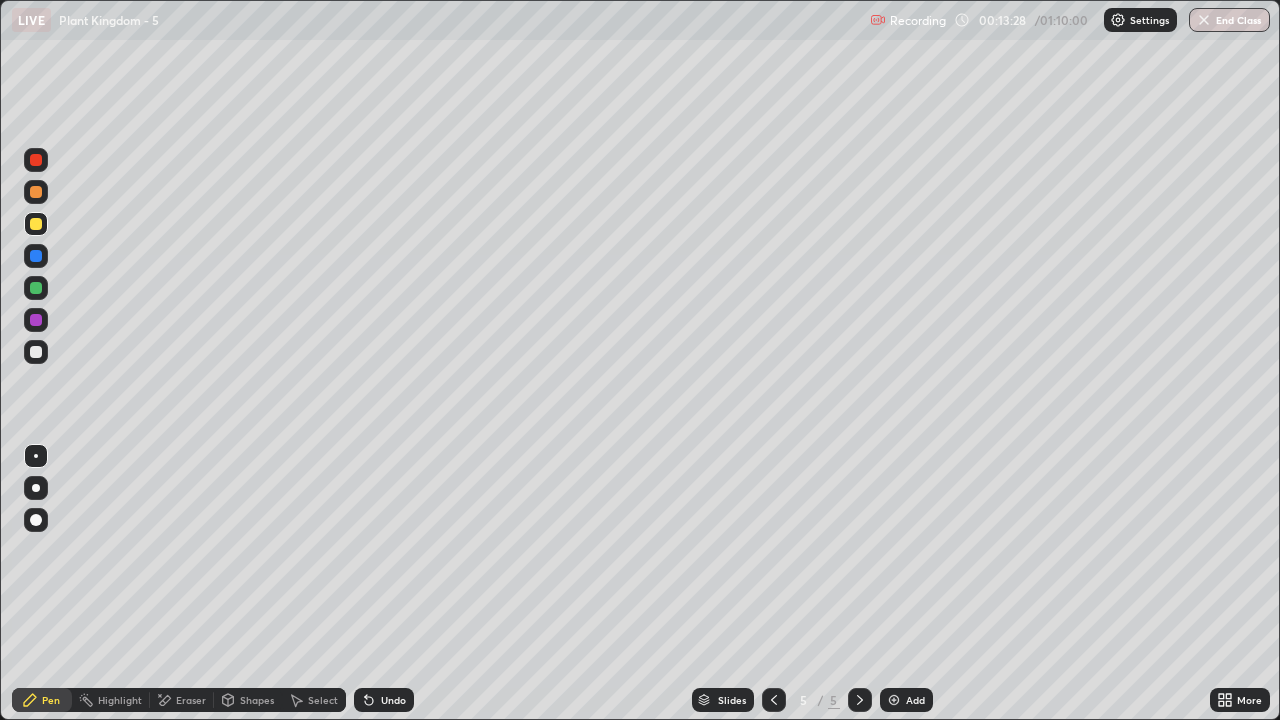 click at bounding box center [36, 488] 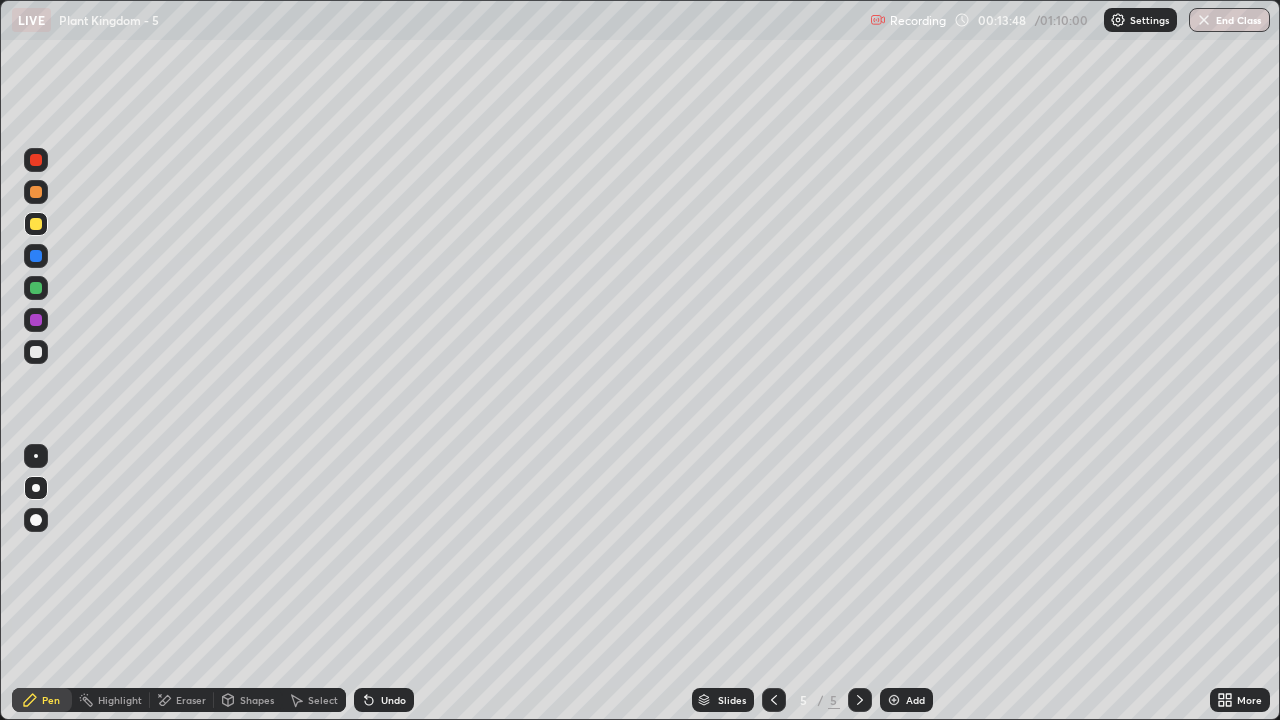 click at bounding box center [36, 352] 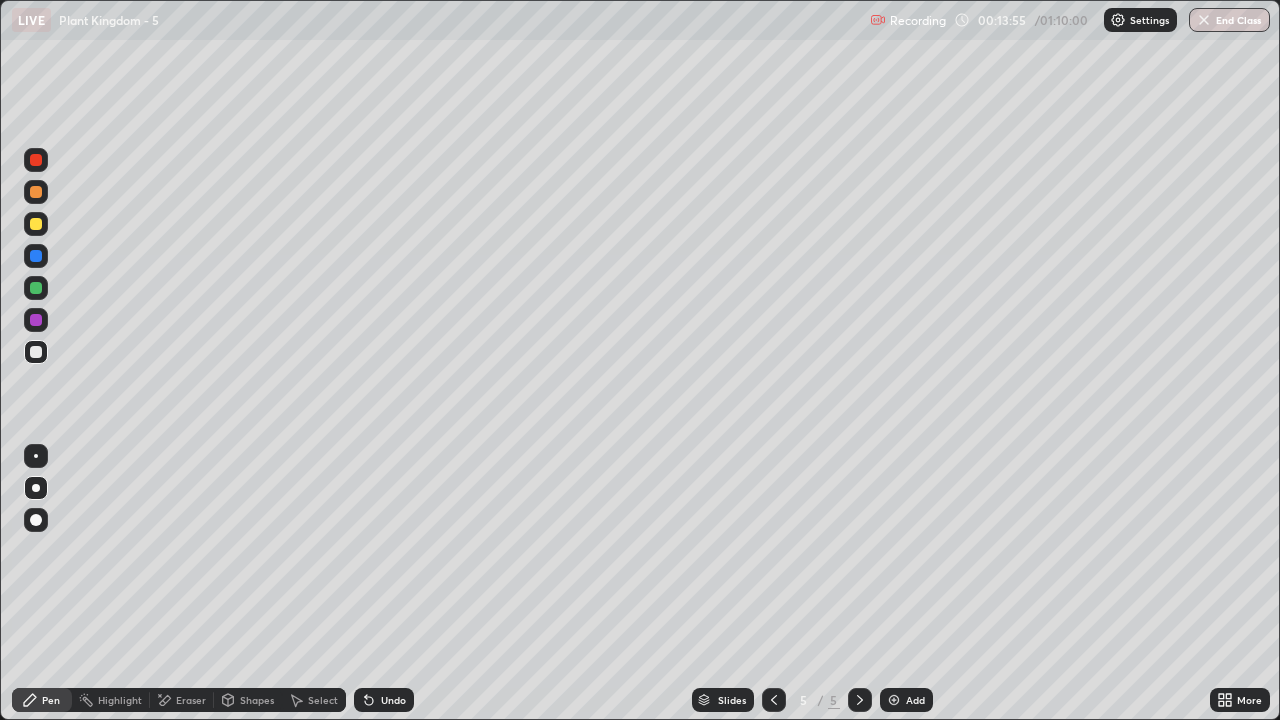 click at bounding box center (36, 456) 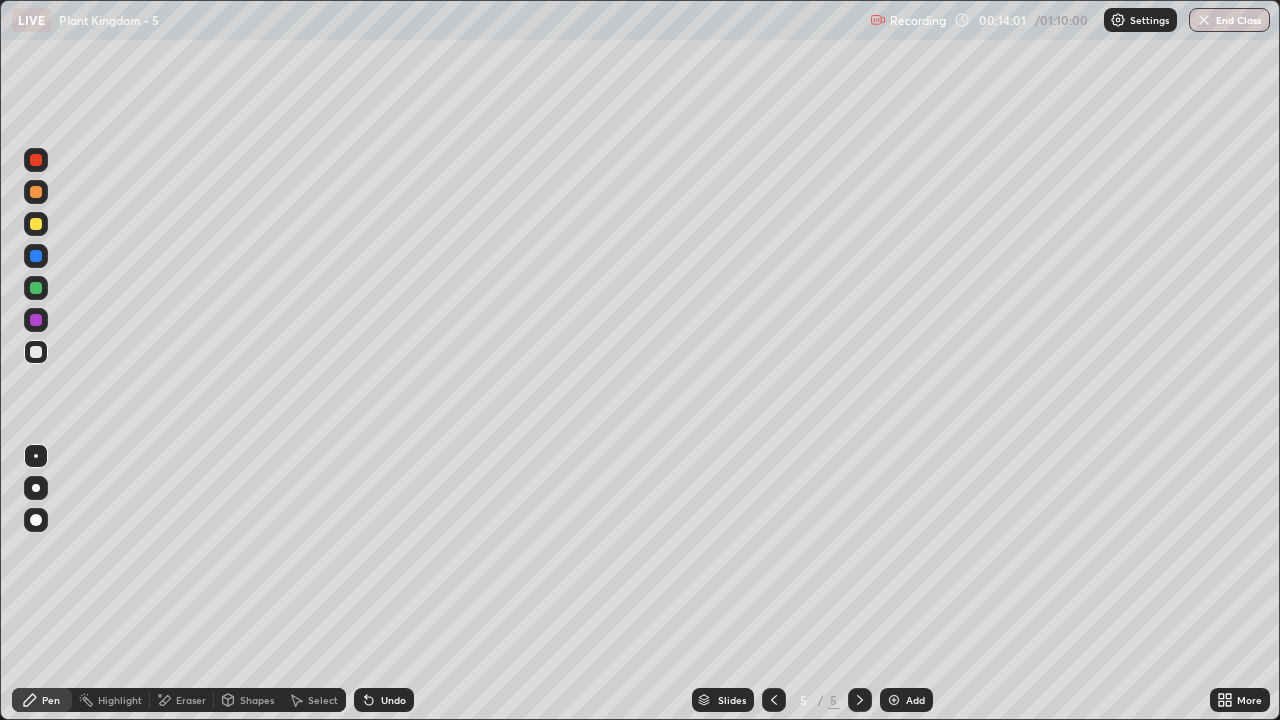 click at bounding box center (36, 320) 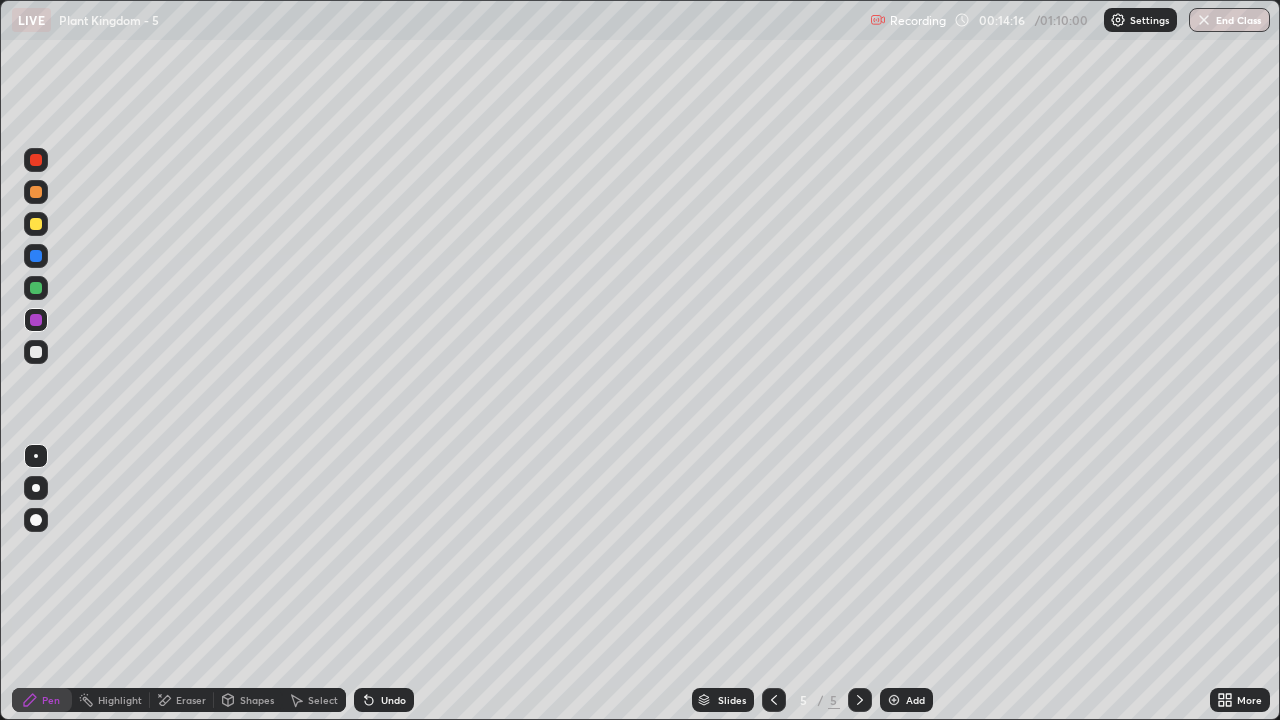 click at bounding box center [36, 488] 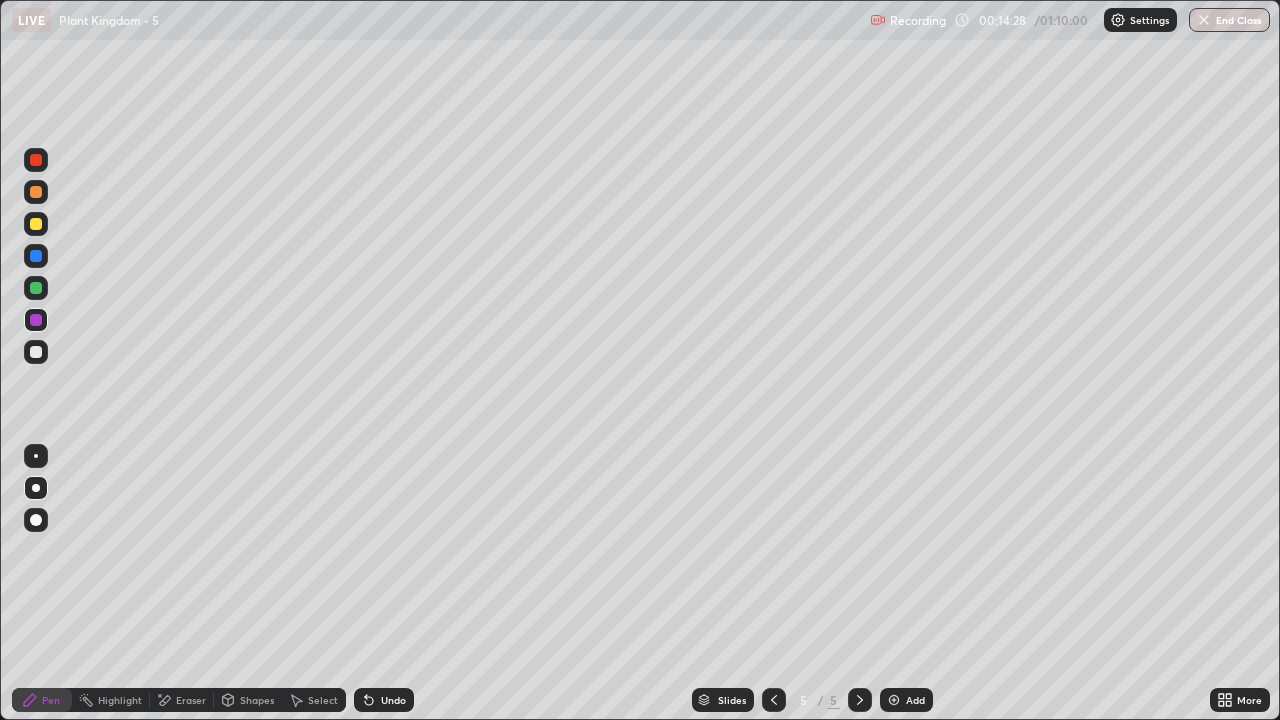click at bounding box center [36, 456] 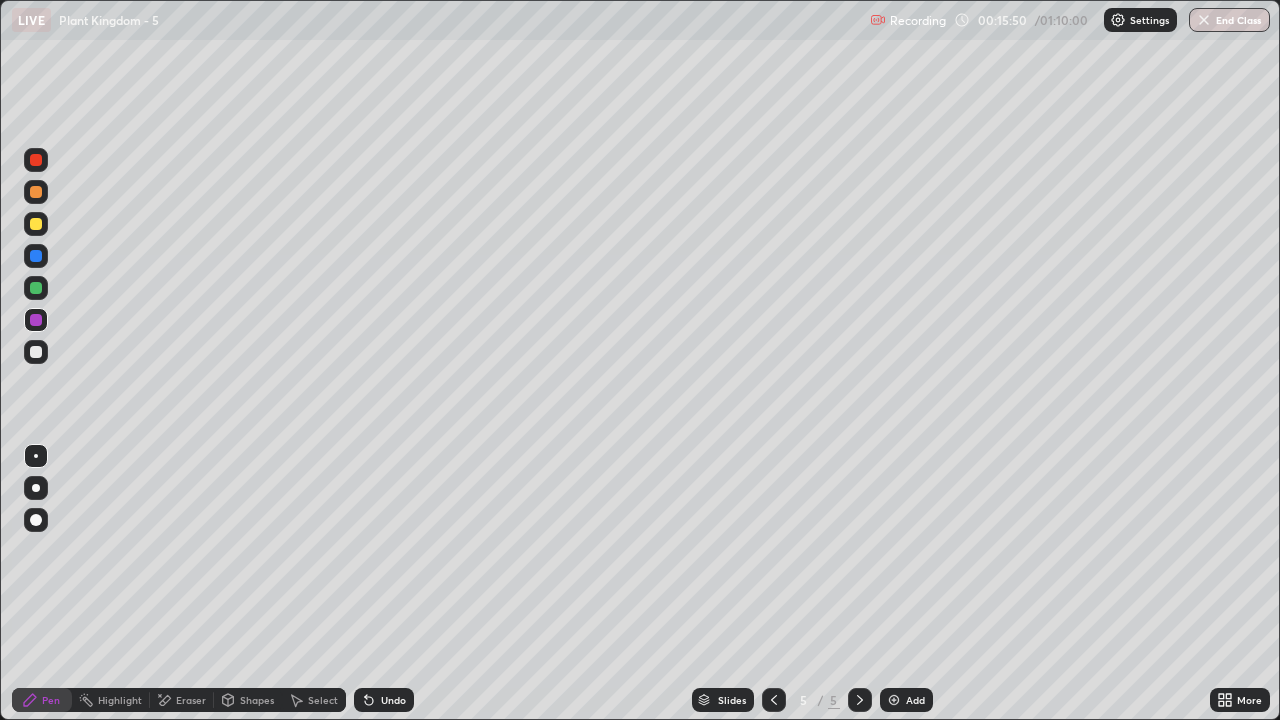 click on "Select" at bounding box center [323, 700] 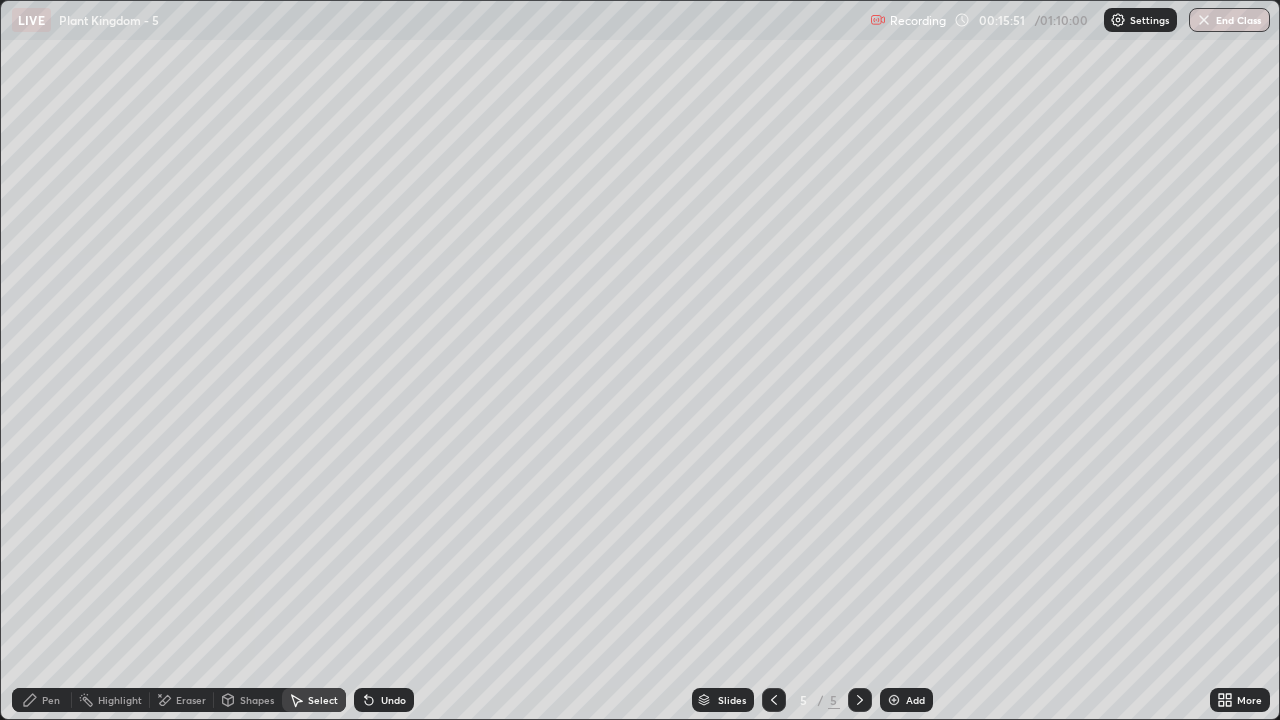 click on "Pen" at bounding box center [51, 700] 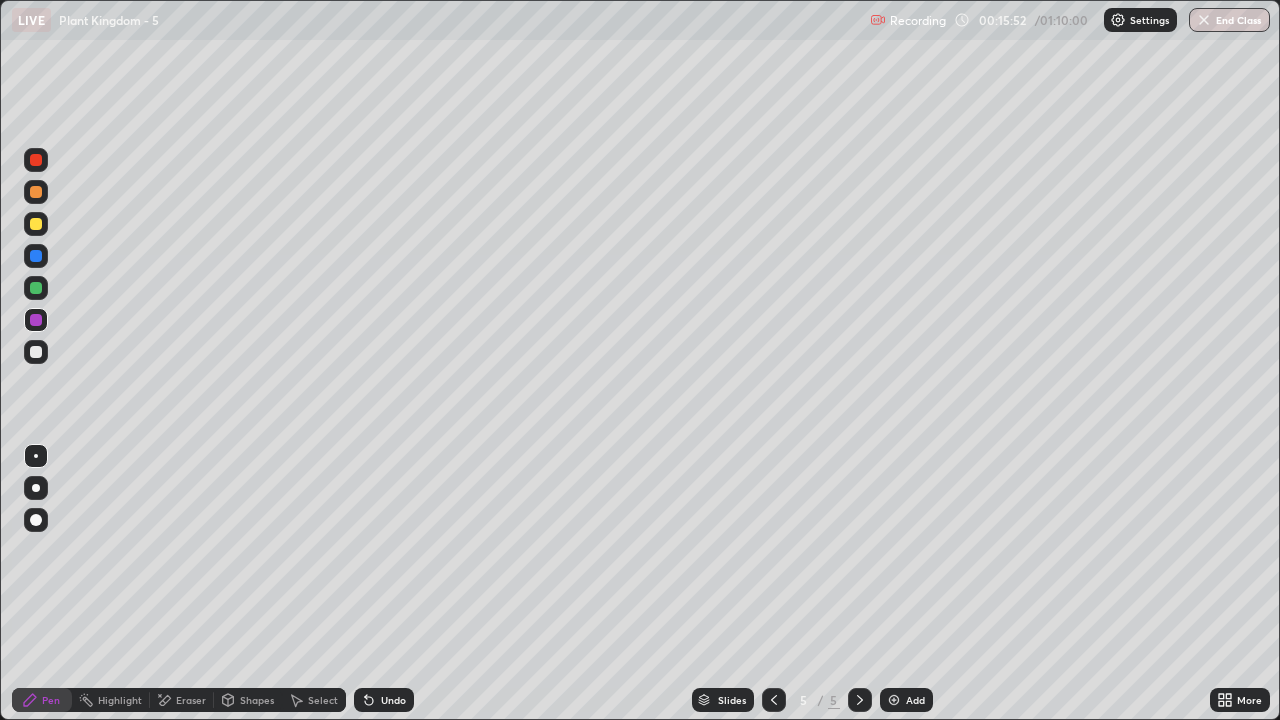 click at bounding box center [36, 224] 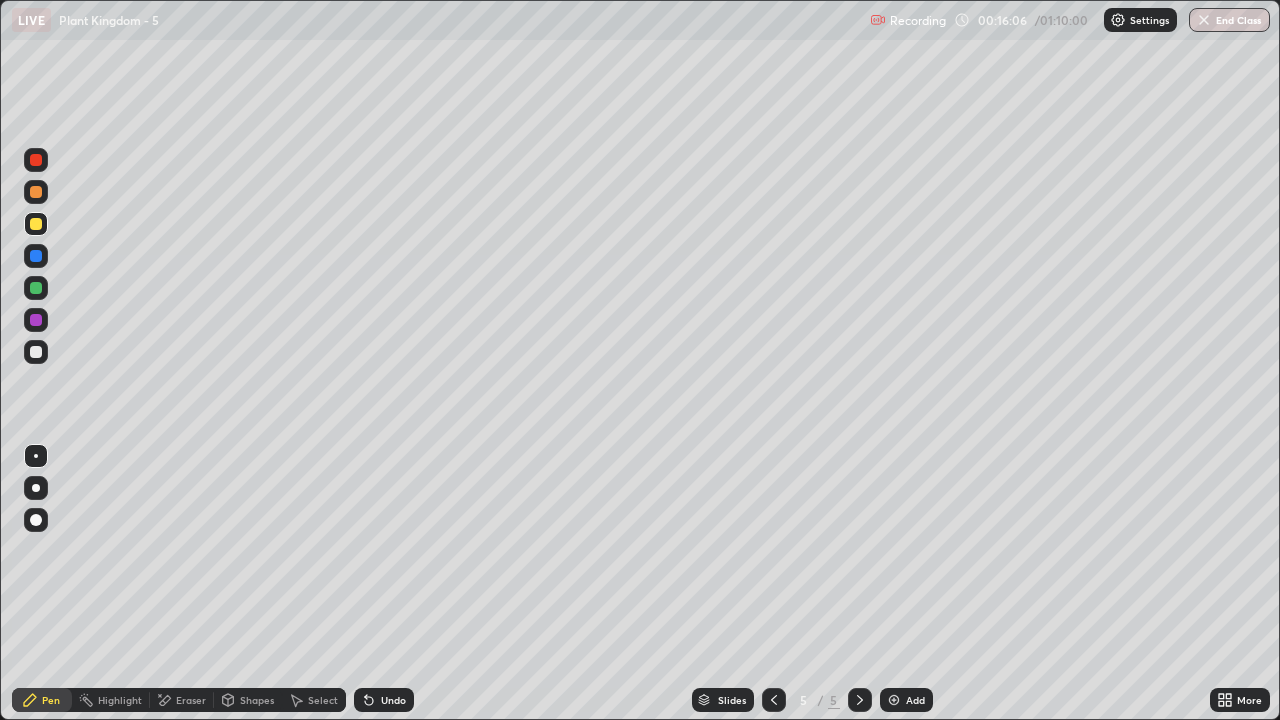 click at bounding box center (36, 160) 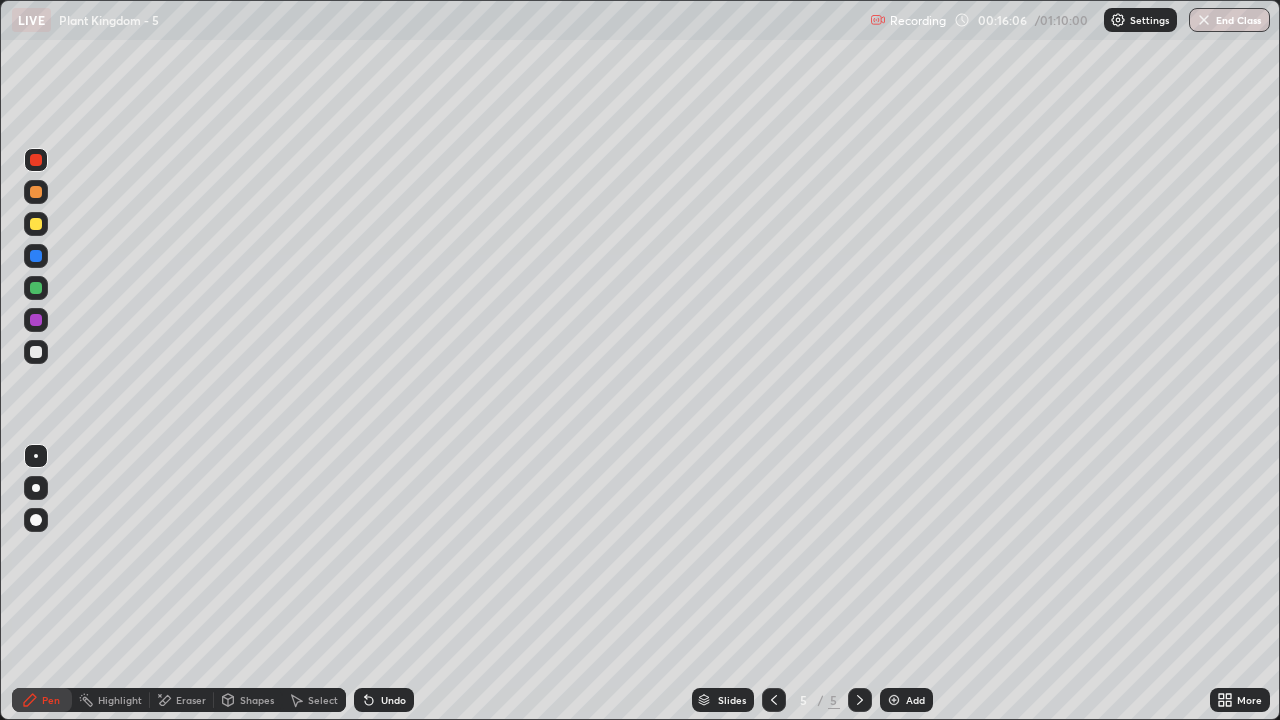 click at bounding box center [36, 488] 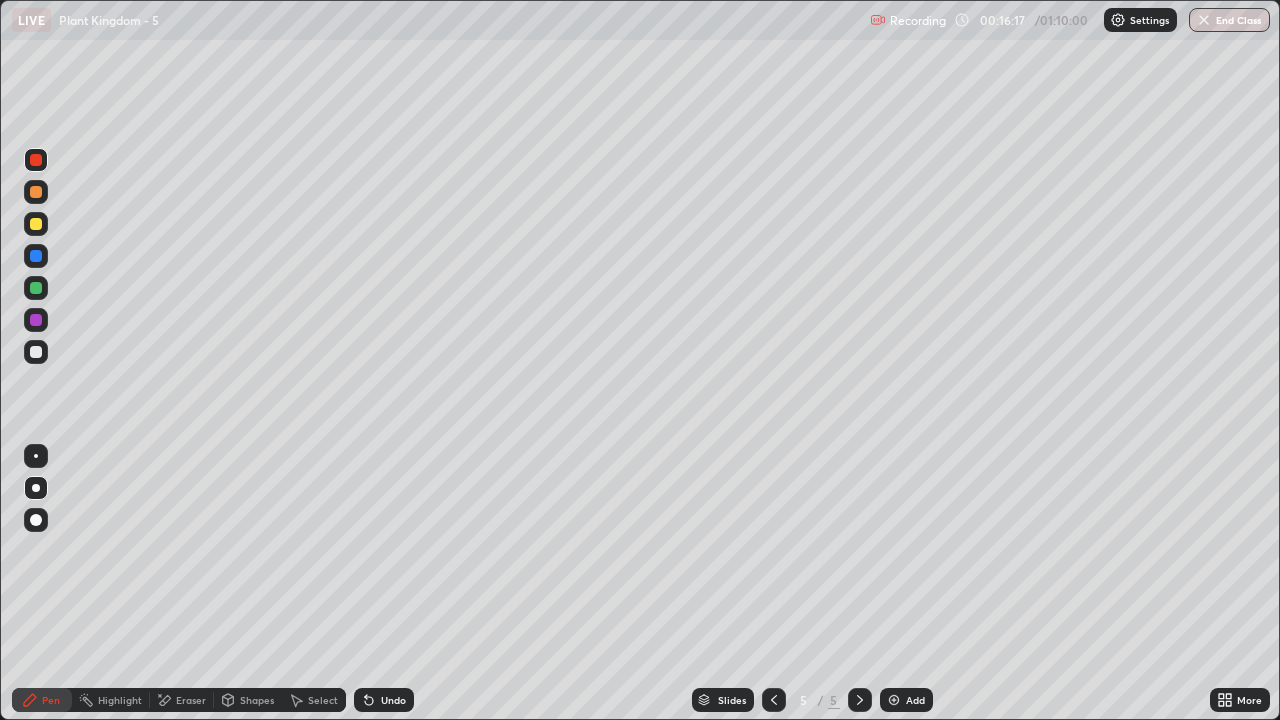 click at bounding box center (36, 352) 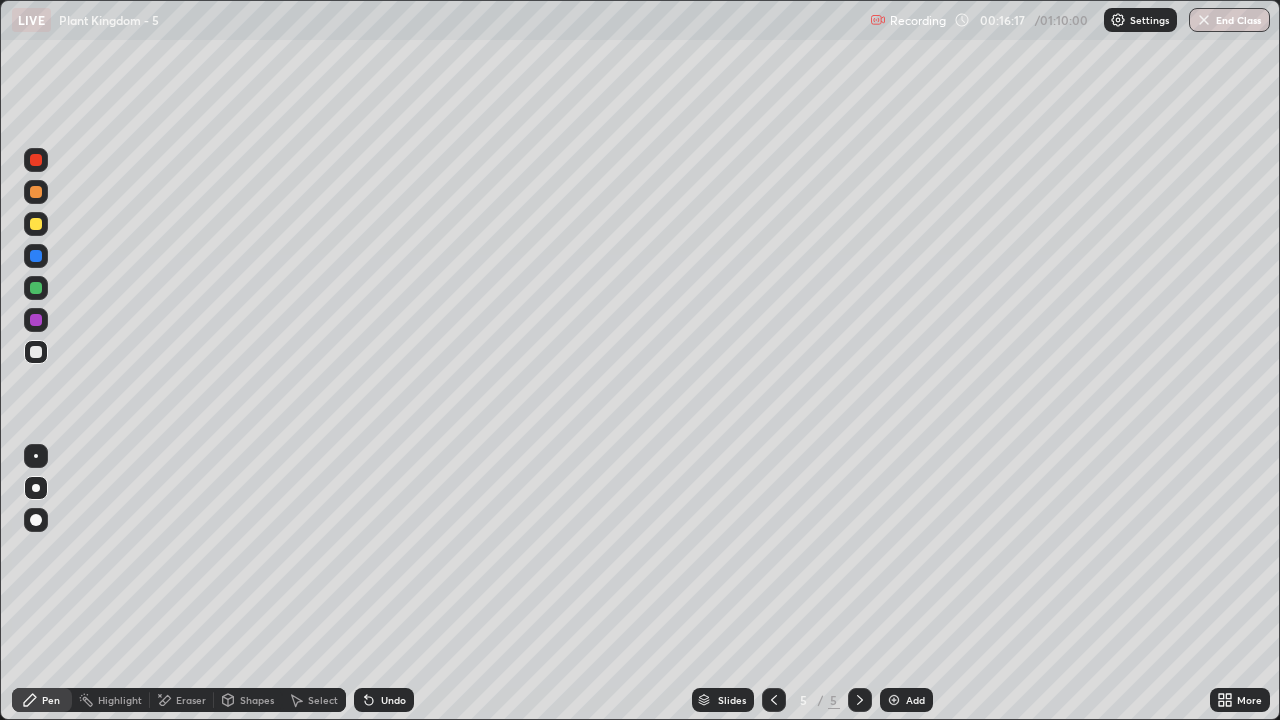 click at bounding box center [36, 456] 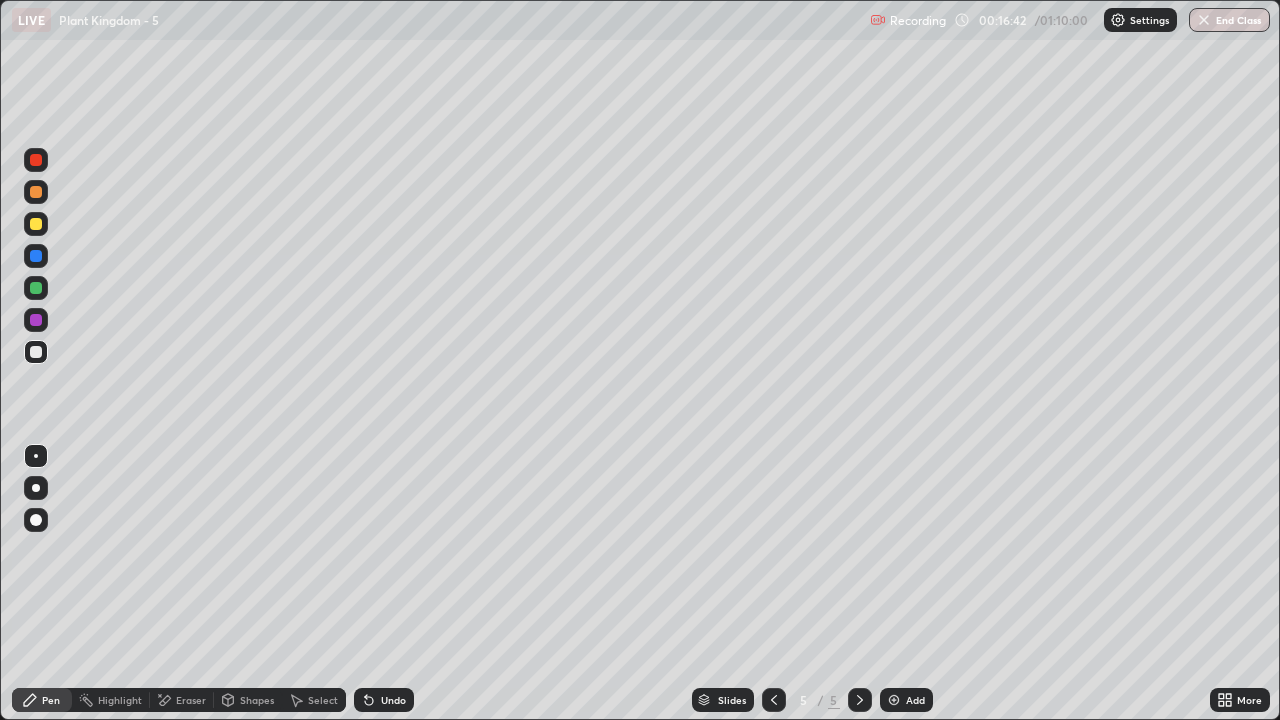 click at bounding box center [36, 488] 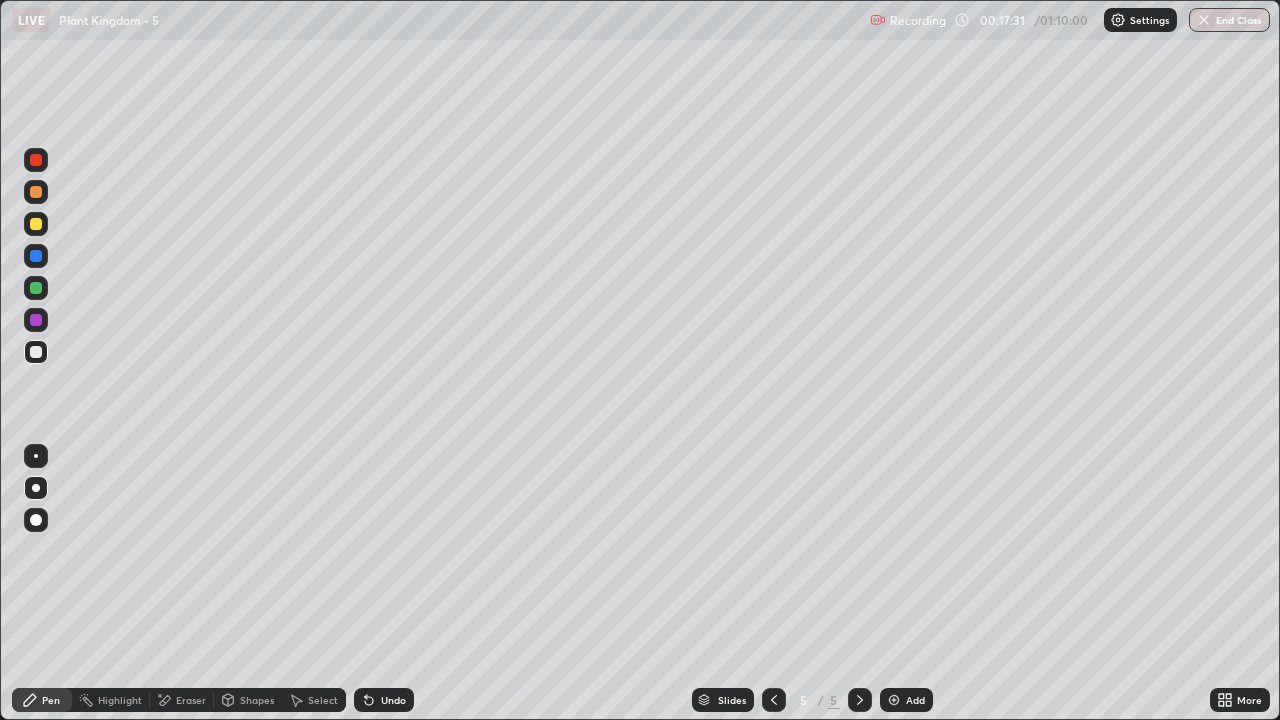 click at bounding box center (36, 288) 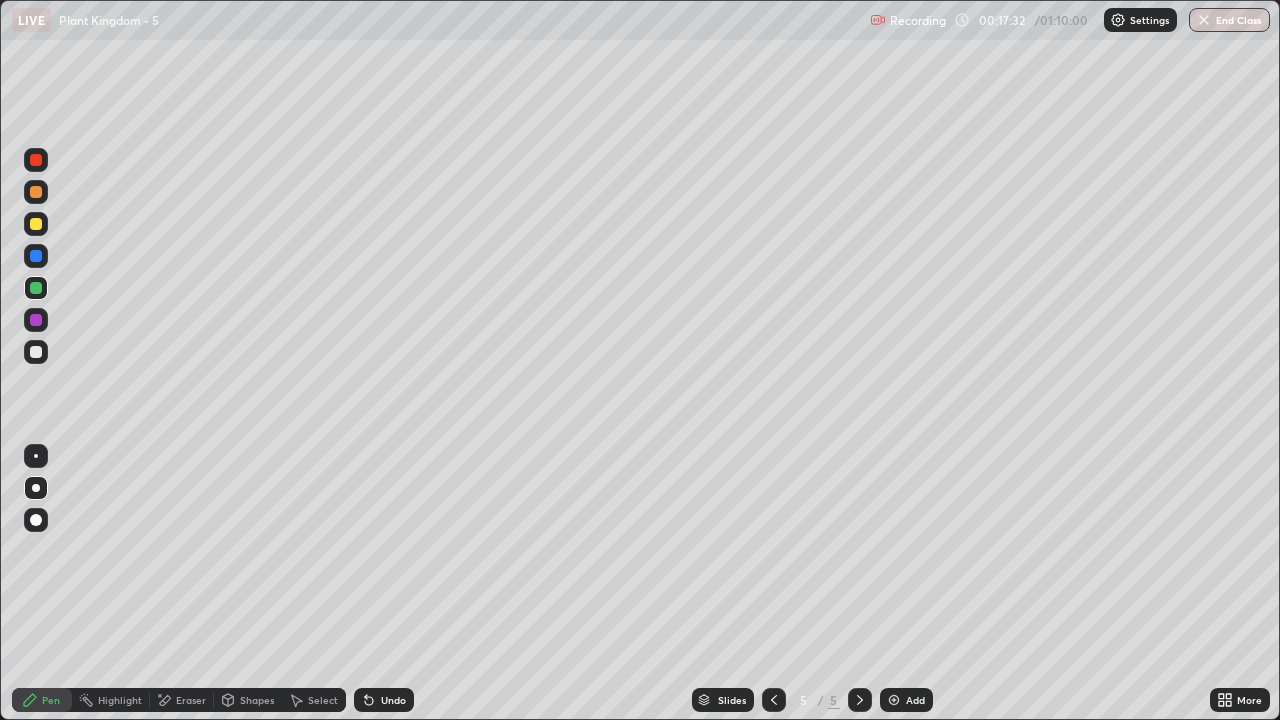 click at bounding box center [36, 456] 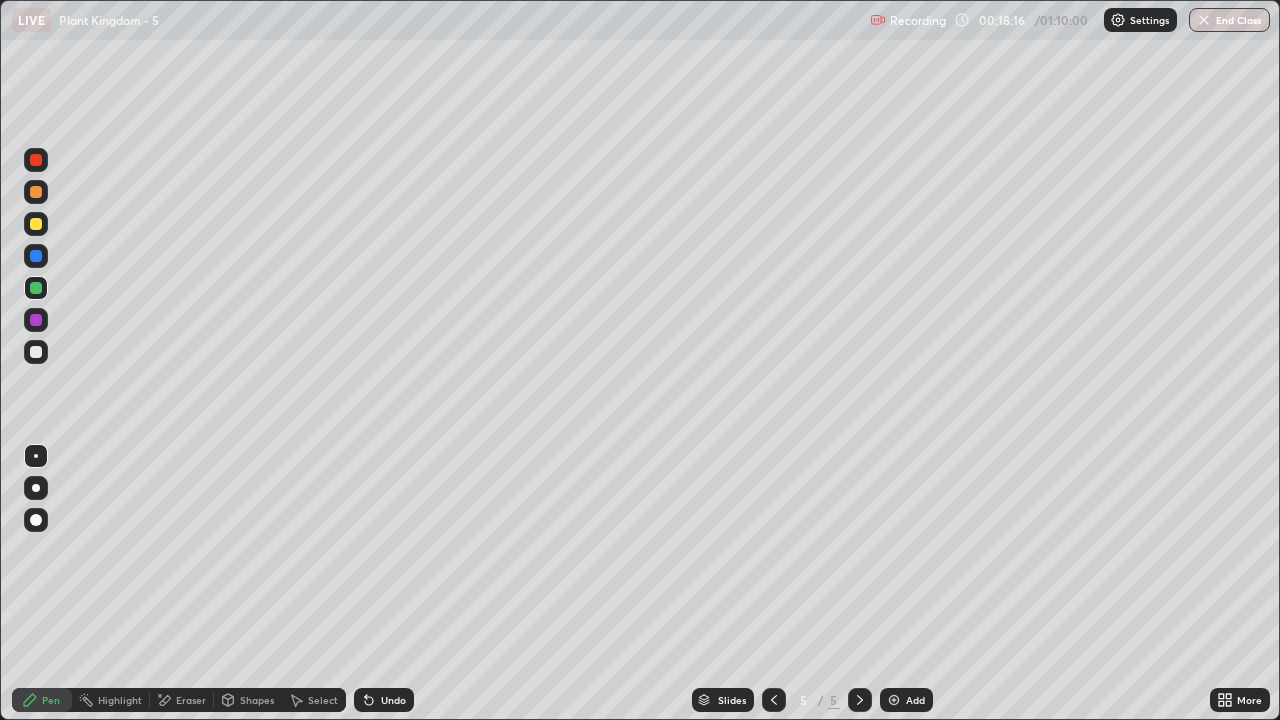 click at bounding box center [36, 488] 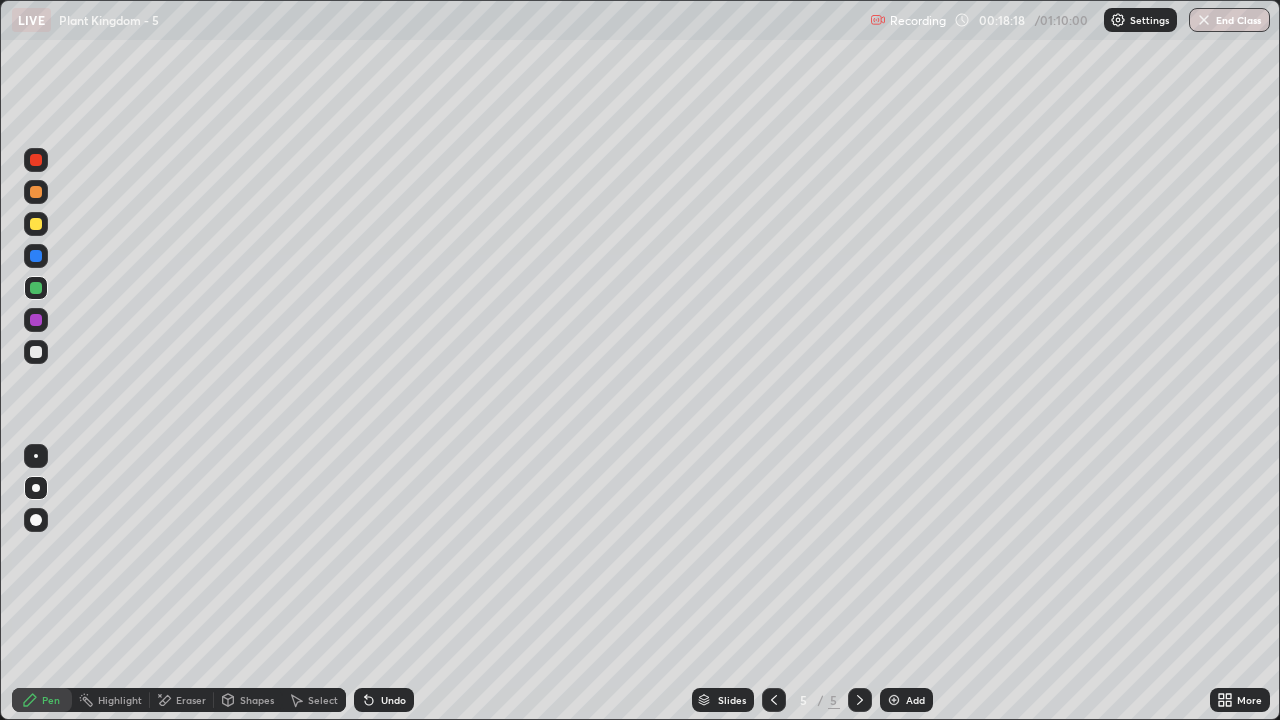 click at bounding box center (36, 224) 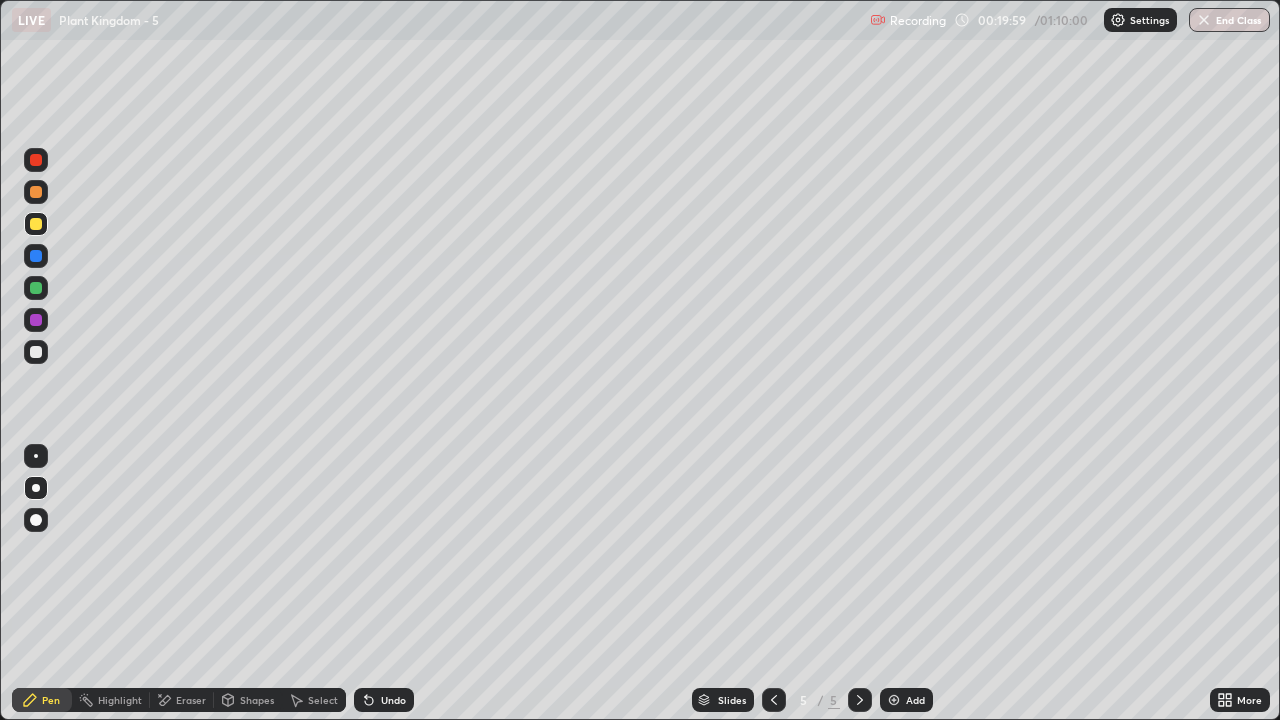 click at bounding box center (36, 352) 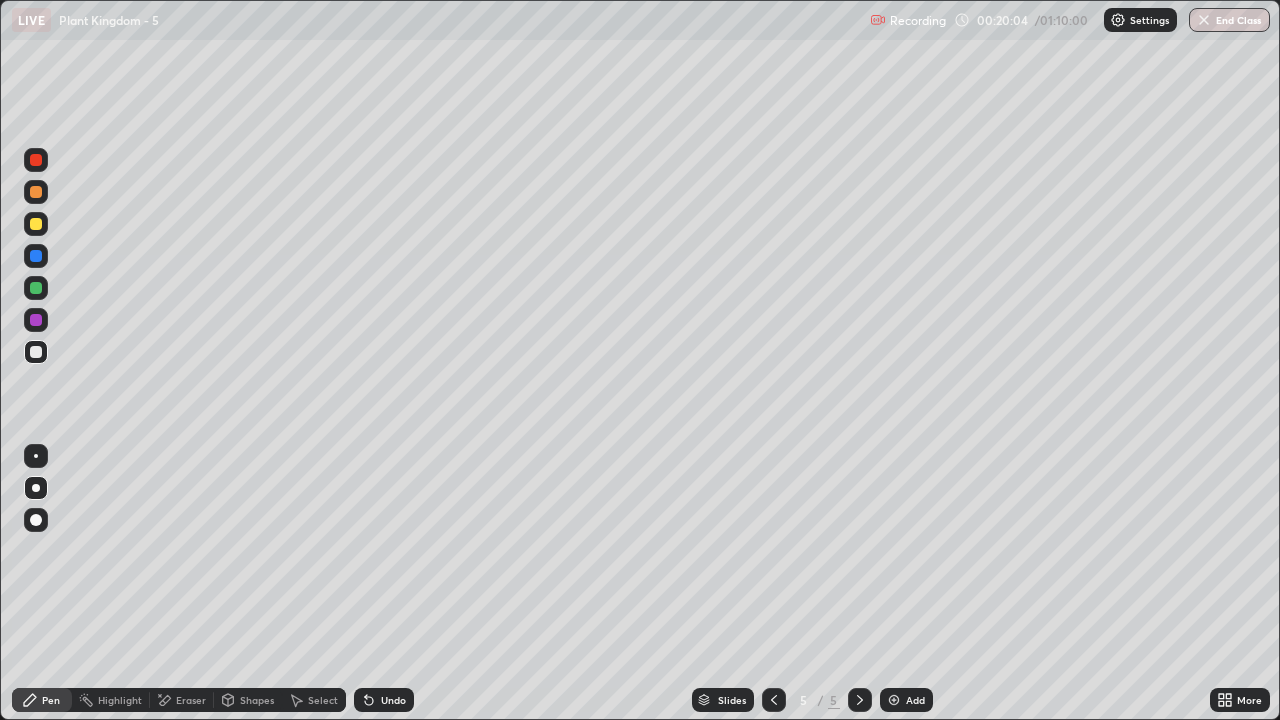 click at bounding box center (36, 288) 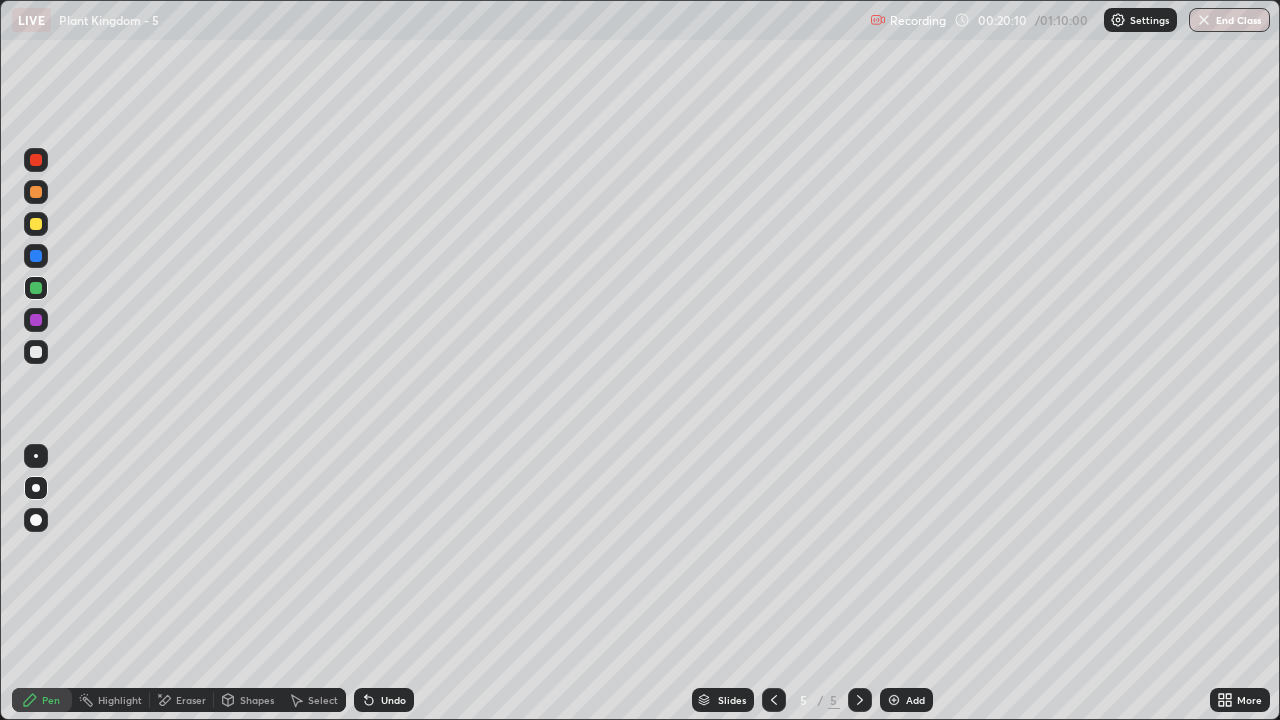 click at bounding box center [36, 224] 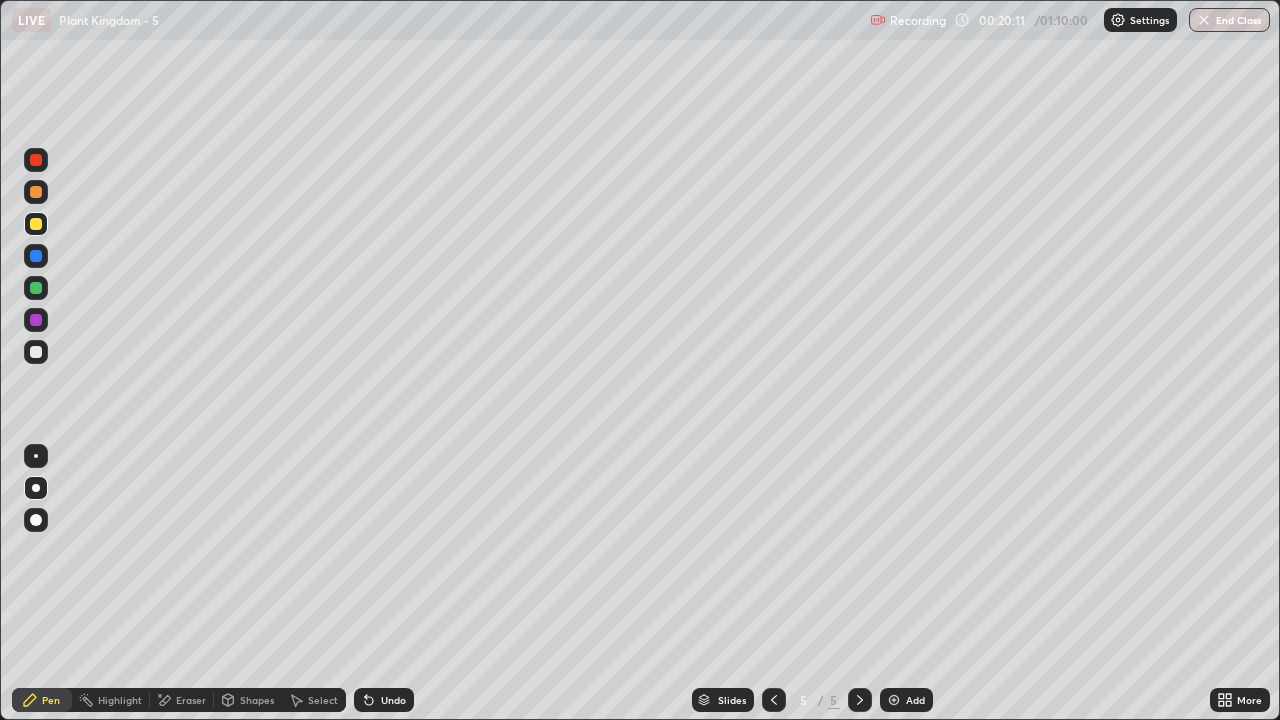 click at bounding box center [36, 456] 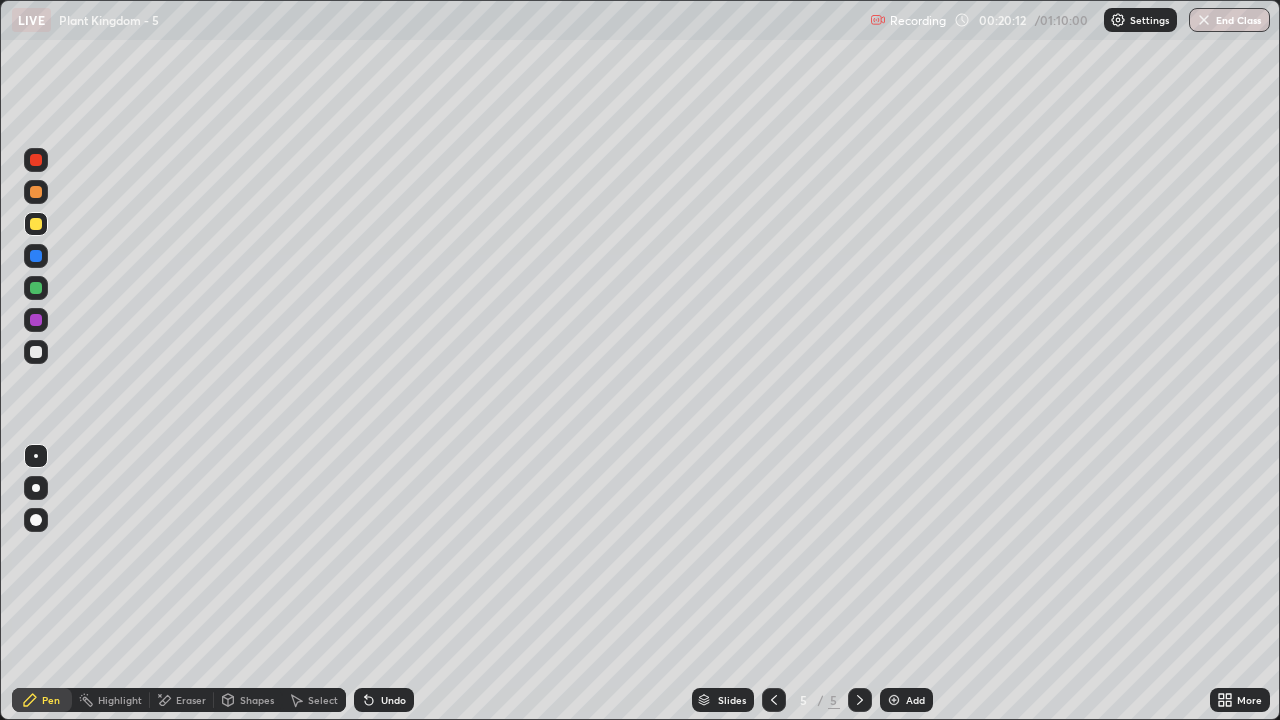 click at bounding box center (36, 160) 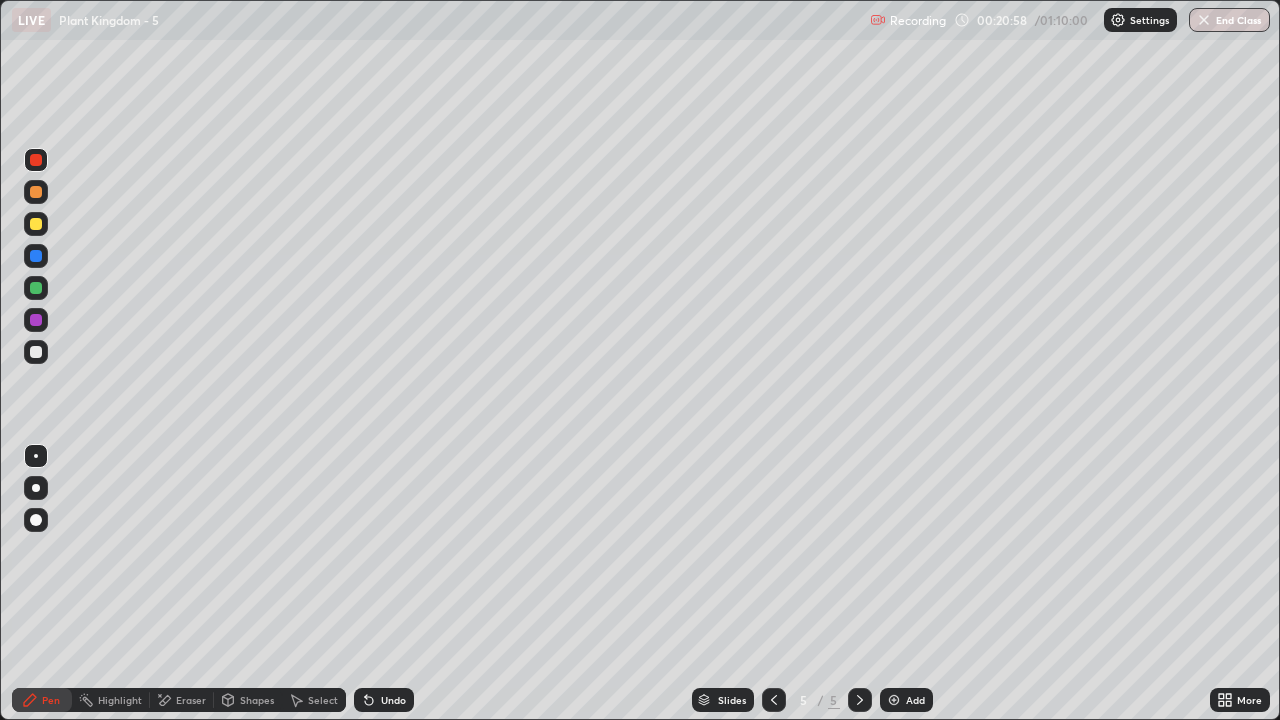 click on "Slides 5 / 5 Add" at bounding box center [812, 700] 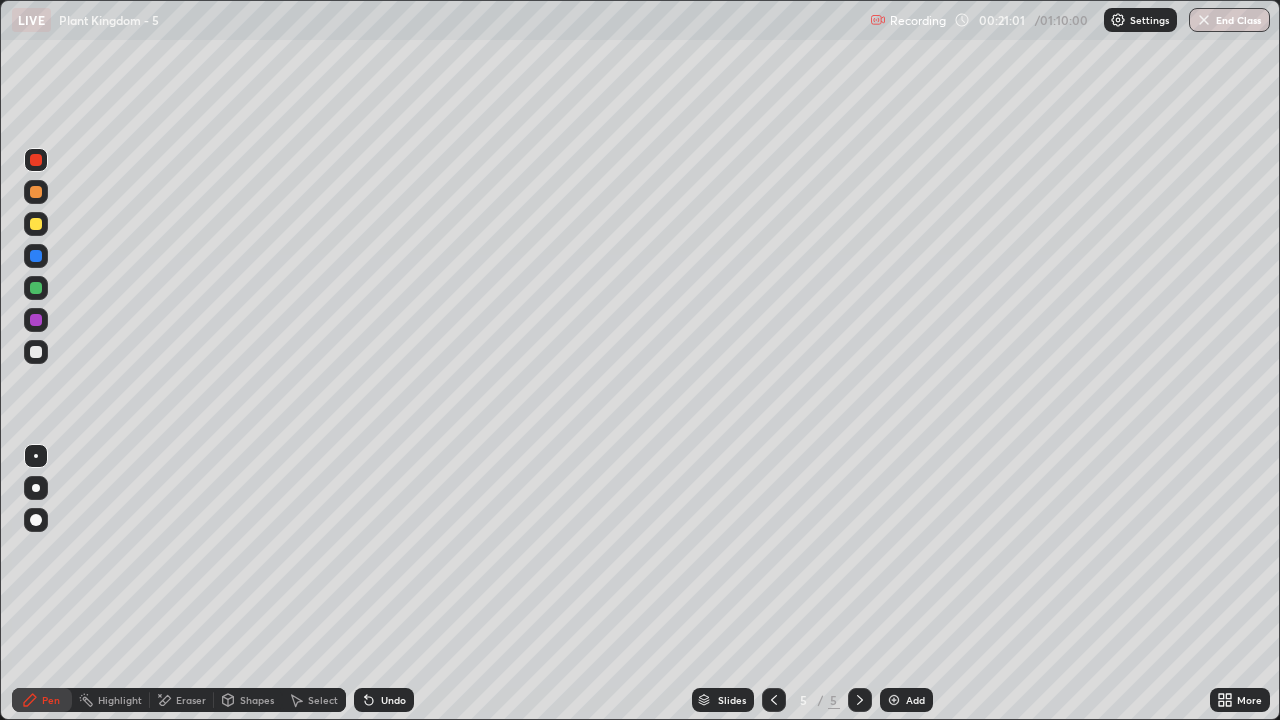 click at bounding box center [36, 352] 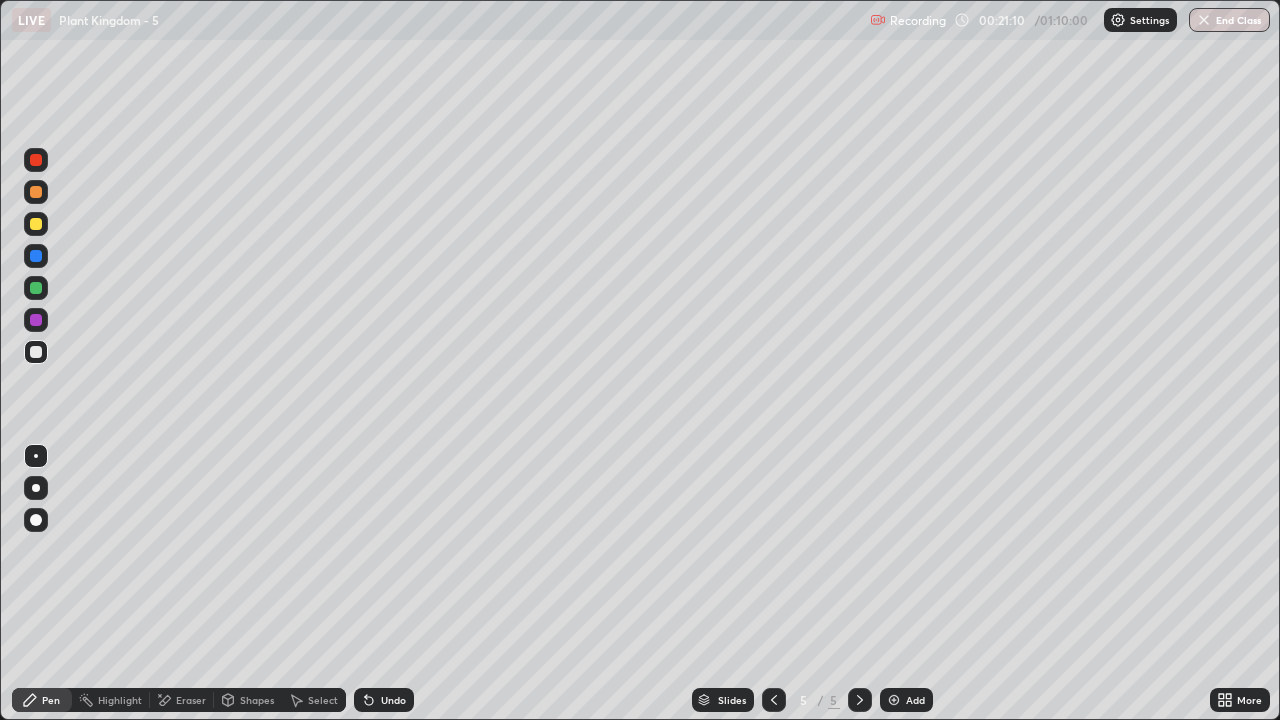 click at bounding box center (36, 488) 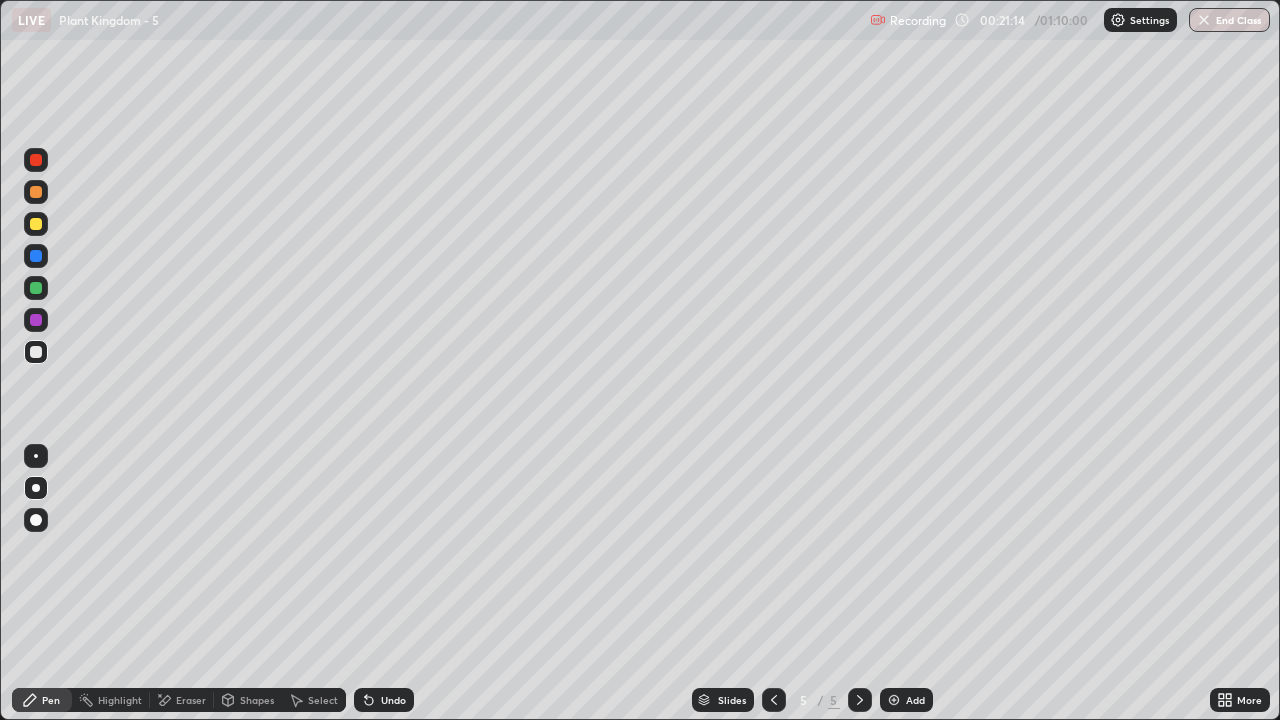 click at bounding box center [36, 288] 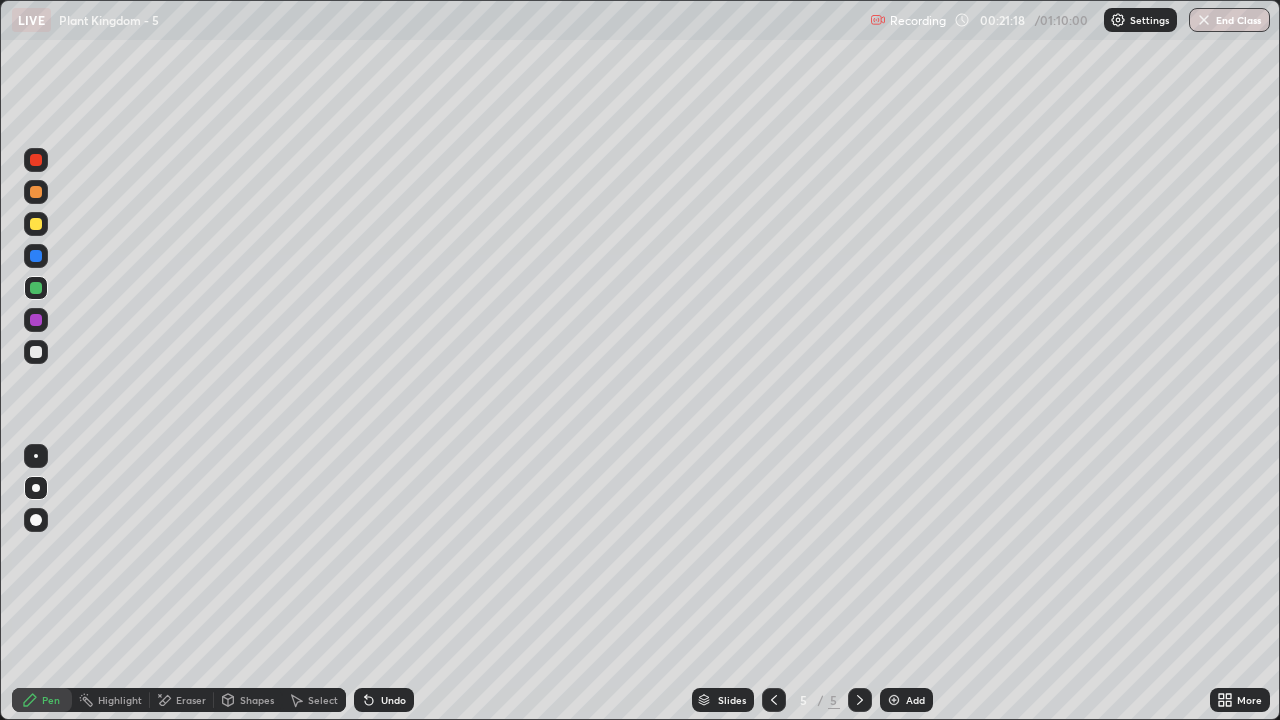 click at bounding box center [36, 160] 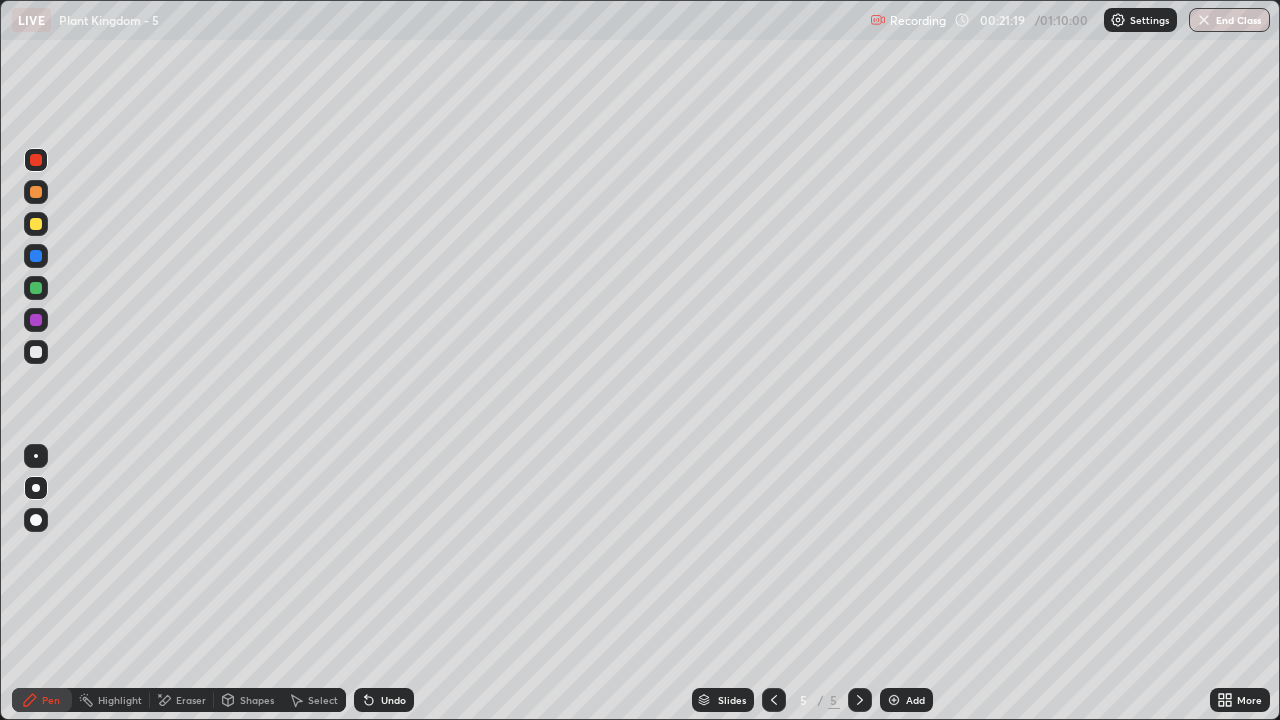 click at bounding box center (36, 456) 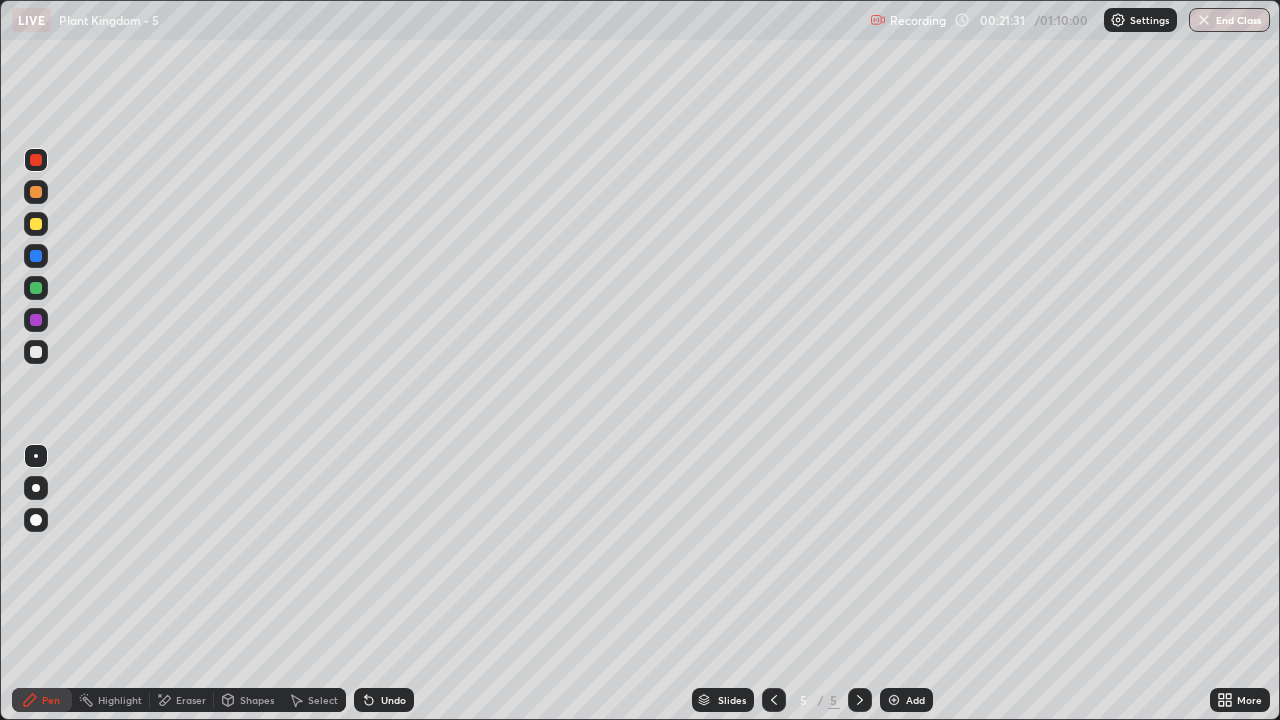 click at bounding box center (36, 288) 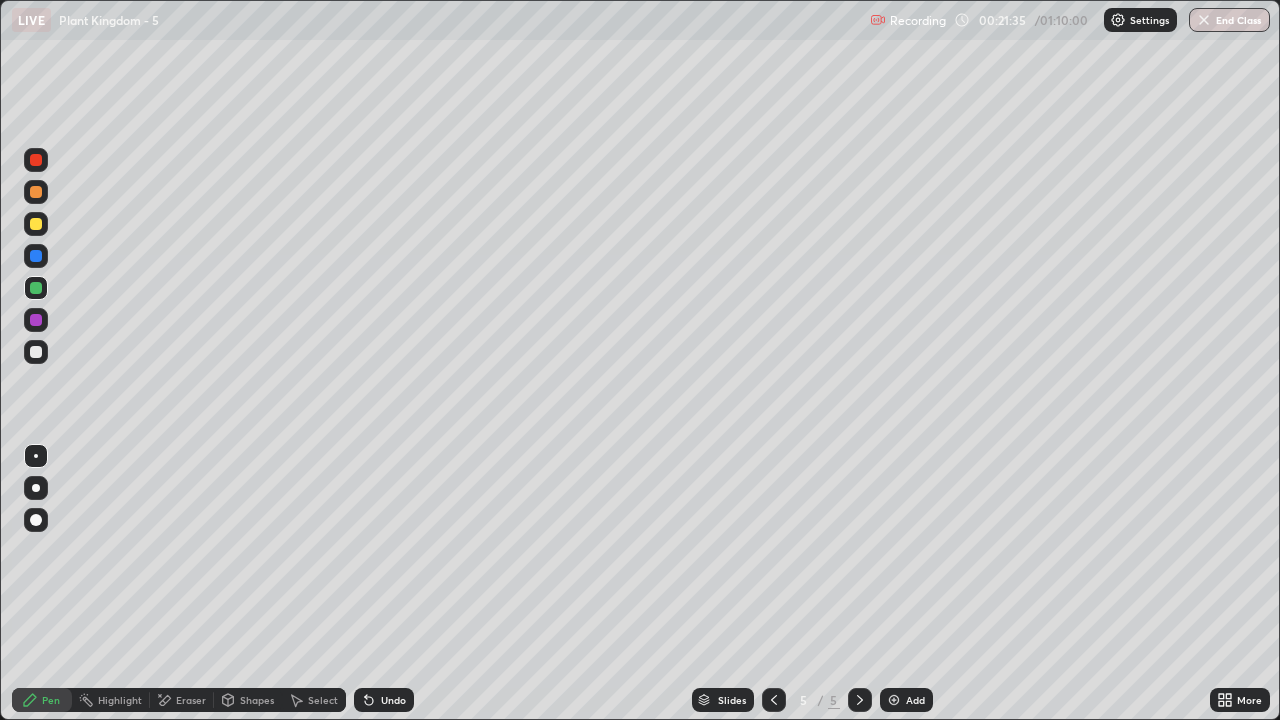 click at bounding box center [36, 488] 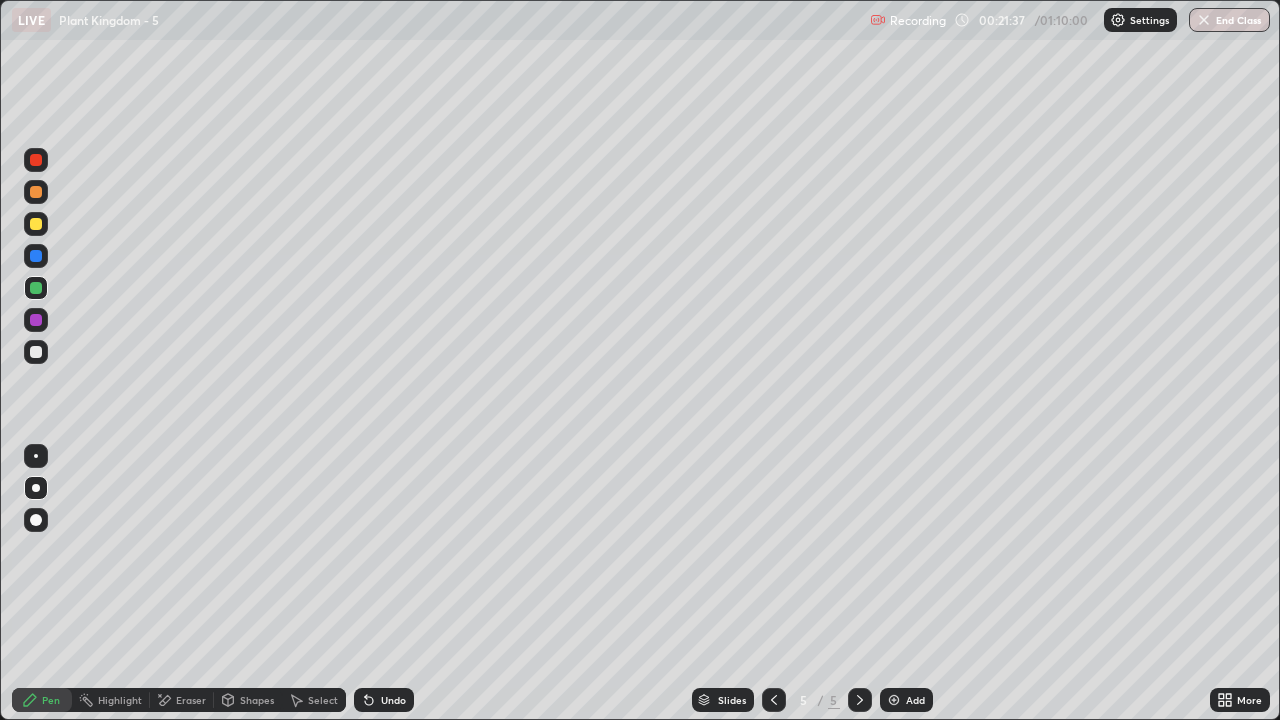 click at bounding box center (36, 320) 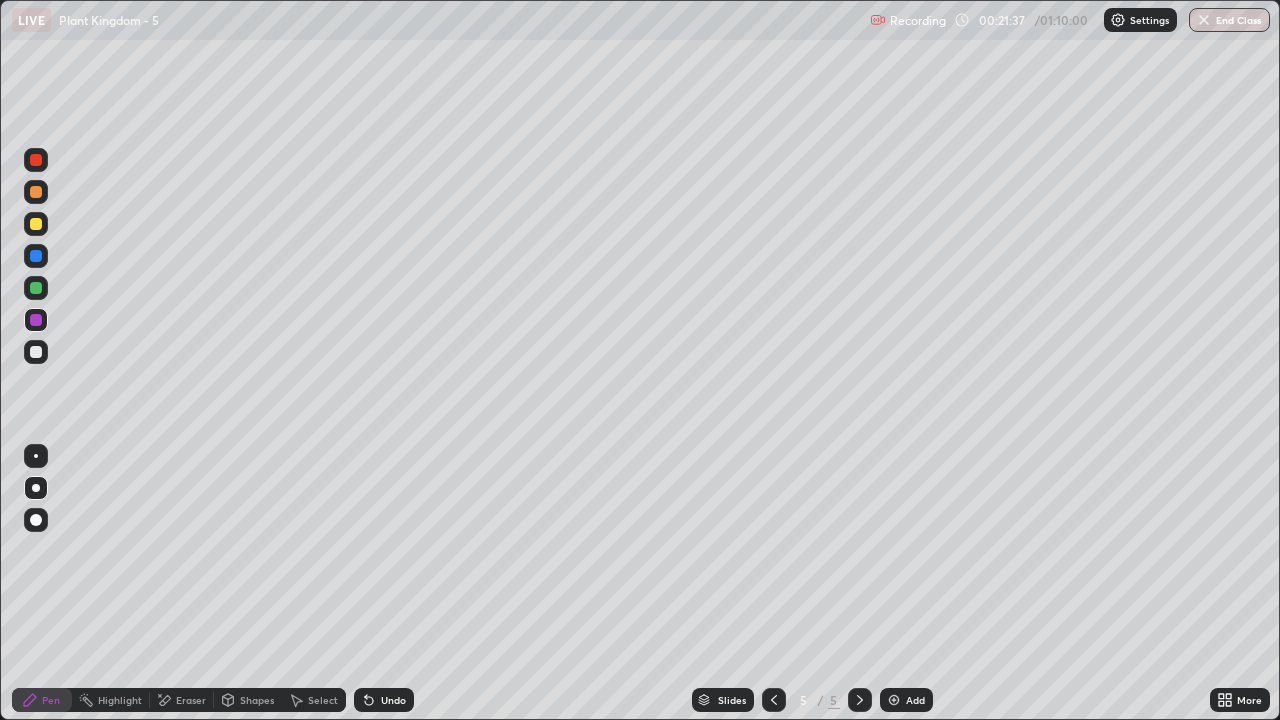click at bounding box center (36, 224) 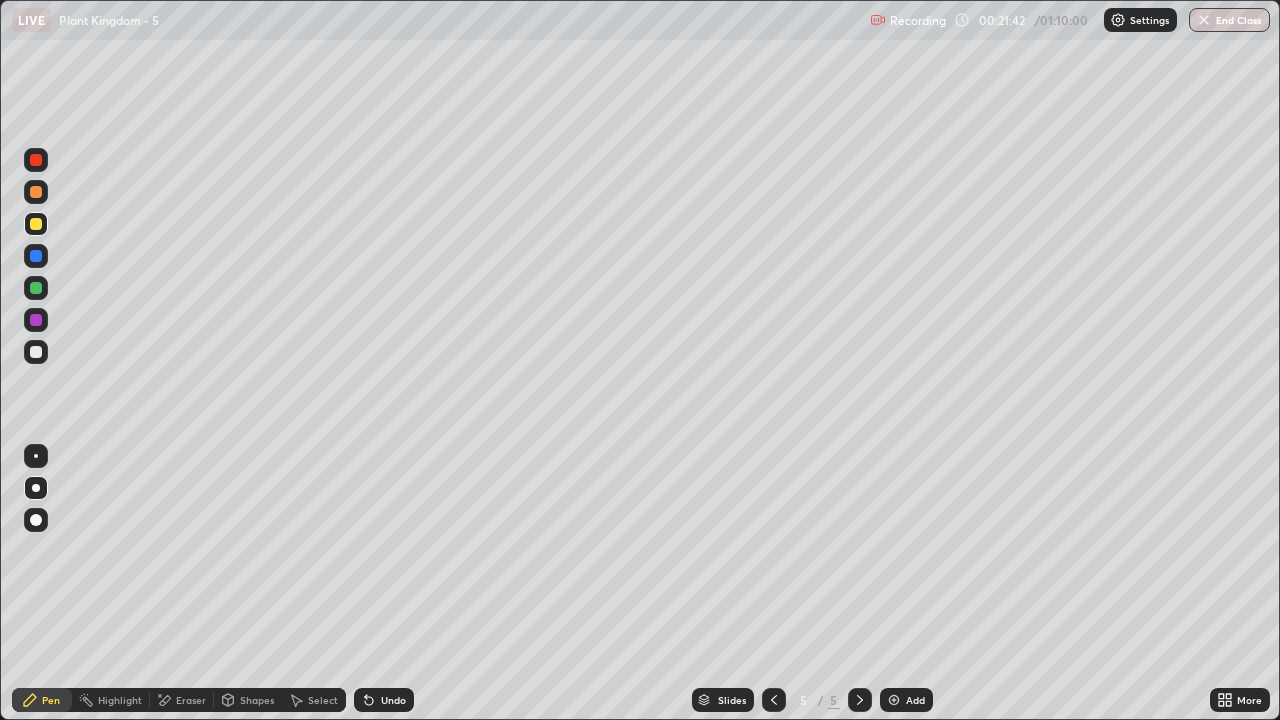click at bounding box center [36, 456] 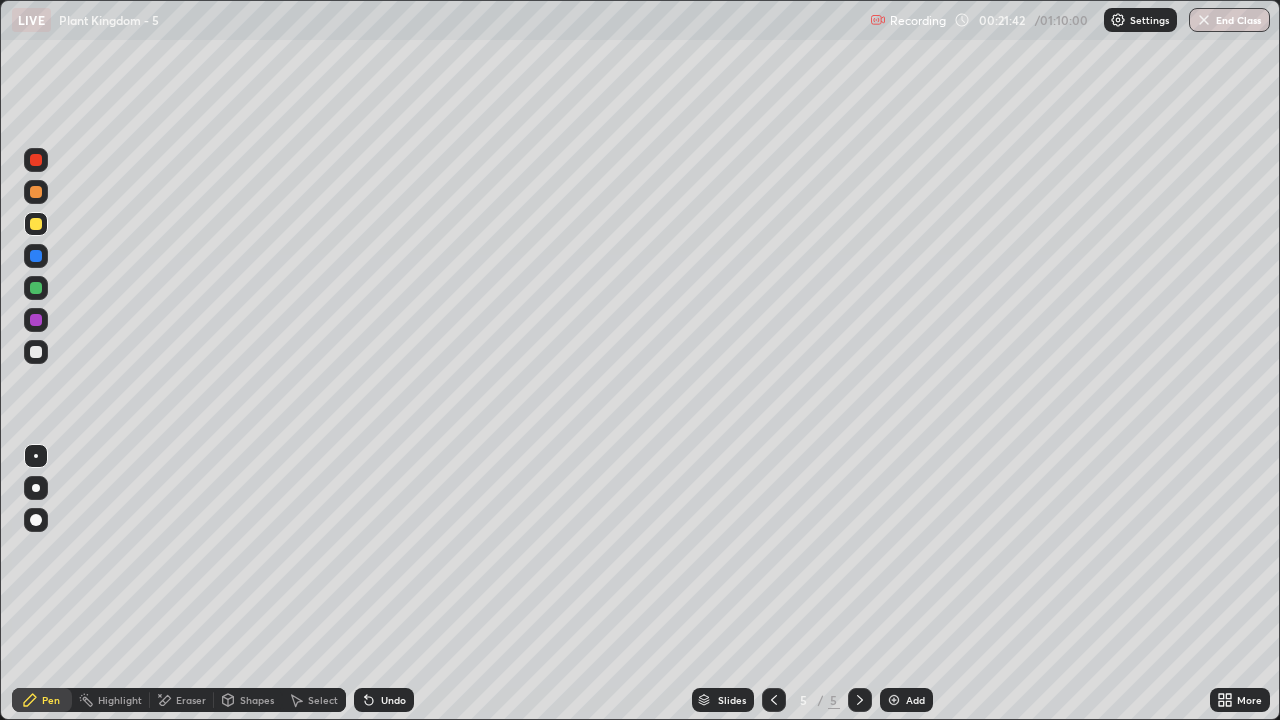 click at bounding box center (36, 352) 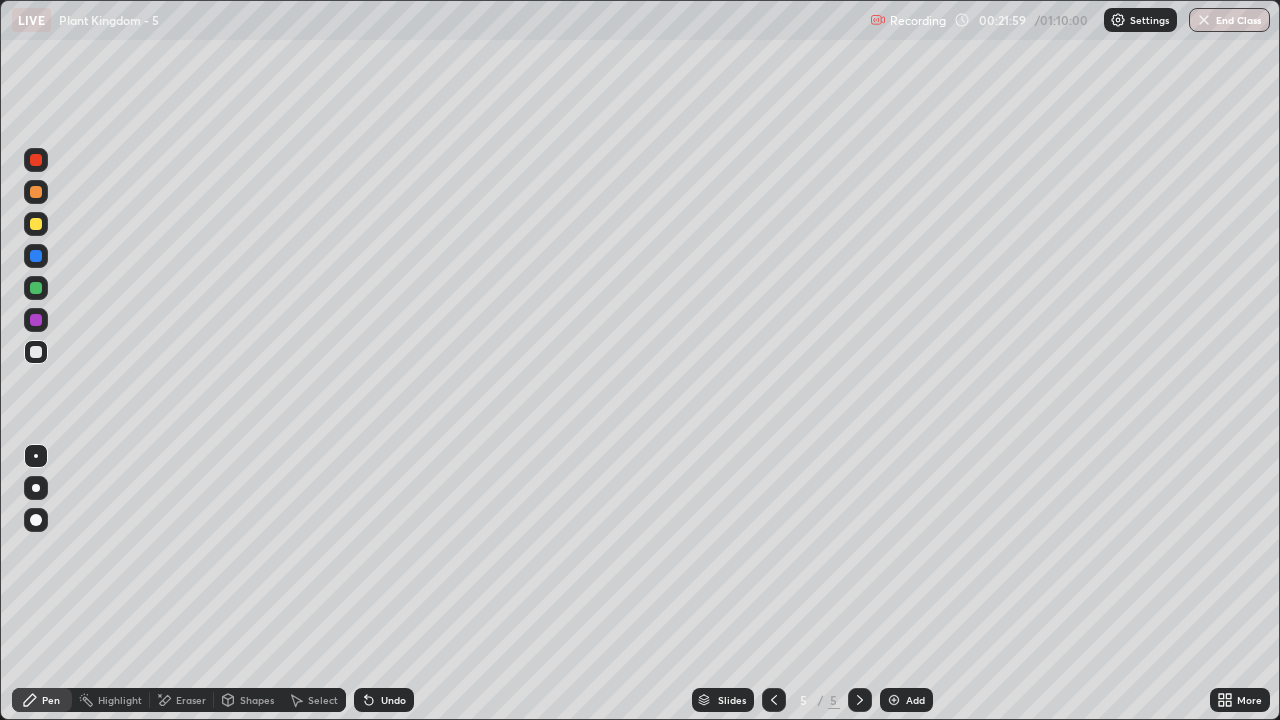 click at bounding box center [36, 488] 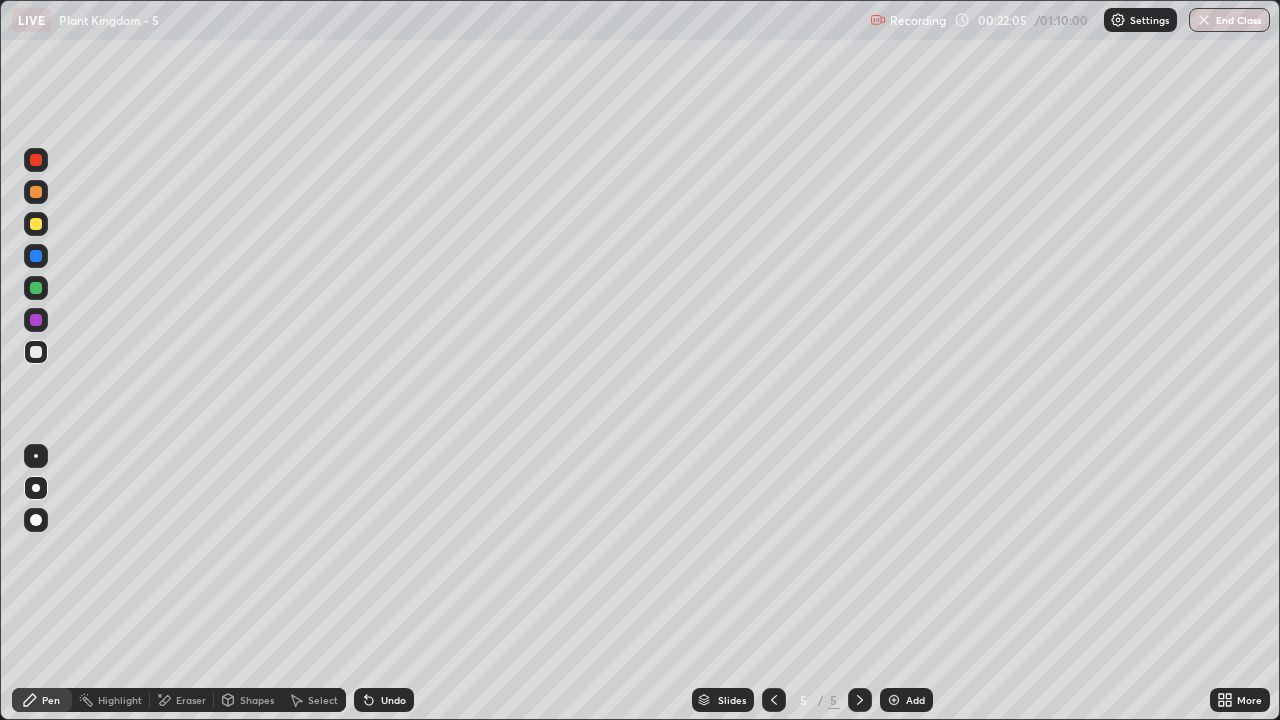 click at bounding box center (36, 288) 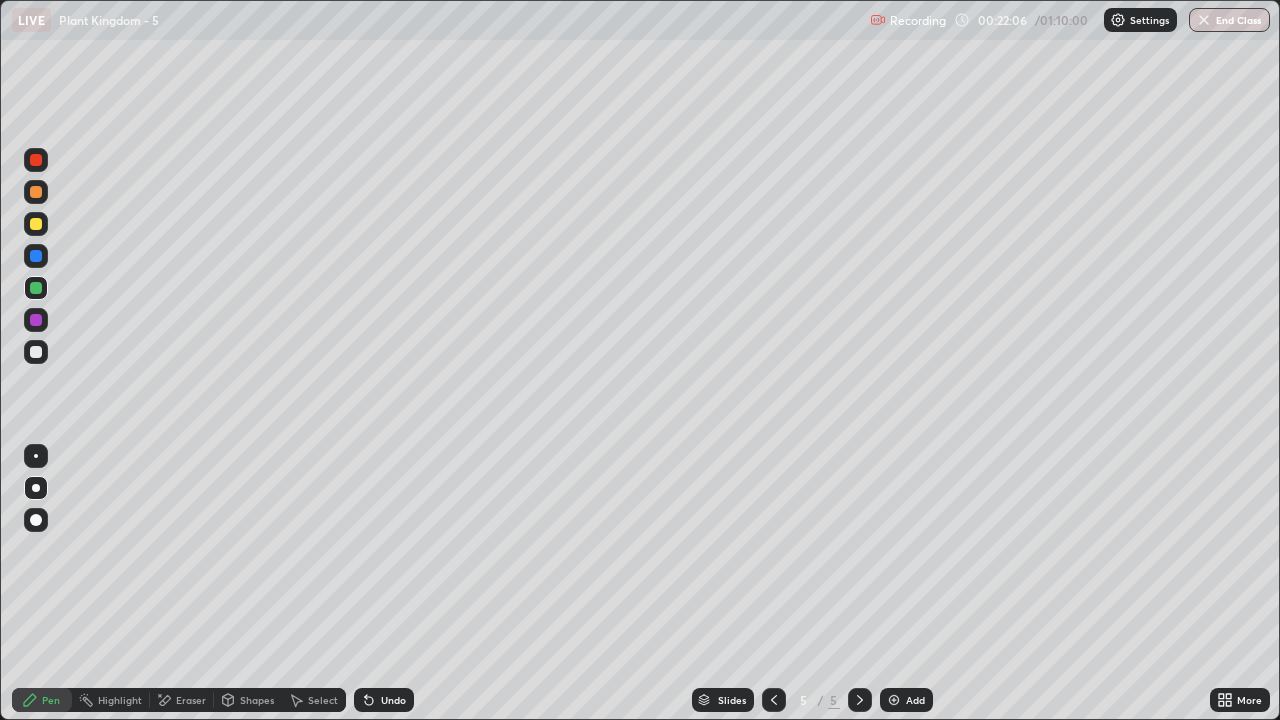 click at bounding box center (36, 160) 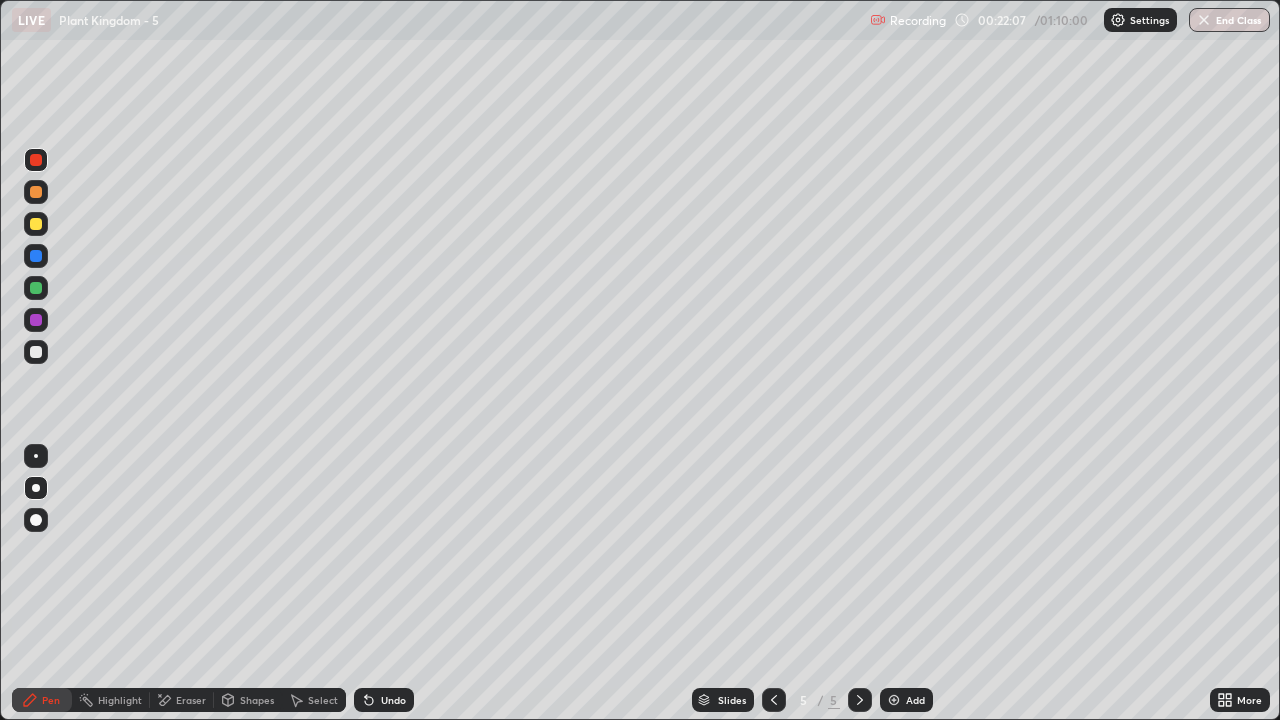 click at bounding box center [36, 456] 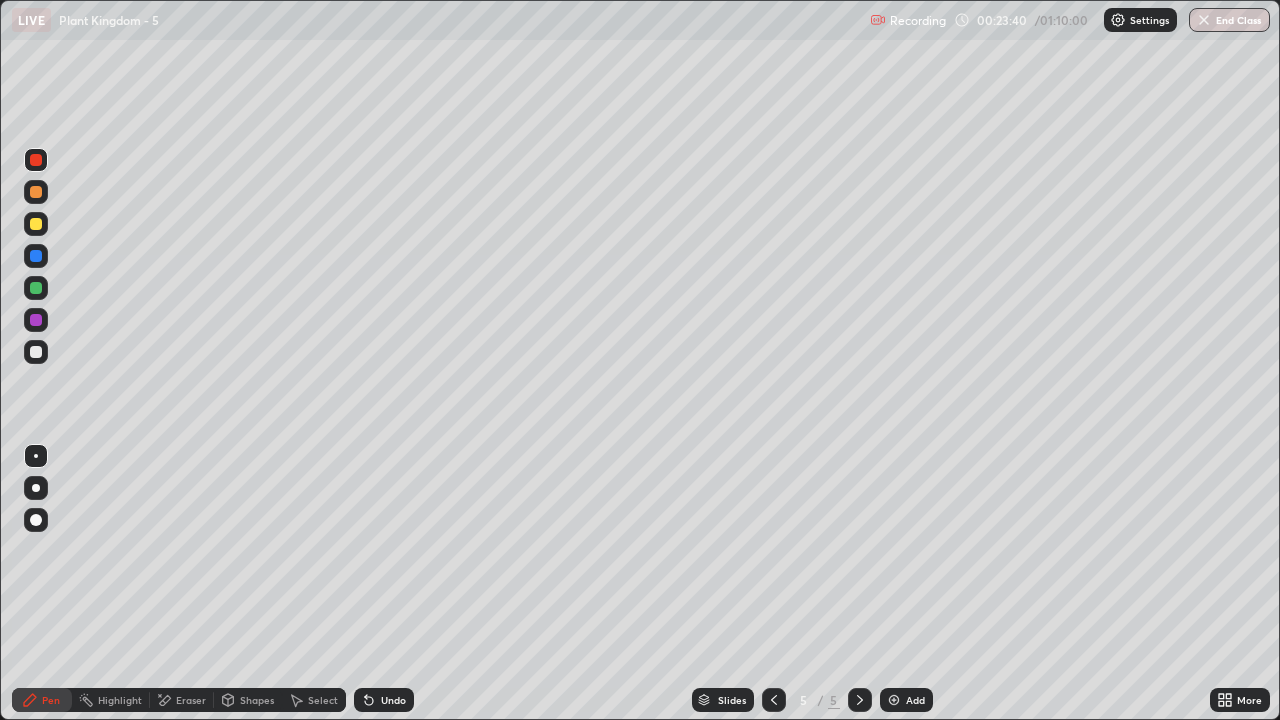 click on "Add" at bounding box center [906, 700] 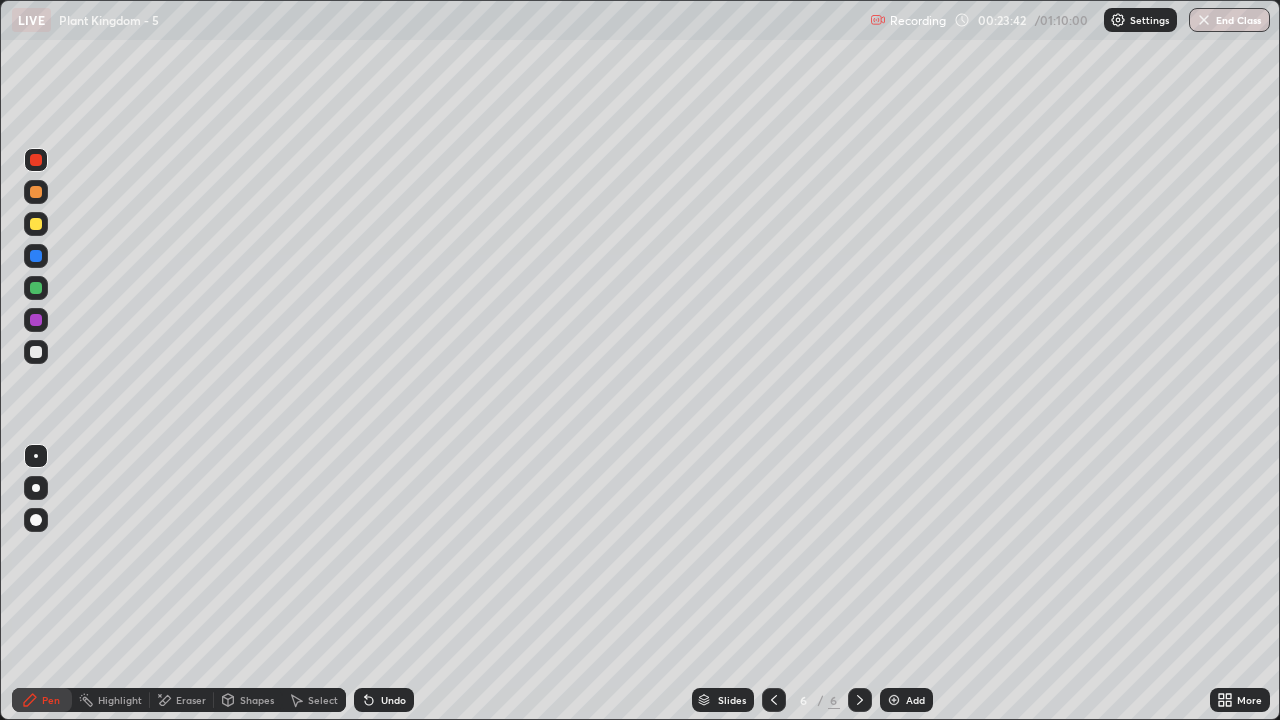 click at bounding box center [36, 488] 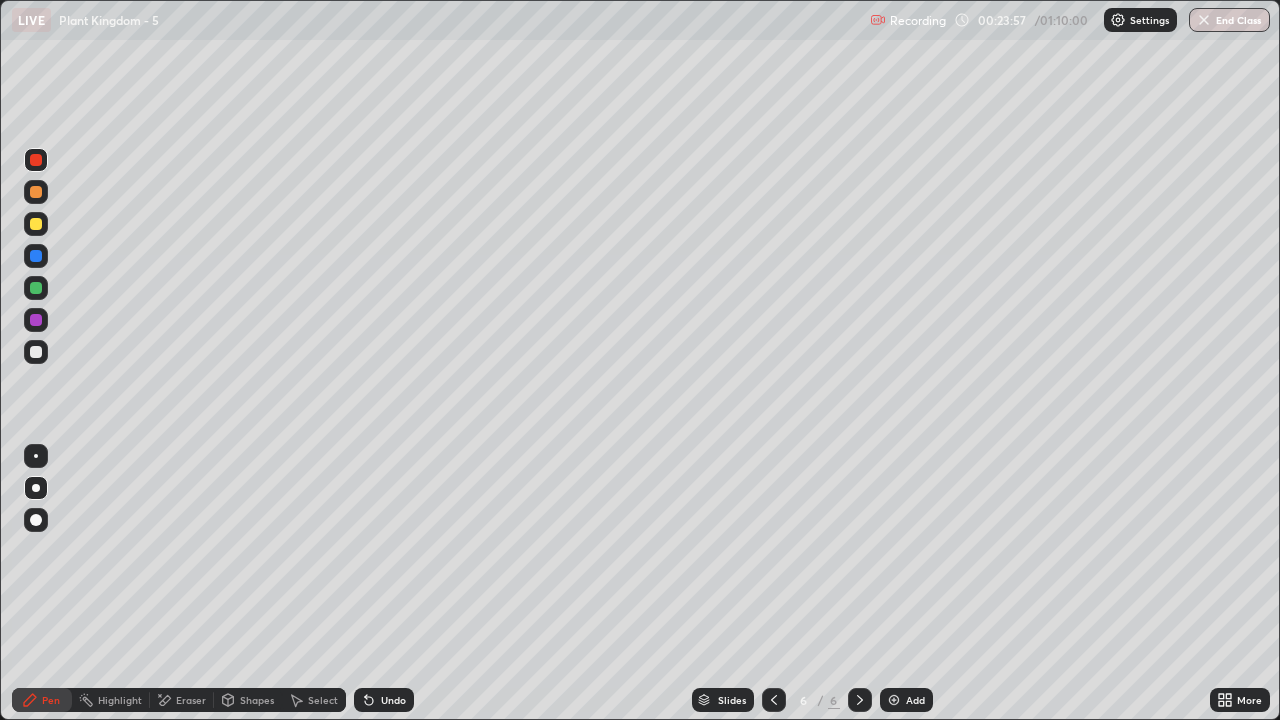 click on "Eraser" at bounding box center (191, 700) 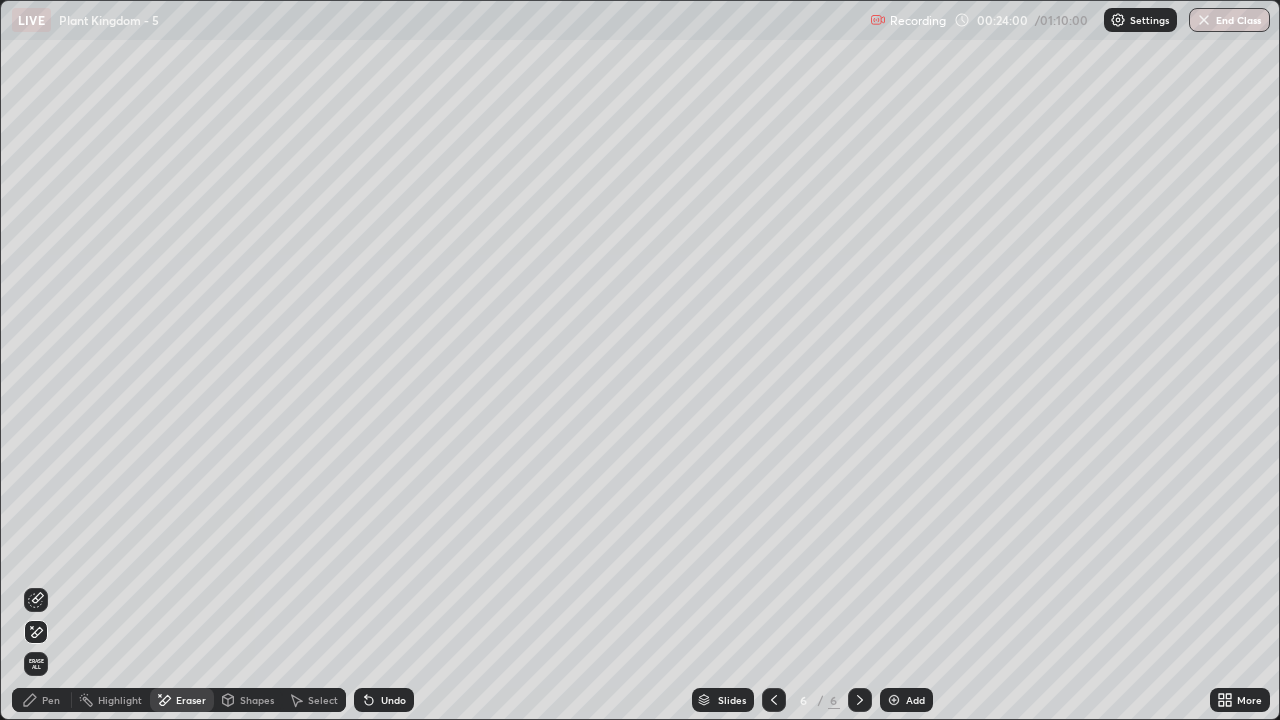 click on "Pen" at bounding box center [51, 700] 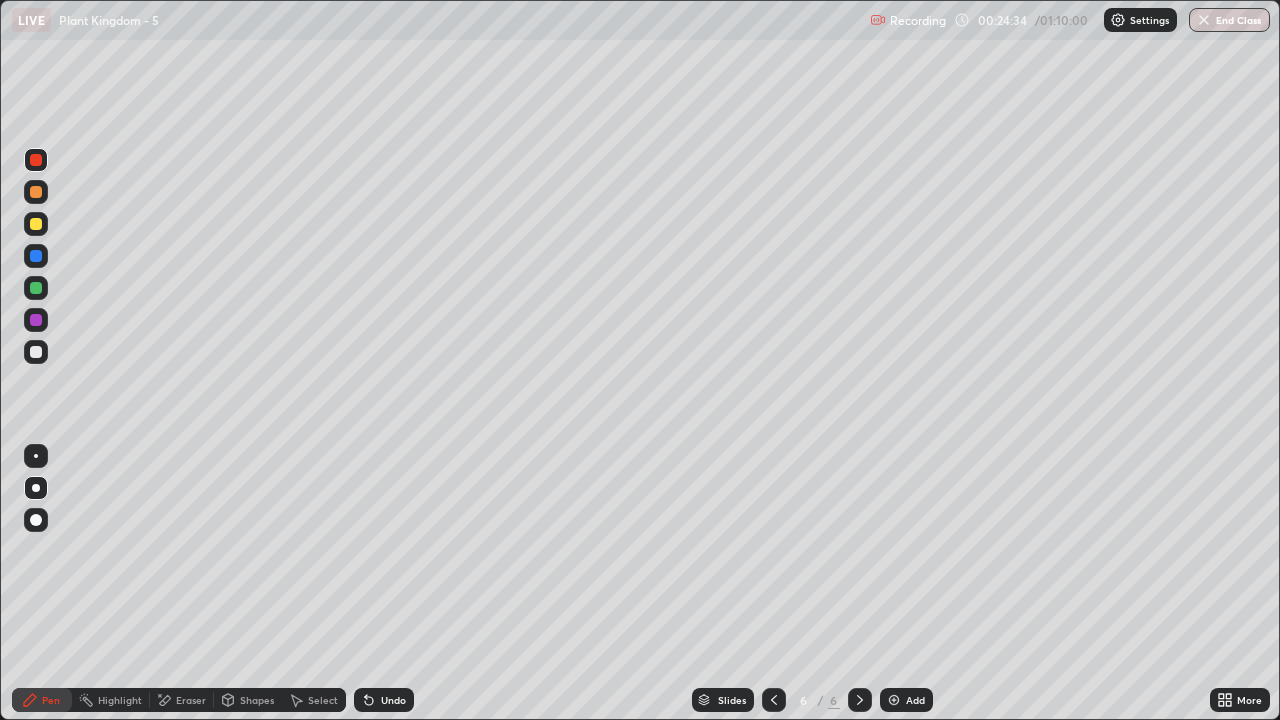 click 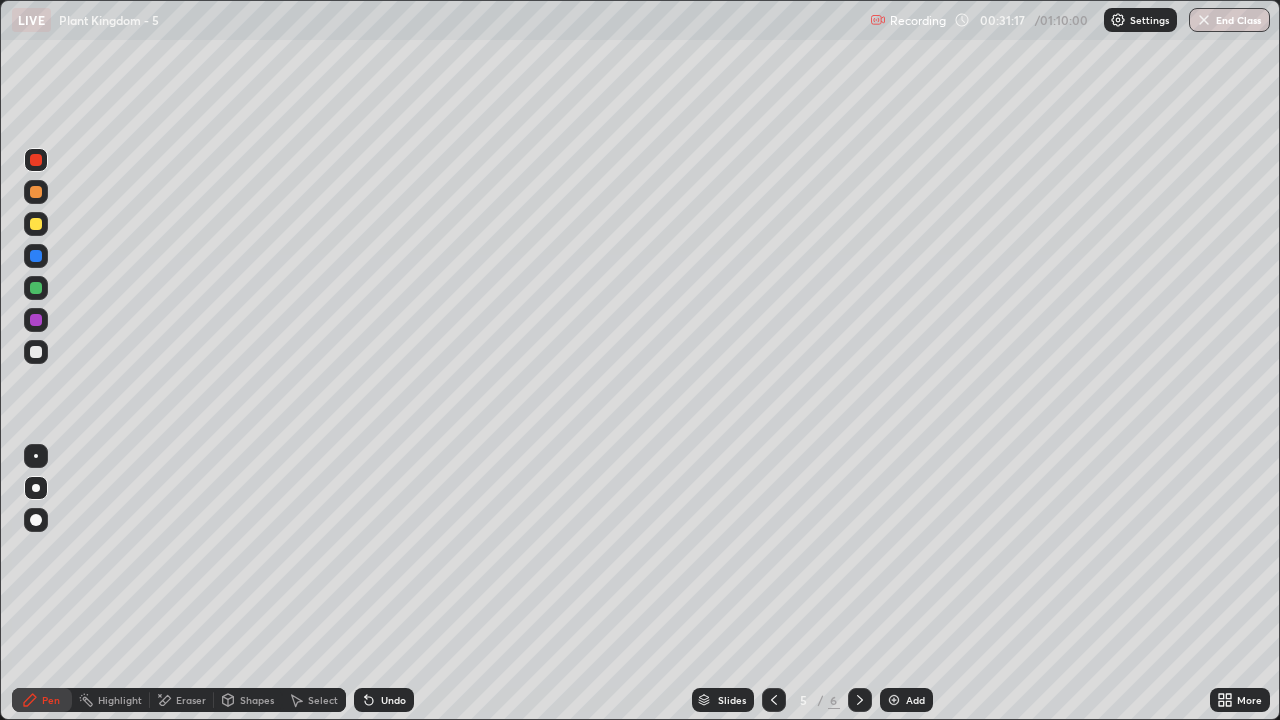 click 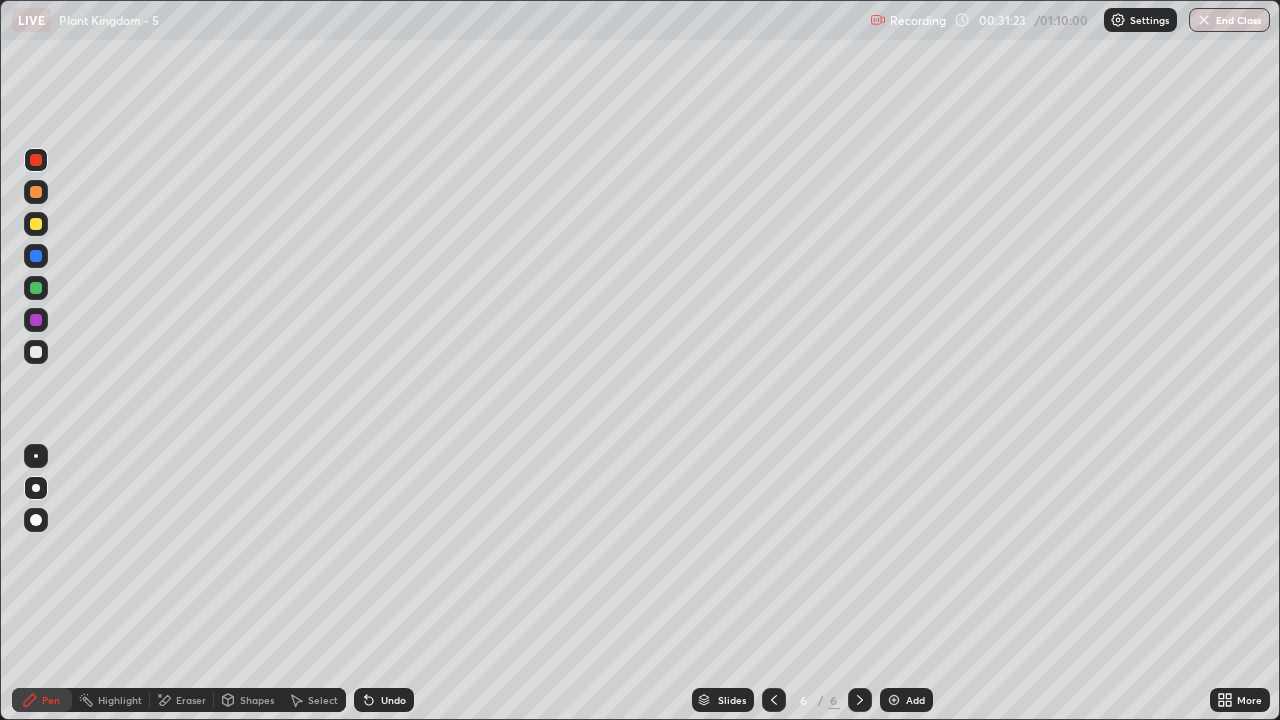 click 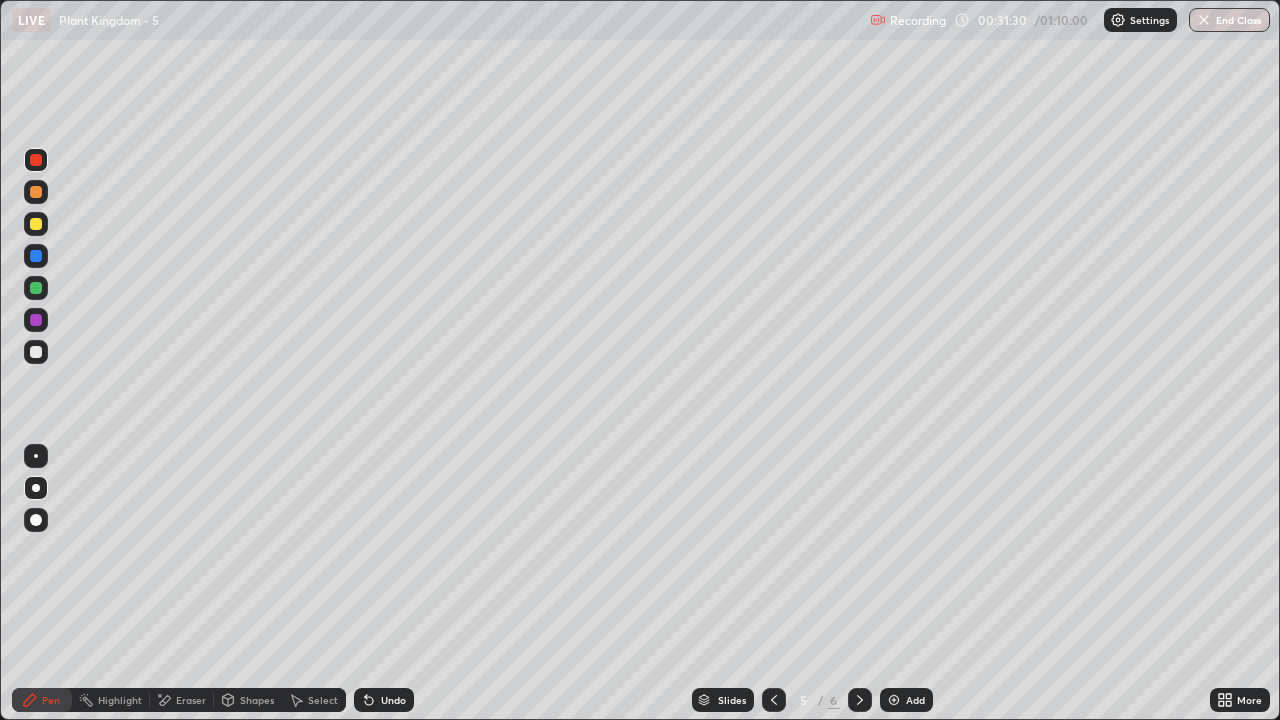 click 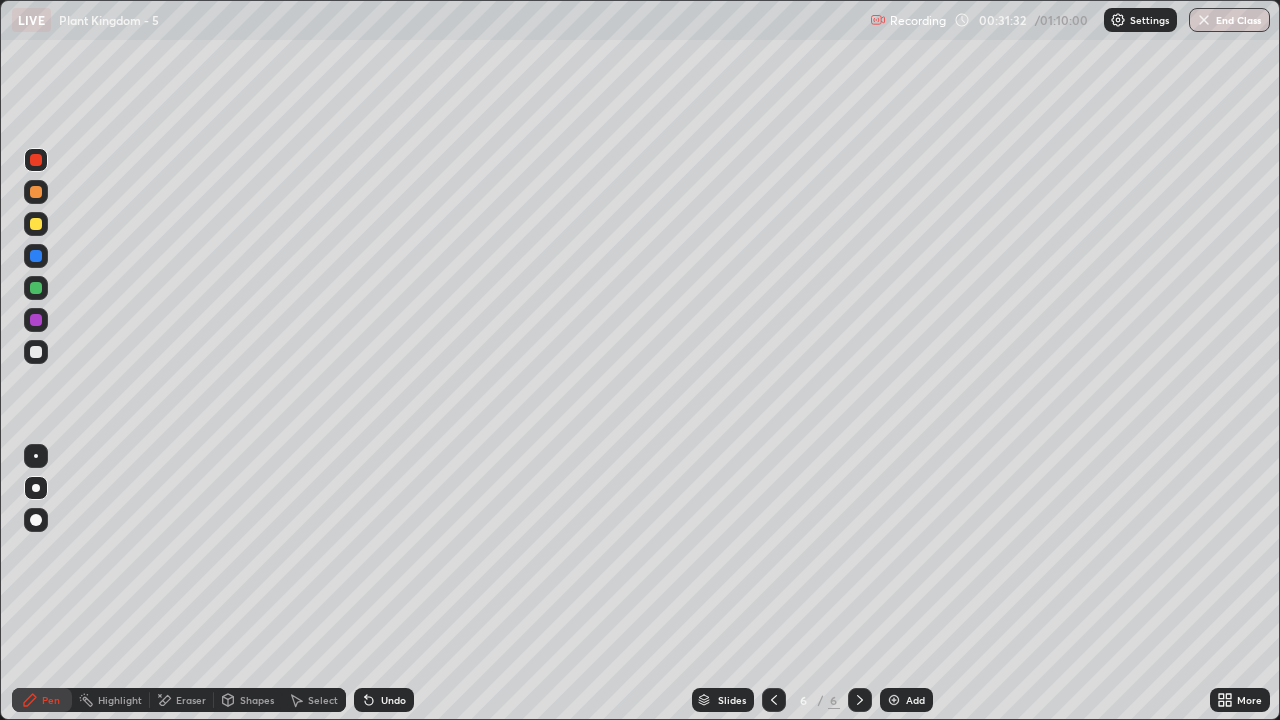 click at bounding box center (894, 700) 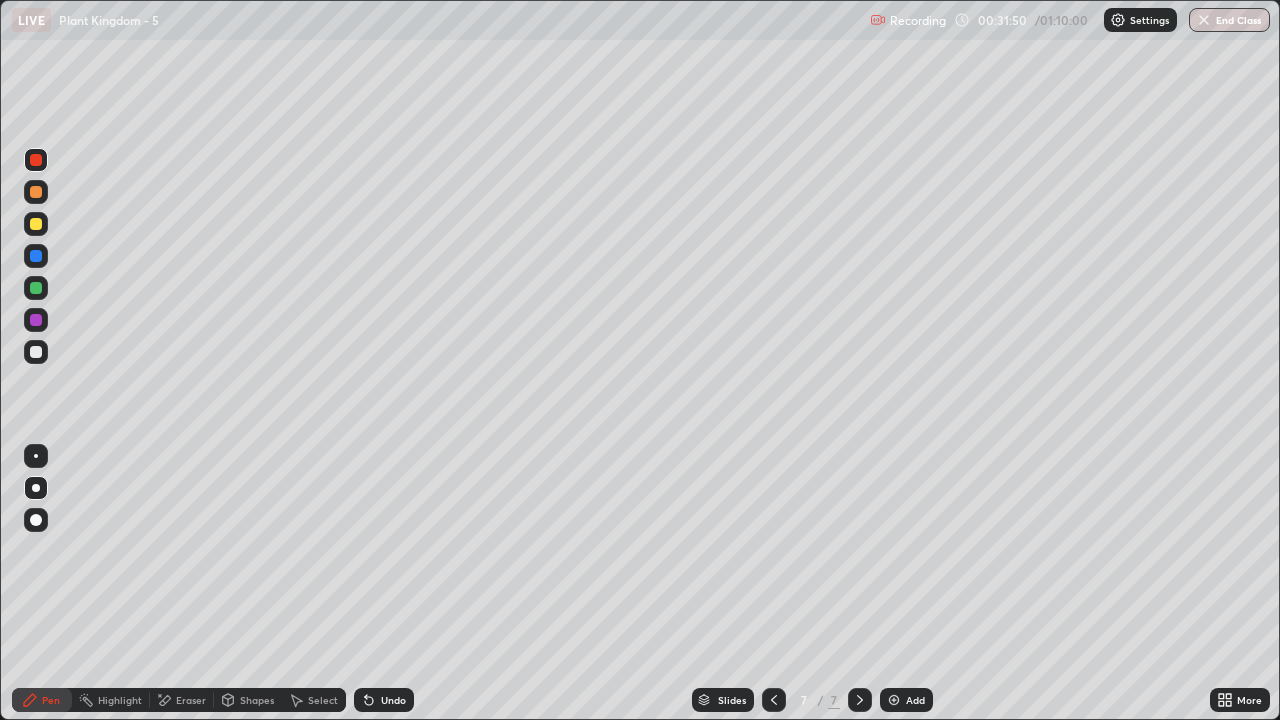 click at bounding box center [774, 700] 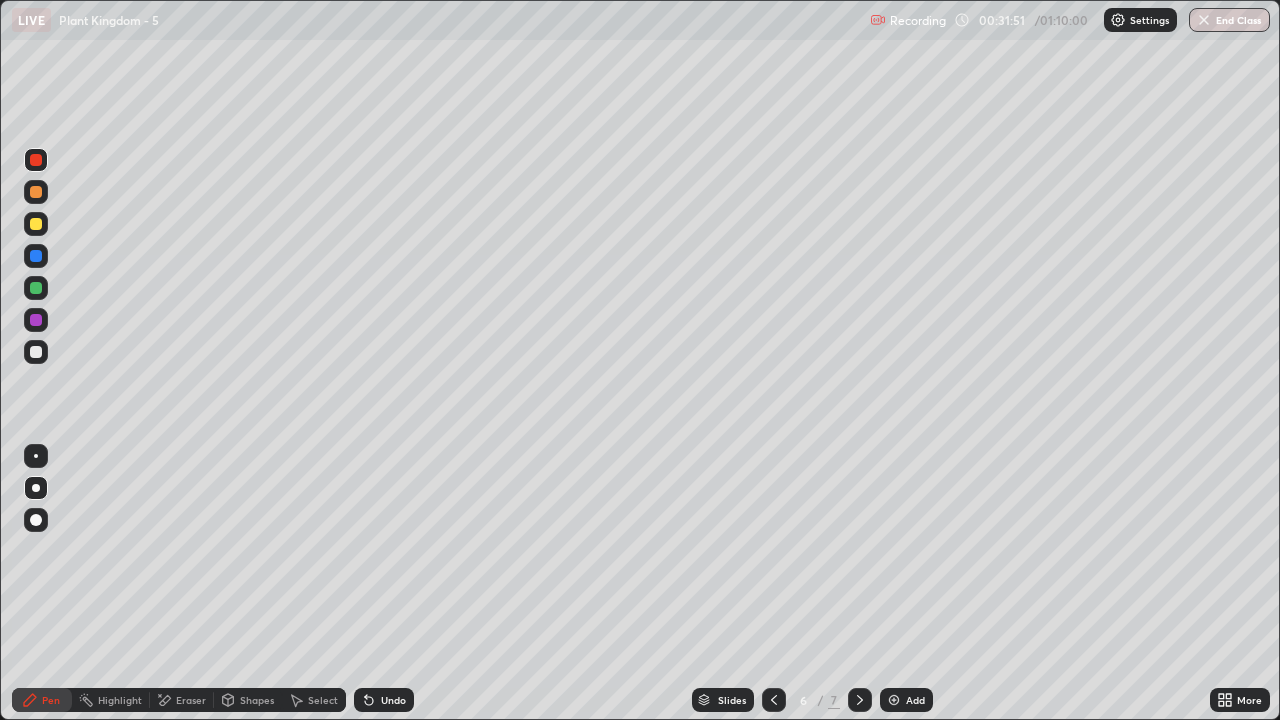 click at bounding box center [774, 700] 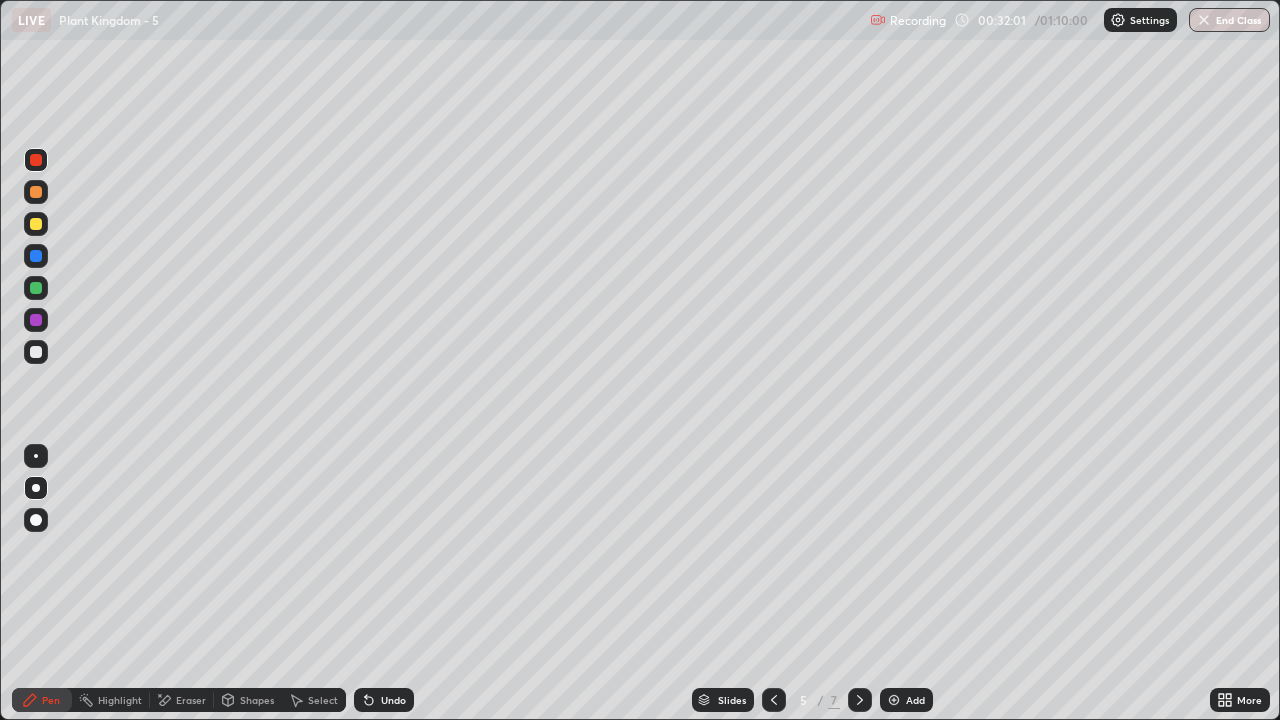 click 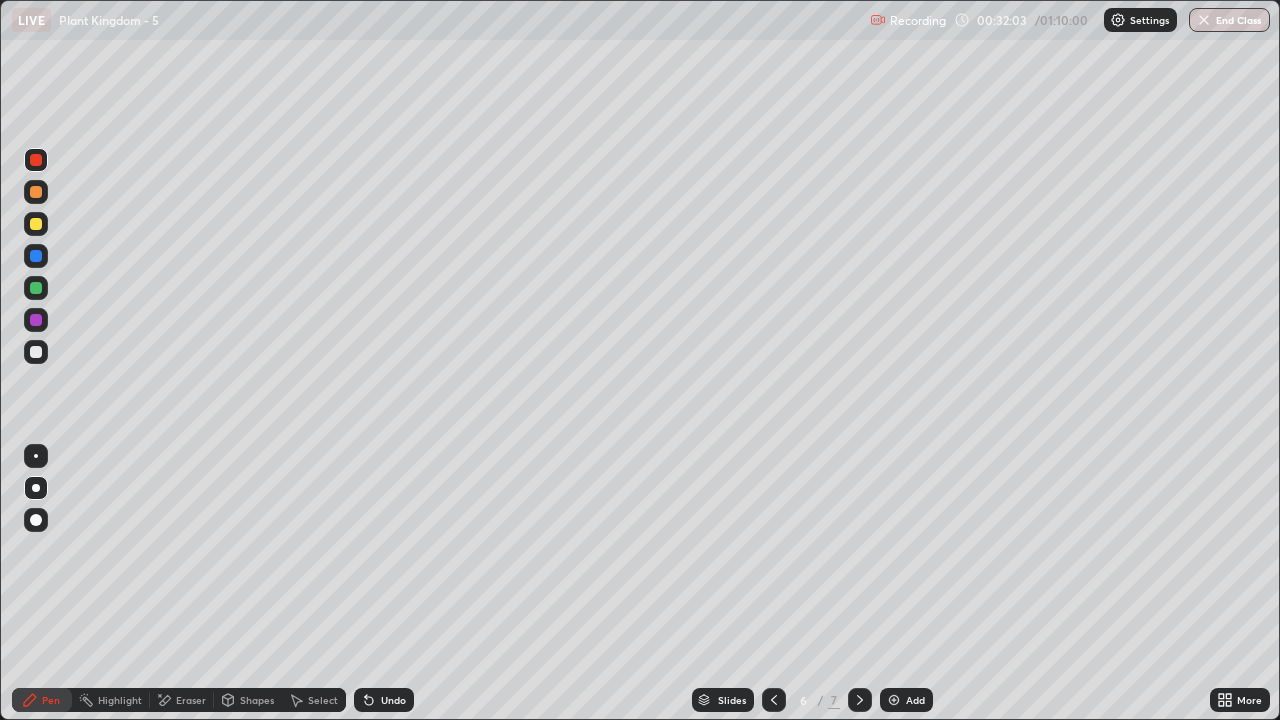 click 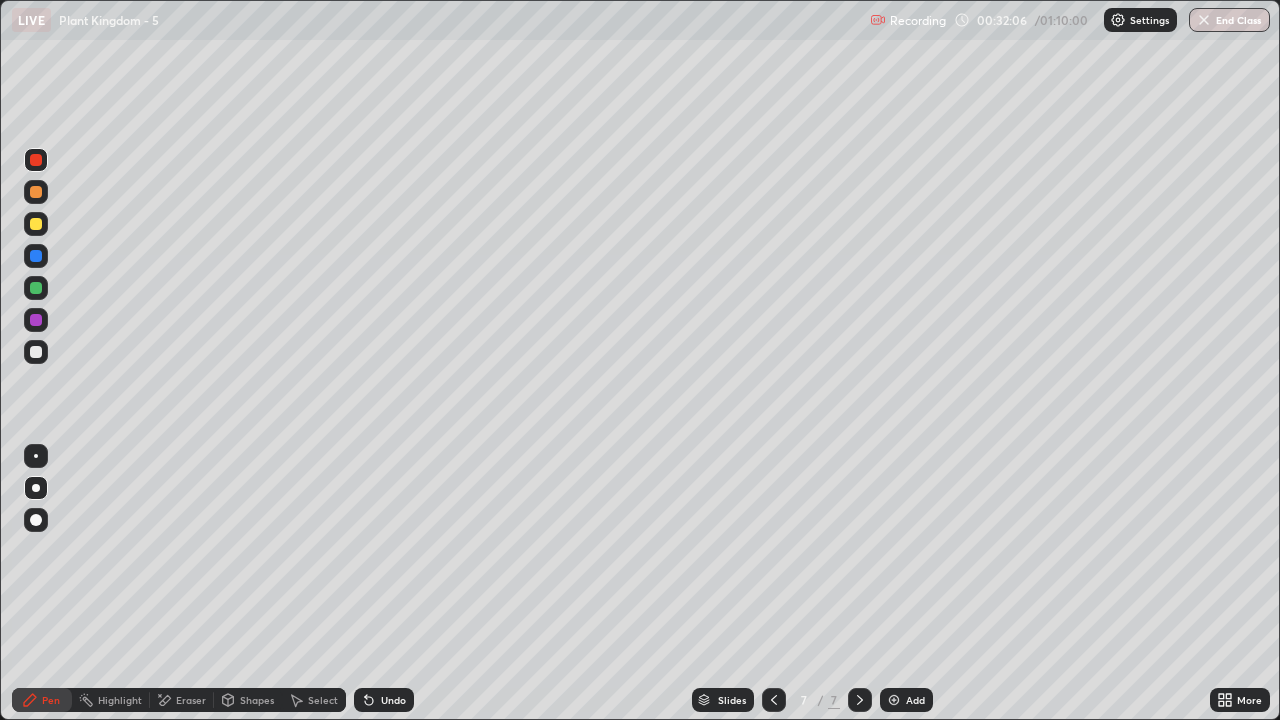 click at bounding box center (36, 224) 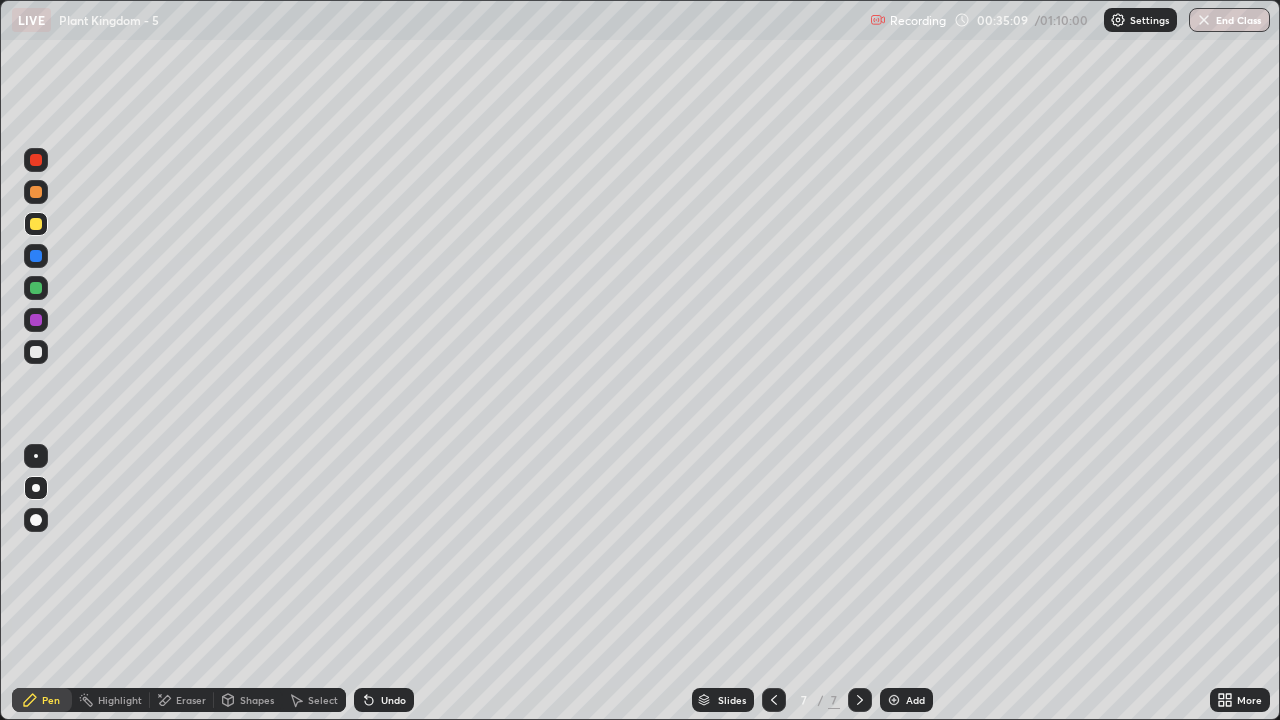 click at bounding box center (36, 224) 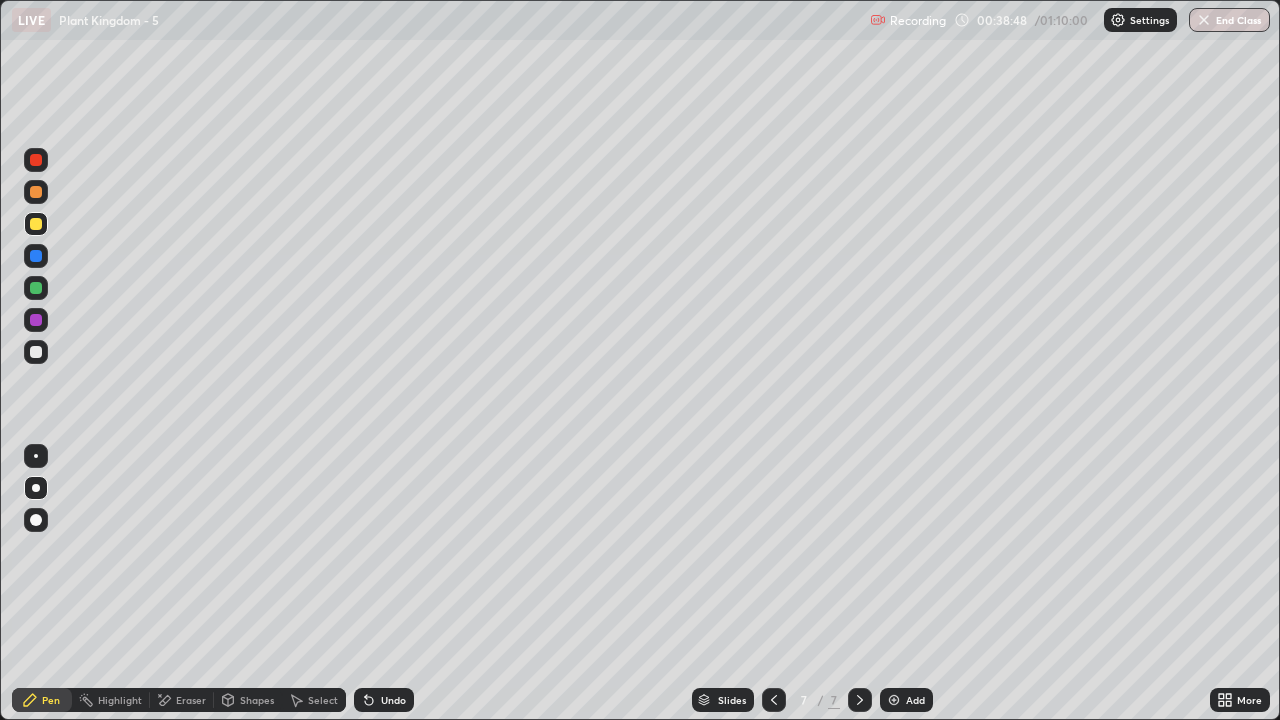 click 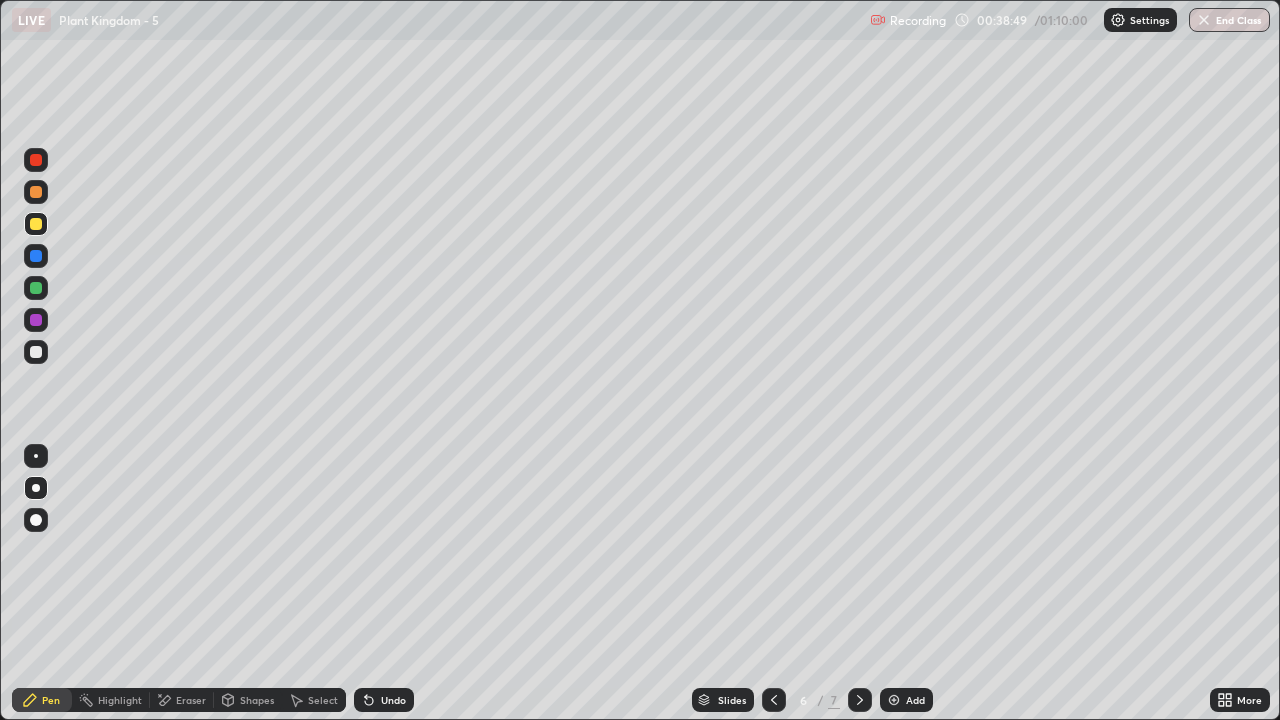 click 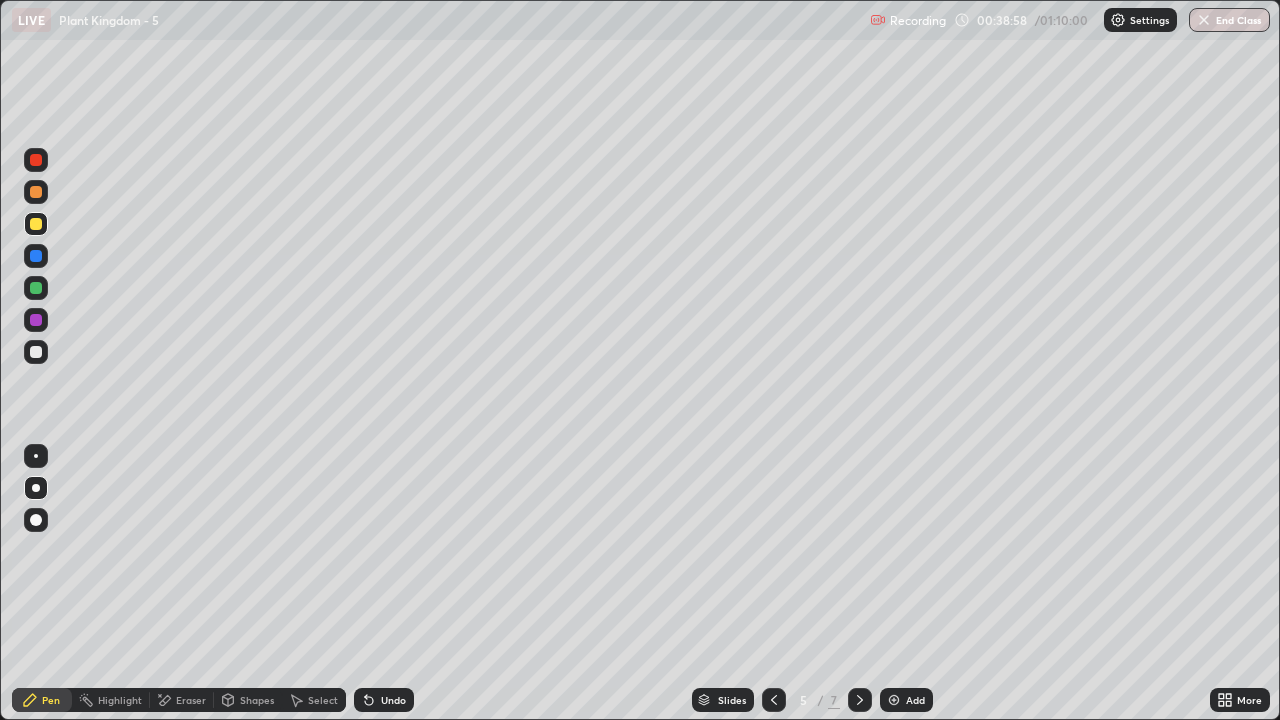 click 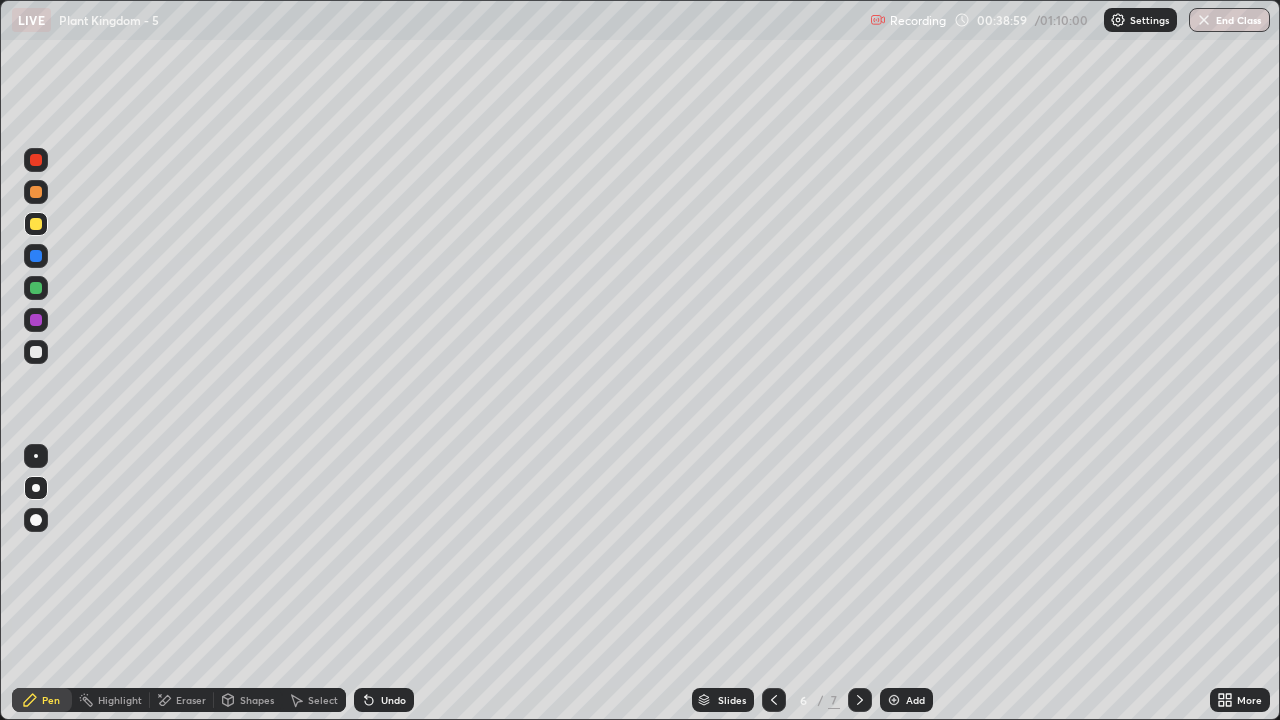 click 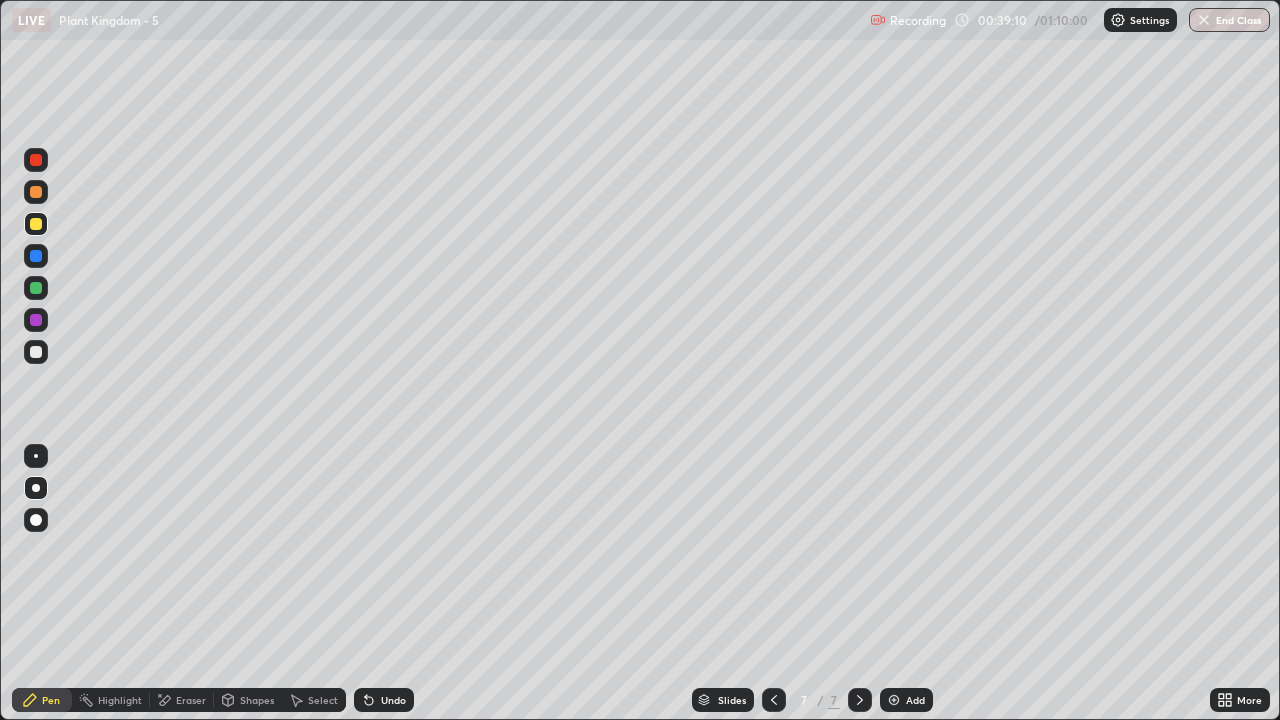 click on "End Class" at bounding box center [1229, 20] 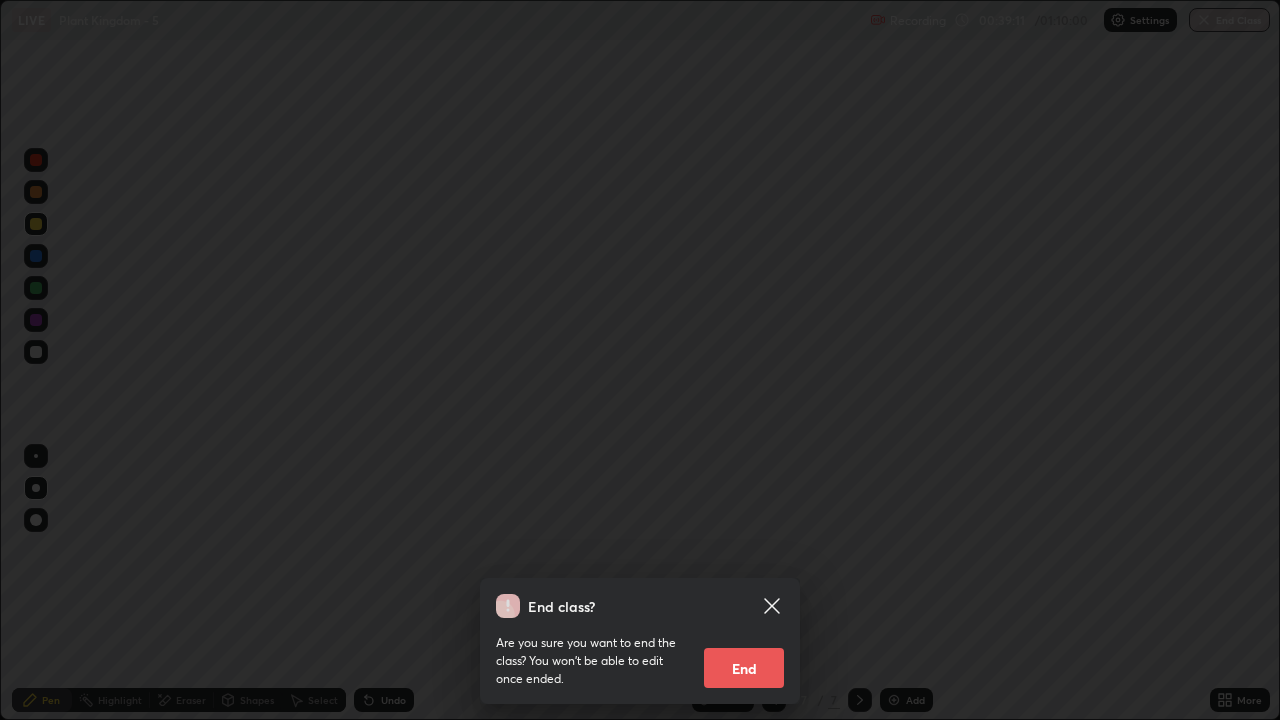 click on "End" at bounding box center (744, 668) 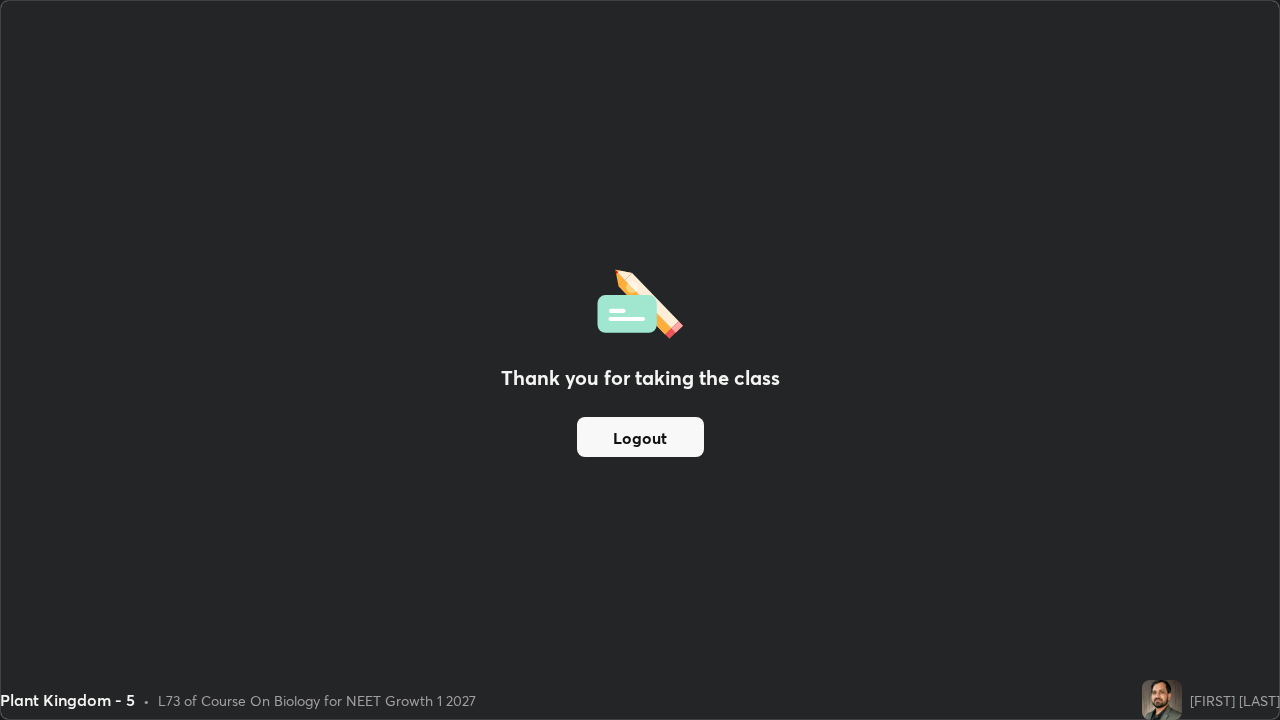 click on "Logout" at bounding box center (640, 437) 